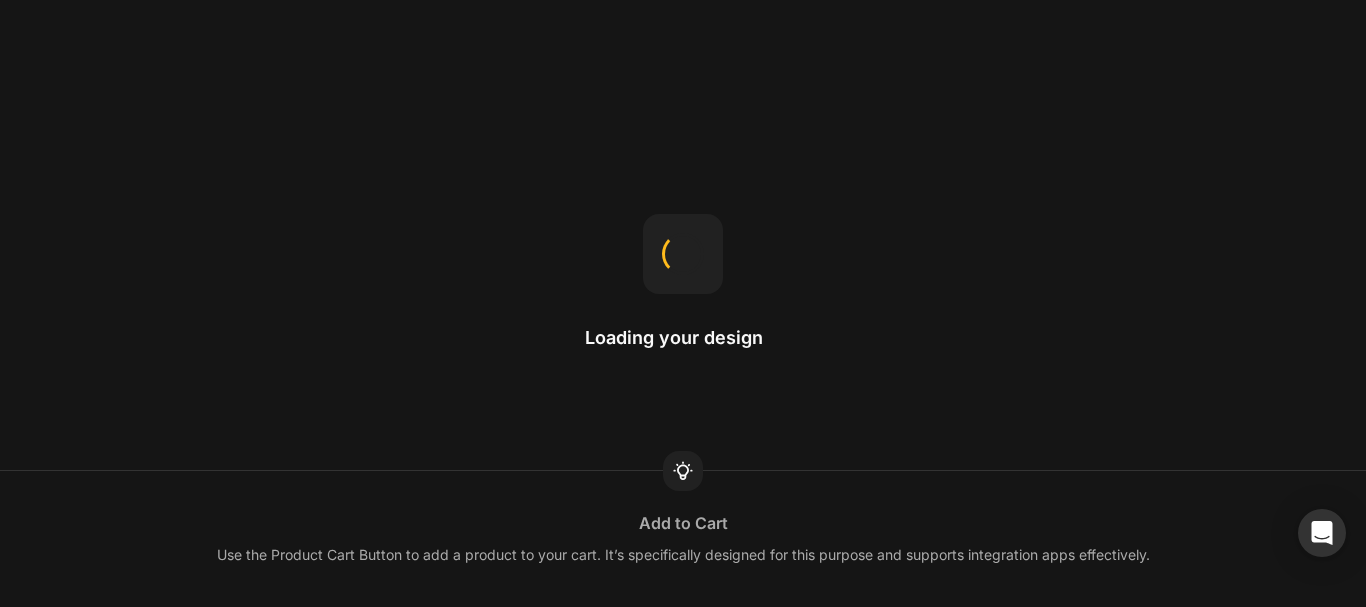 scroll, scrollTop: 0, scrollLeft: 0, axis: both 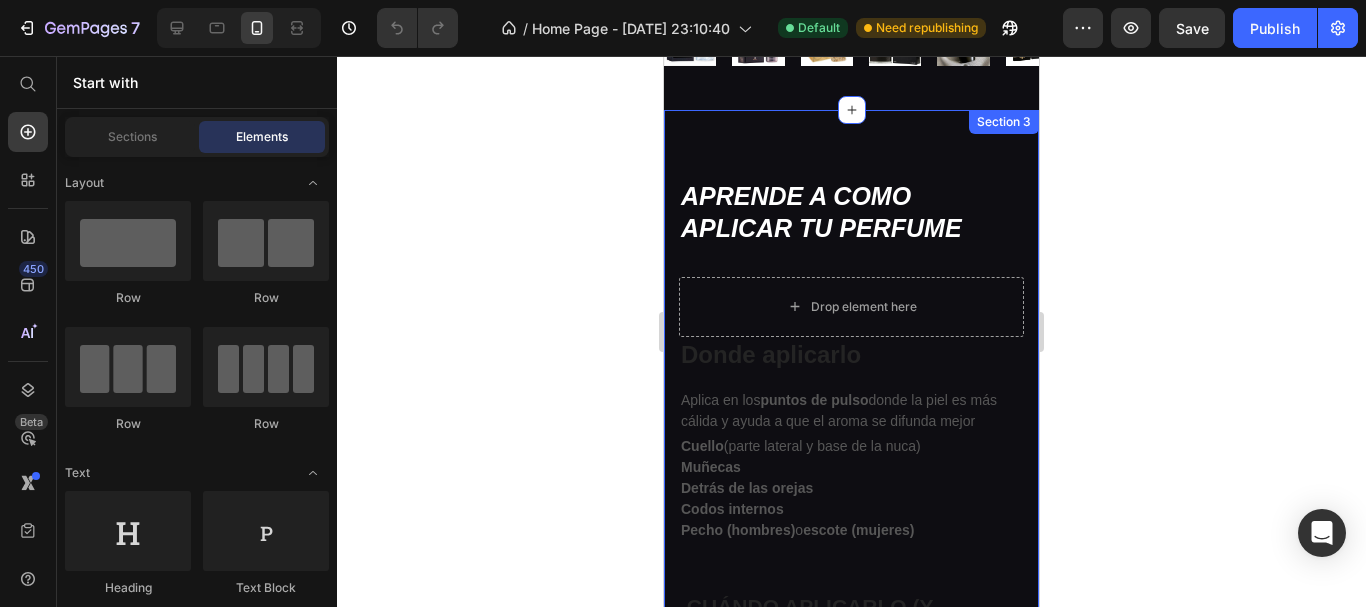 click on "APRENDE A COMO APLICAR TU PERFUME Heading
Drop element here Donde aplicarlo Heading Aplica en los  puntos de pulso  donde la piel es más cálida y ayuda a que el aroma se difunda mejor Text block Cuello  (parte lateral y base de la nuca) Muñecas Detrás de las orejas Codos internos Pecho (hombres)  o  escote (mujeres) Text block Row   CUÁNDO APLICARLO (Y REAPLICARLO) Heading Por la [DATE]  antes de salir. Reaplica a mitad del día  solo si es un perfume ligero o con poca duración (tipo colonia). Para eventos:  Aplica justo antes de salir , no horas antes. Text block Row Image Row" at bounding box center (851, 476) 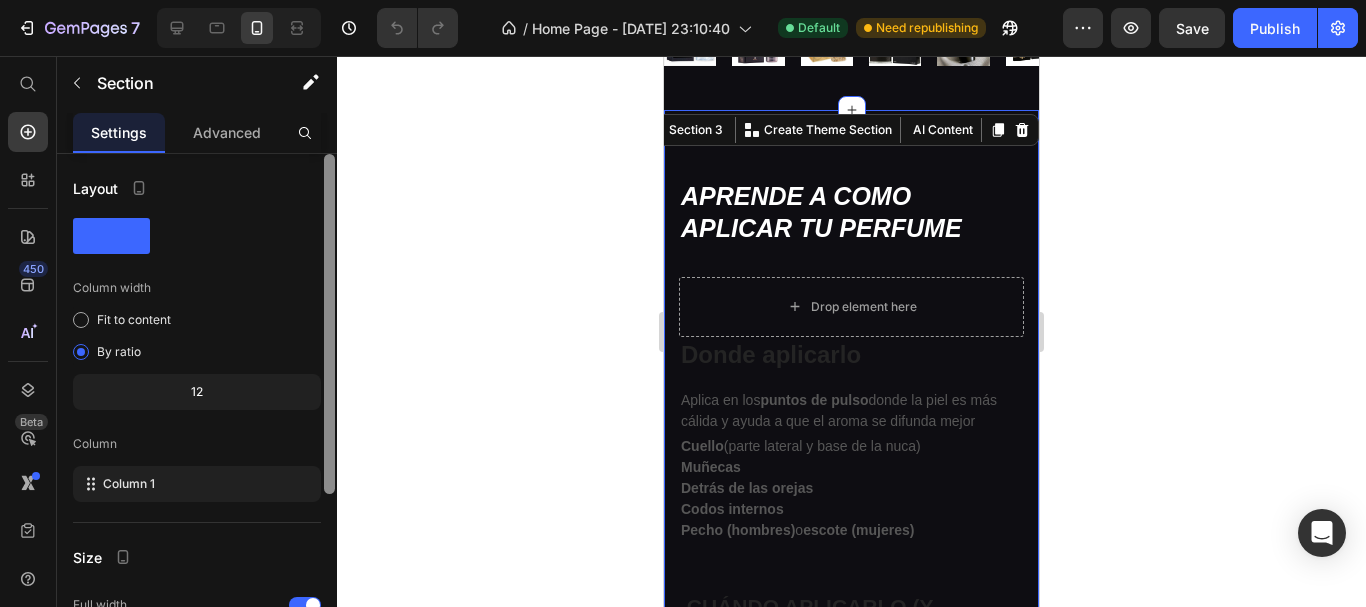 scroll, scrollTop: 214, scrollLeft: 0, axis: vertical 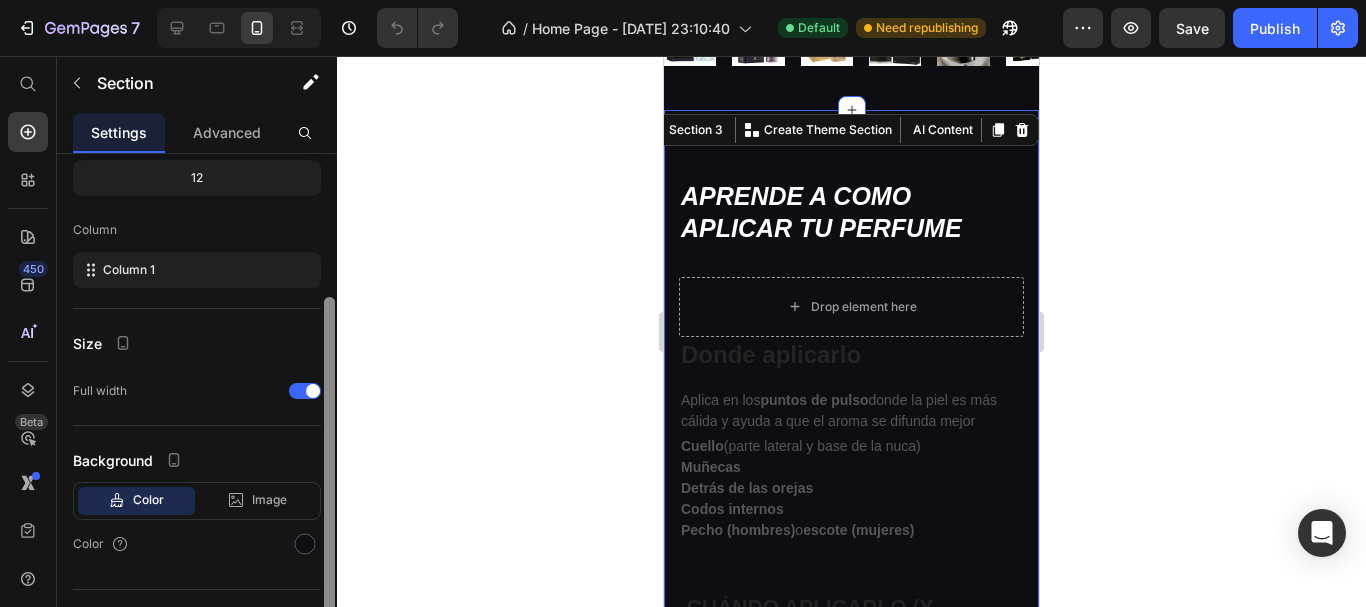 drag, startPoint x: 327, startPoint y: 327, endPoint x: 333, endPoint y: 470, distance: 143.12582 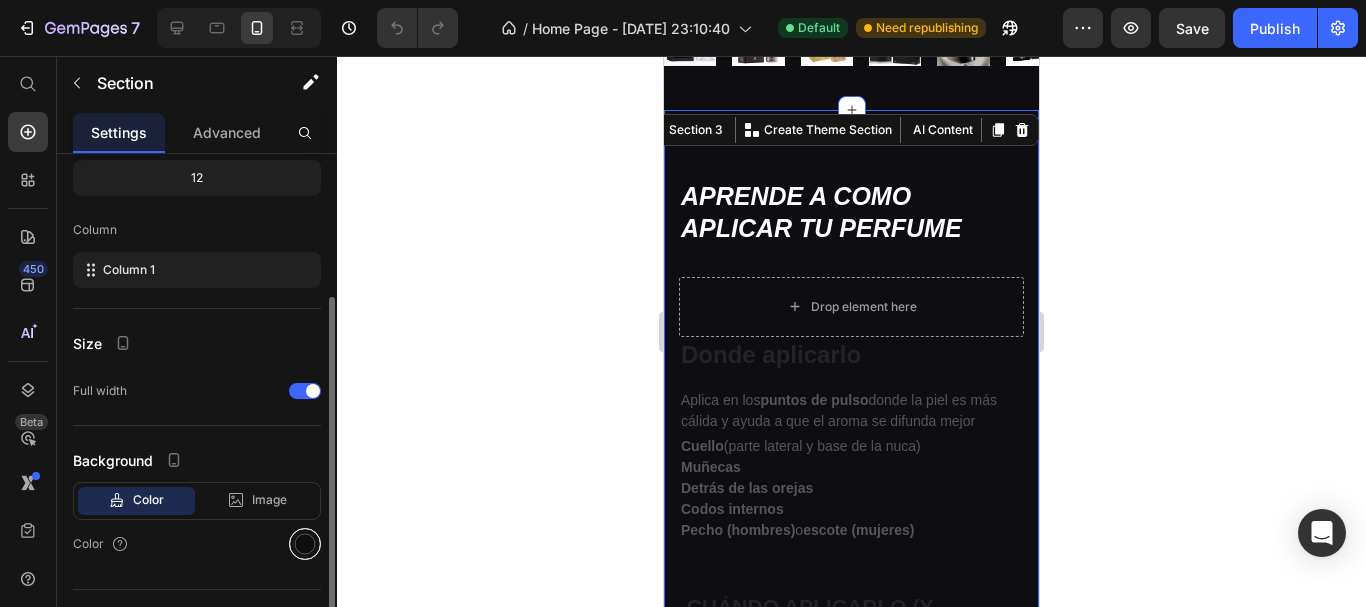 click at bounding box center (305, 544) 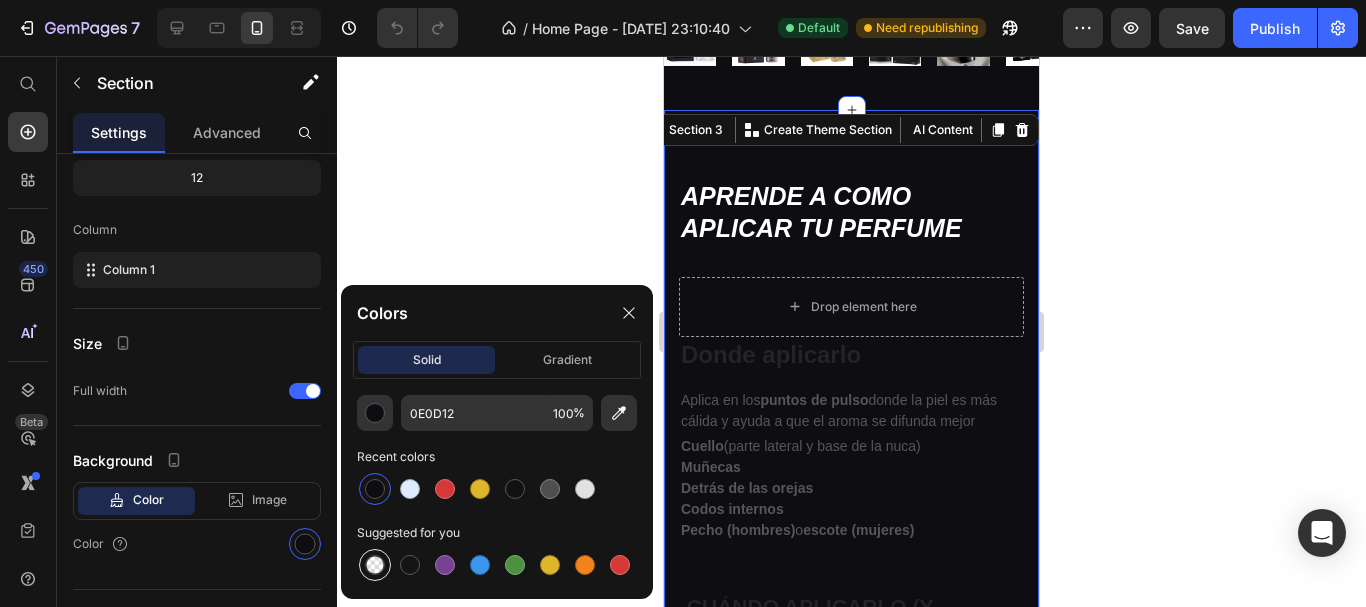 click at bounding box center (375, 565) 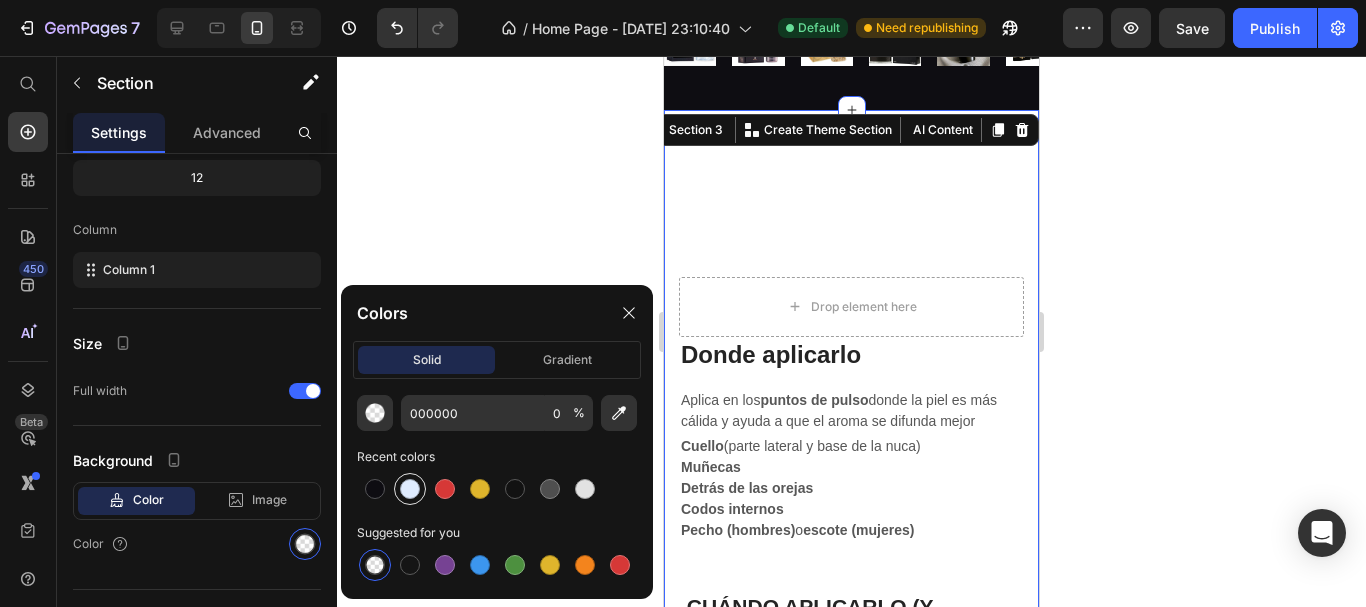 click at bounding box center (410, 489) 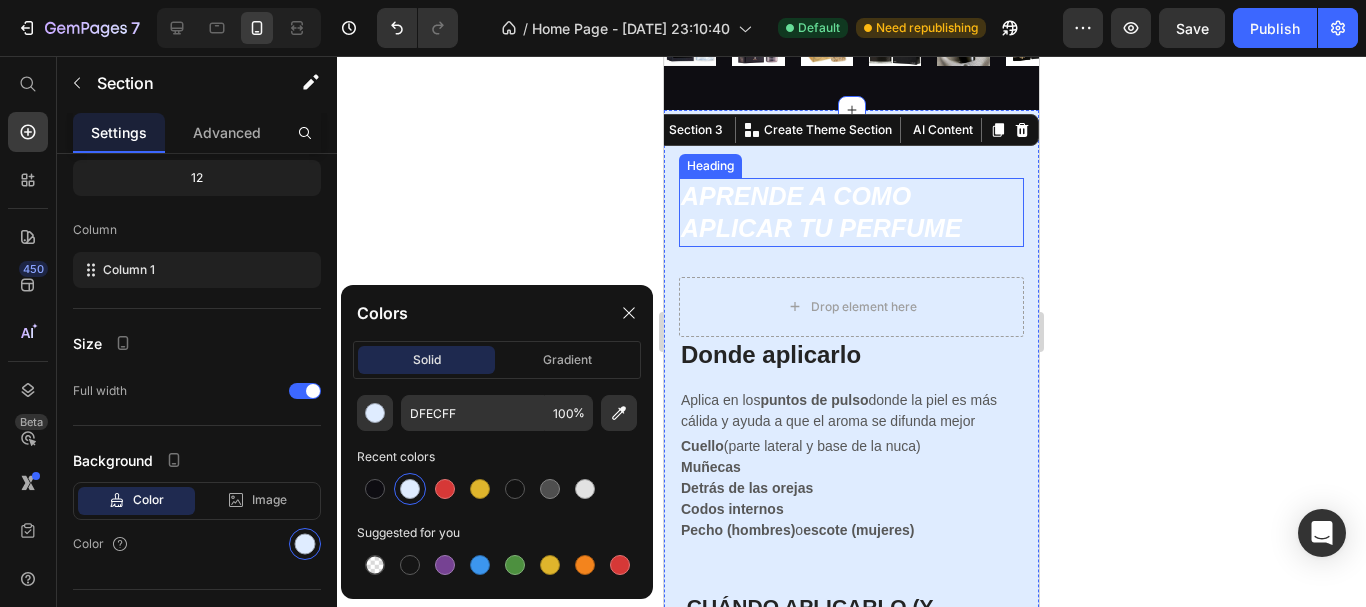 click on "APRENDE A COMO APLICAR TU PERFUME" at bounding box center (851, 212) 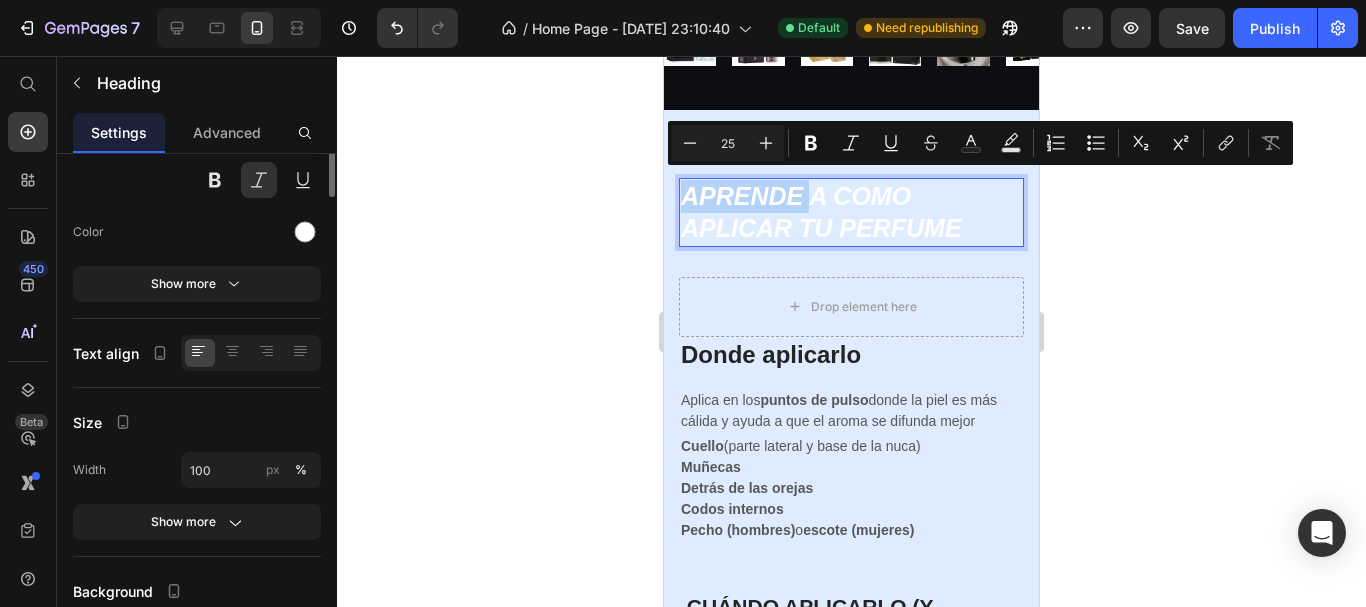 scroll, scrollTop: 0, scrollLeft: 0, axis: both 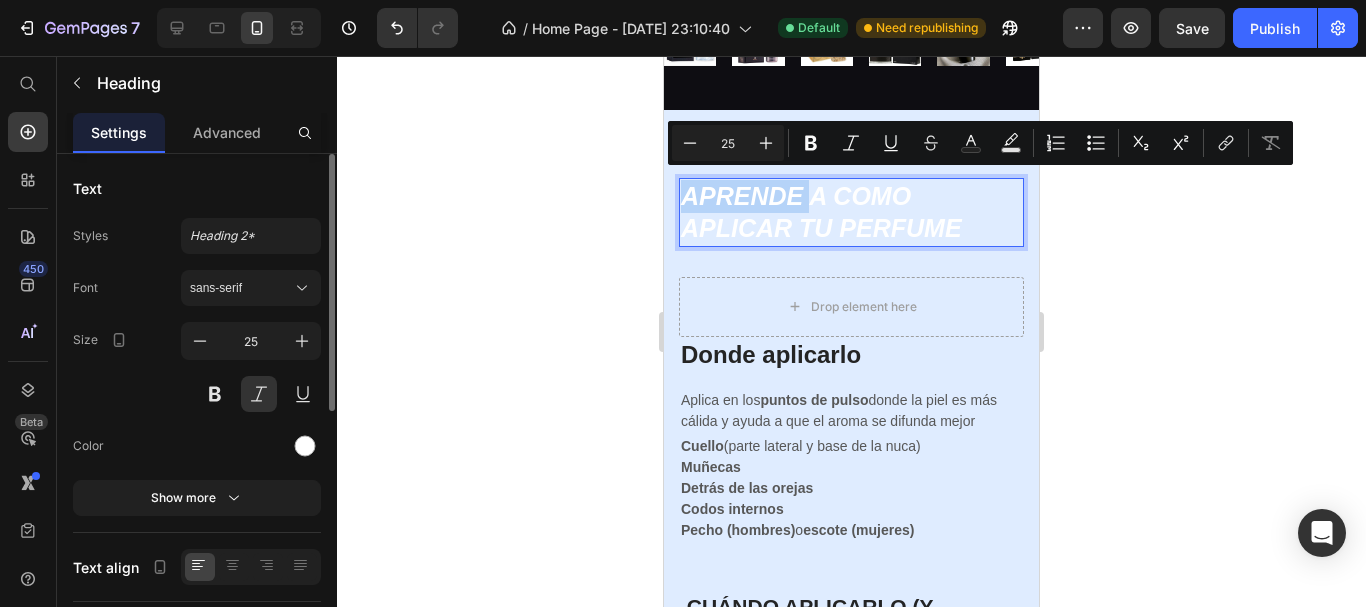 click on "APRENDE A COMO APLICAR TU PERFUME" at bounding box center [851, 212] 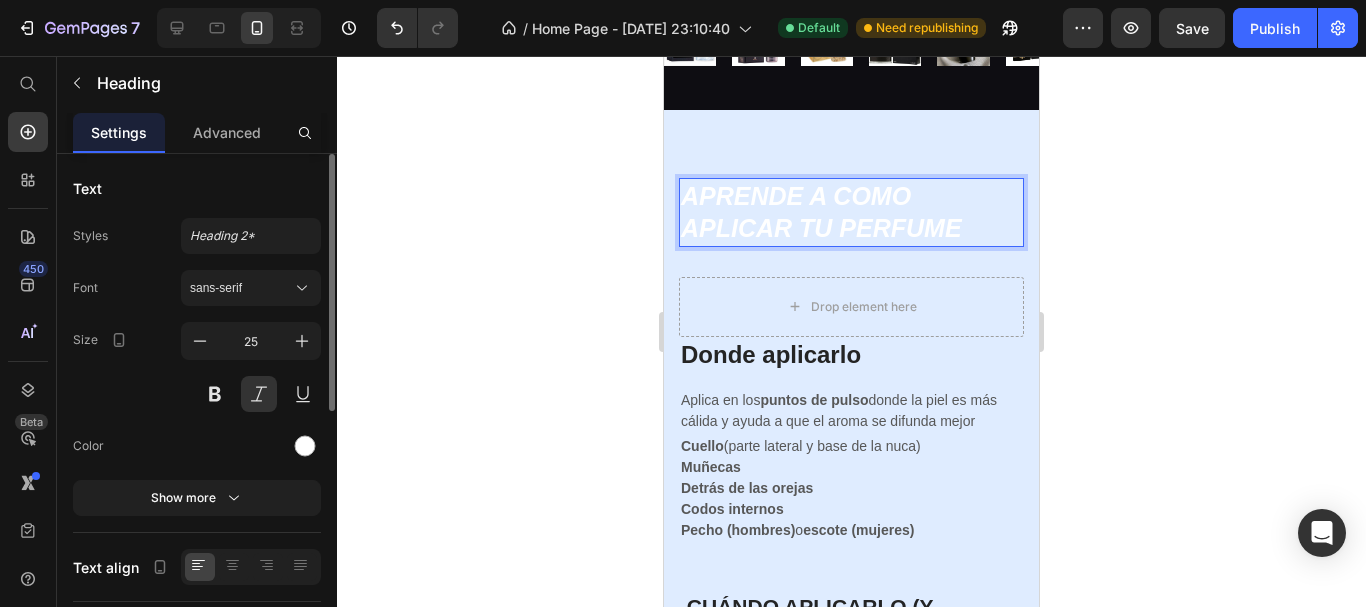 click on "APRENDE A COMO APLICAR TU PERFUME" at bounding box center [851, 212] 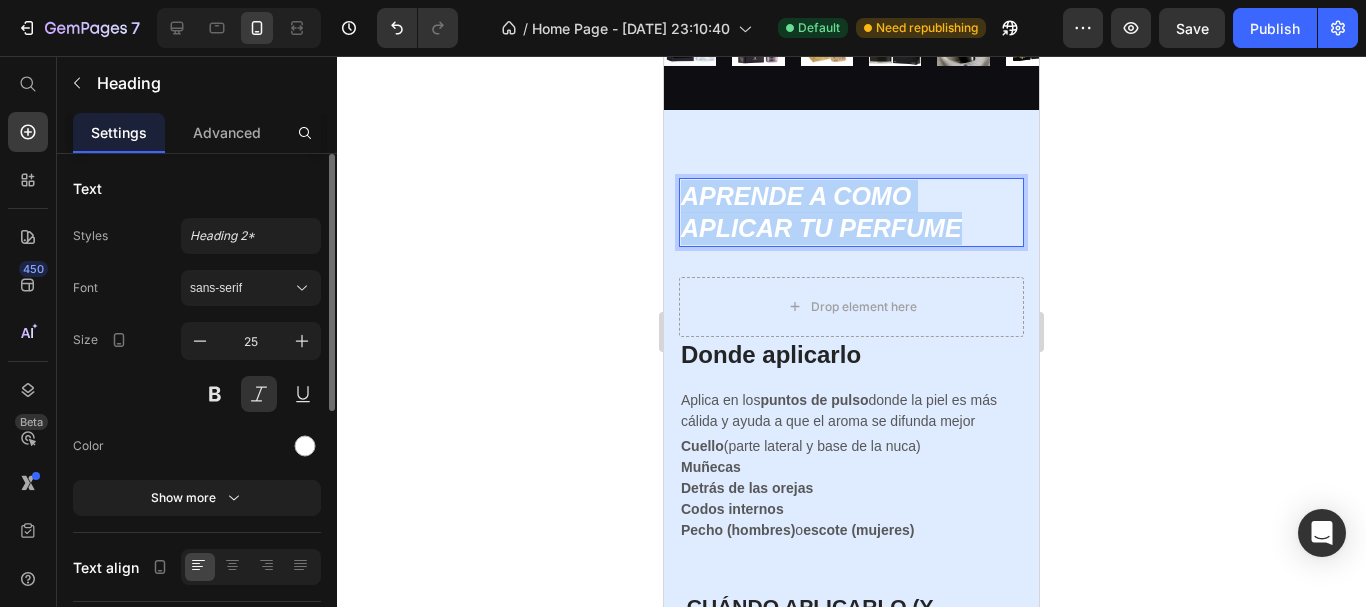 click on "APRENDE A COMO APLICAR TU PERFUME" at bounding box center (851, 212) 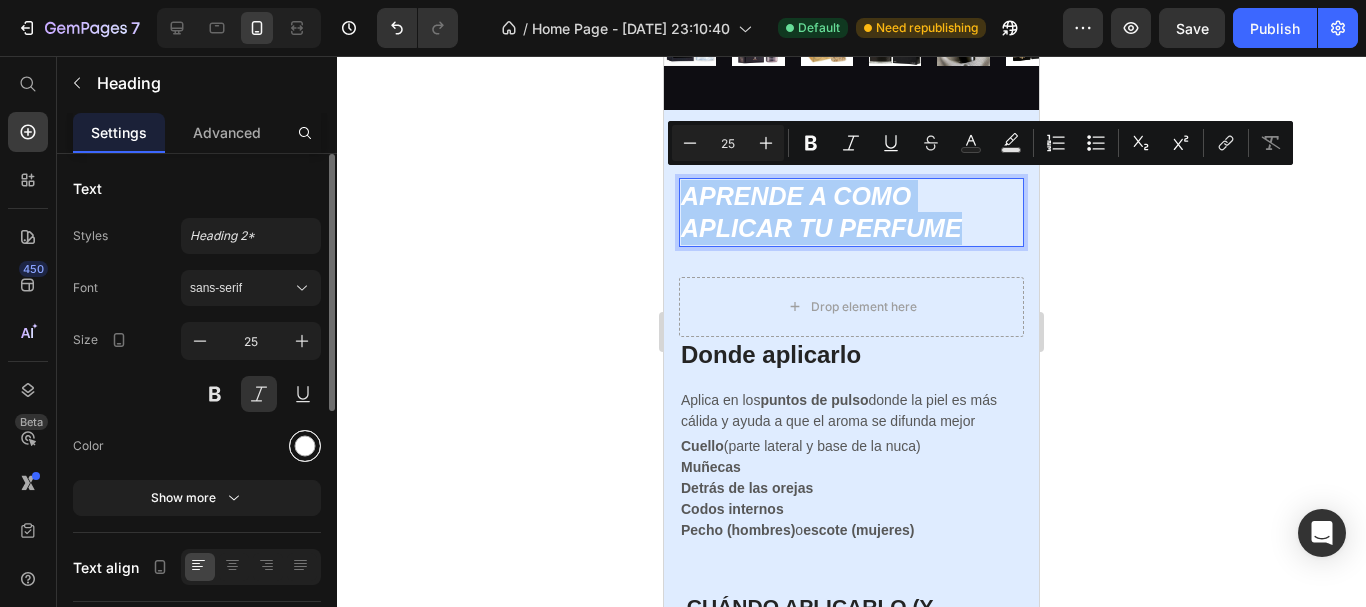 click at bounding box center [305, 446] 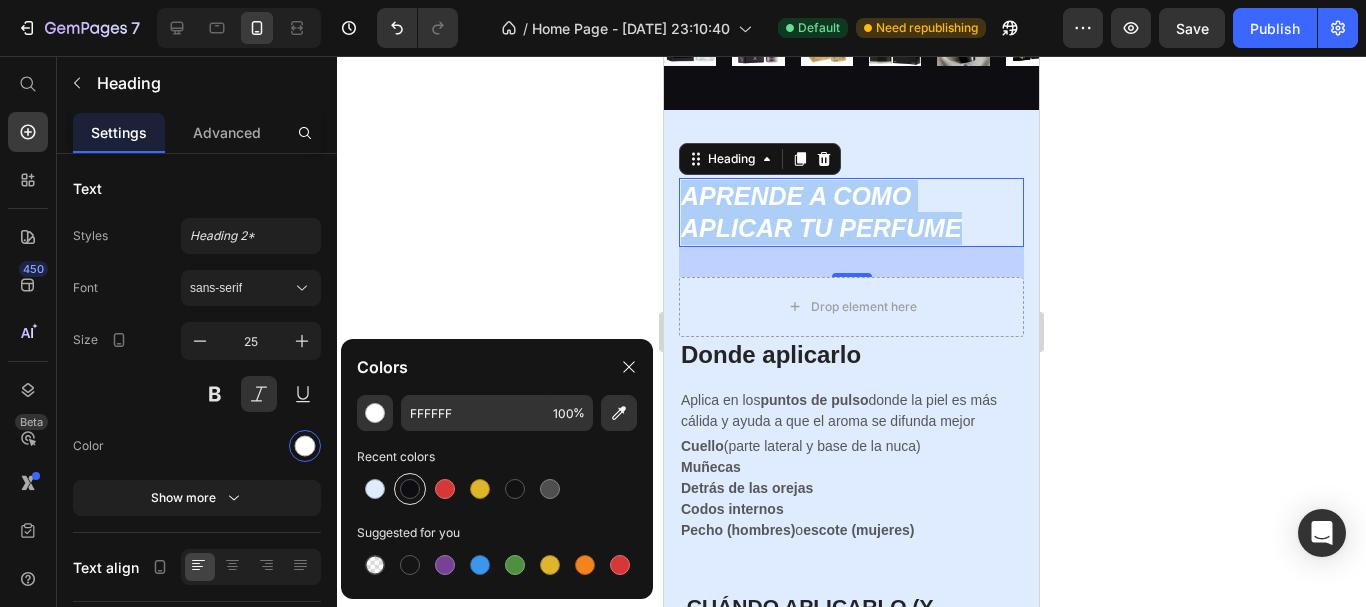 click at bounding box center (410, 489) 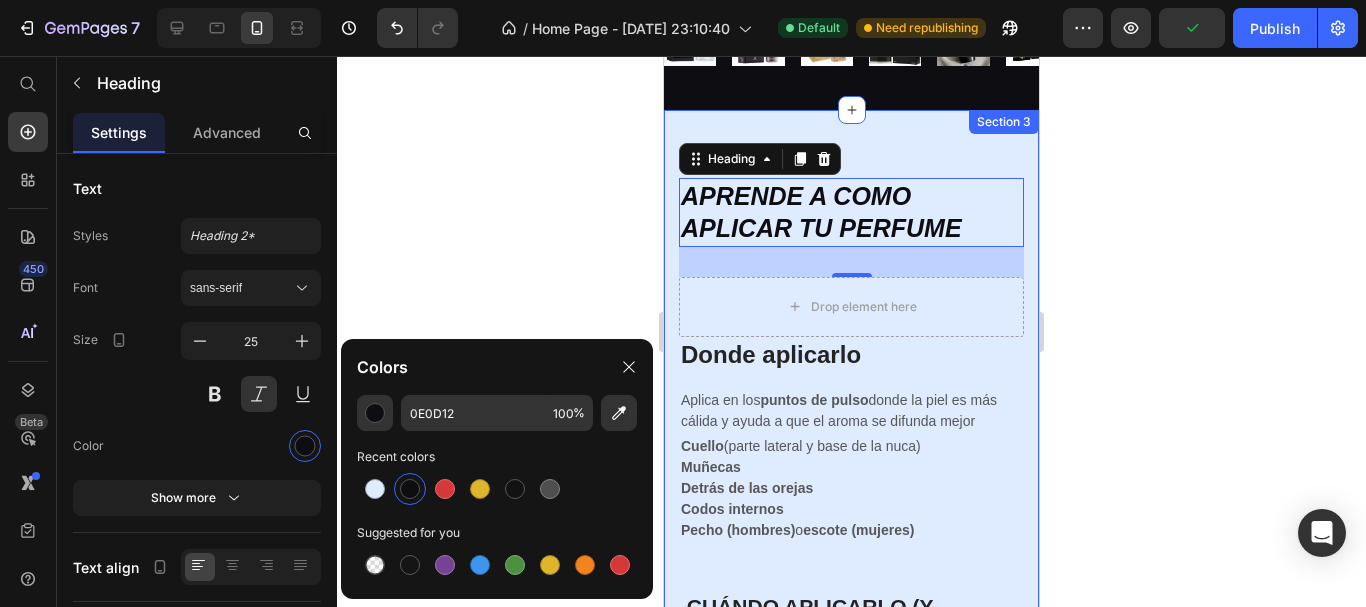 click on "APRENDE A COMO APLICAR TU PERFUME Heading   30
Drop element here Donde aplicarlo Heading Aplica en los  puntos de pulso  donde la piel es más cálida y ayuda a que el aroma se difunda mejor Text block Cuello  (parte lateral y base de la nuca) Muñecas Detrás de las orejas Codos internos Pecho (hombres)  o  escote (mujeres) Text block Row   CUÁNDO APLICARLO (Y REAPLICARLO) Heading Por la [DATE]  antes de salir. Reaplica a mitad del día  solo si es un perfume ligero o con poca duración (tipo colonia). Para eventos:  Aplica justo antes de salir , no horas antes. Text block Row Image Row" at bounding box center [851, 476] 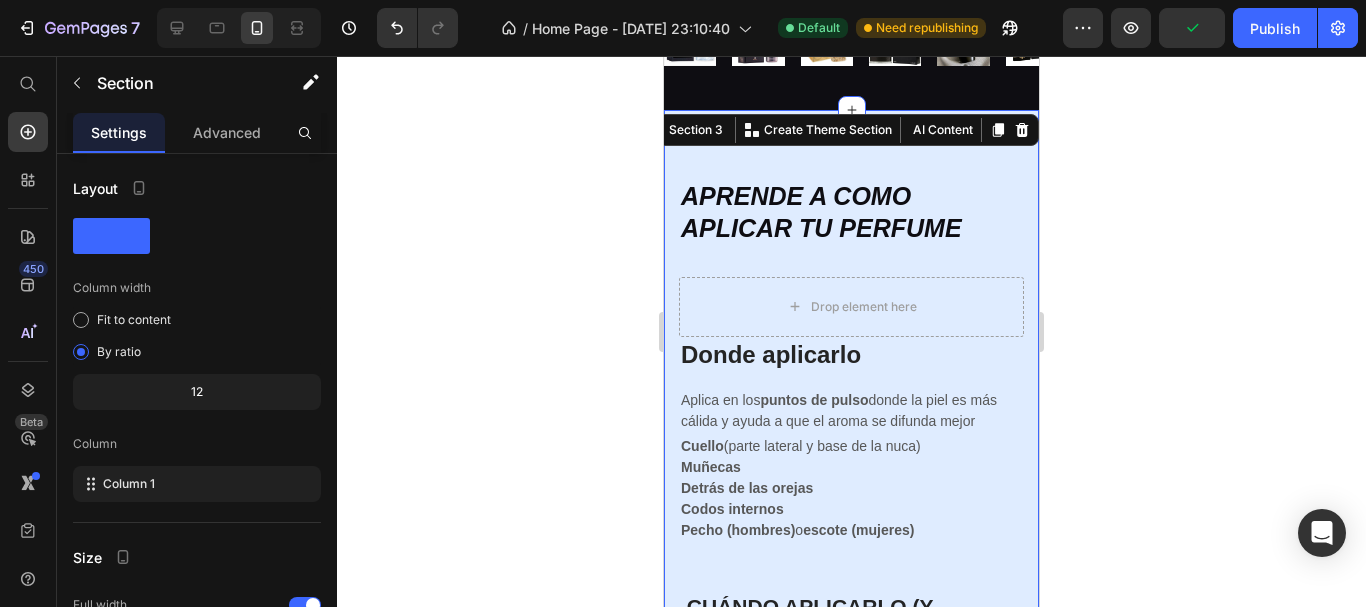 click on "Section 3   You can create reusable sections Create Theme Section AI Content Write with [PERSON_NAME] What would you like to describe here? Tone and Voice Persuasive Product [PERSON_NAME] LATAFFA                         ⭐⭐⭐⭐ Show more Generate" at bounding box center [839, 130] 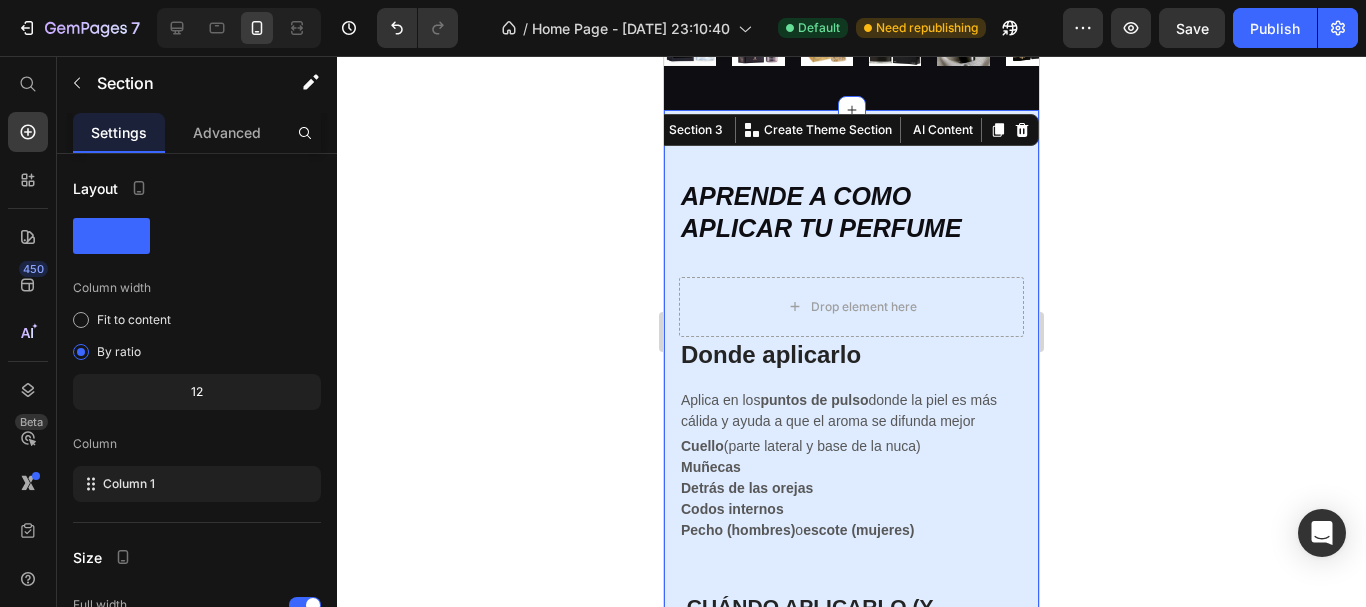 click on "APRENDE A COMO APLICAR TU PERFUME Heading
Drop element here Donde aplicarlo Heading Aplica en los  puntos de pulso  donde la piel es más cálida y ayuda a que el aroma se difunda mejor Text block Cuello  (parte lateral y base de la nuca) Muñecas Detrás de las orejas Codos internos Pecho (hombres)  o  escote (mujeres) Text block Row   CUÁNDO APLICARLO (Y REAPLICARLO) Heading Por la [DATE]  antes de salir. Reaplica a mitad del día  solo si es un perfume ligero o con poca duración (tipo colonia). Para eventos:  Aplica justo antes de salir , no horas antes. Text block Row Image Row" at bounding box center (851, 476) 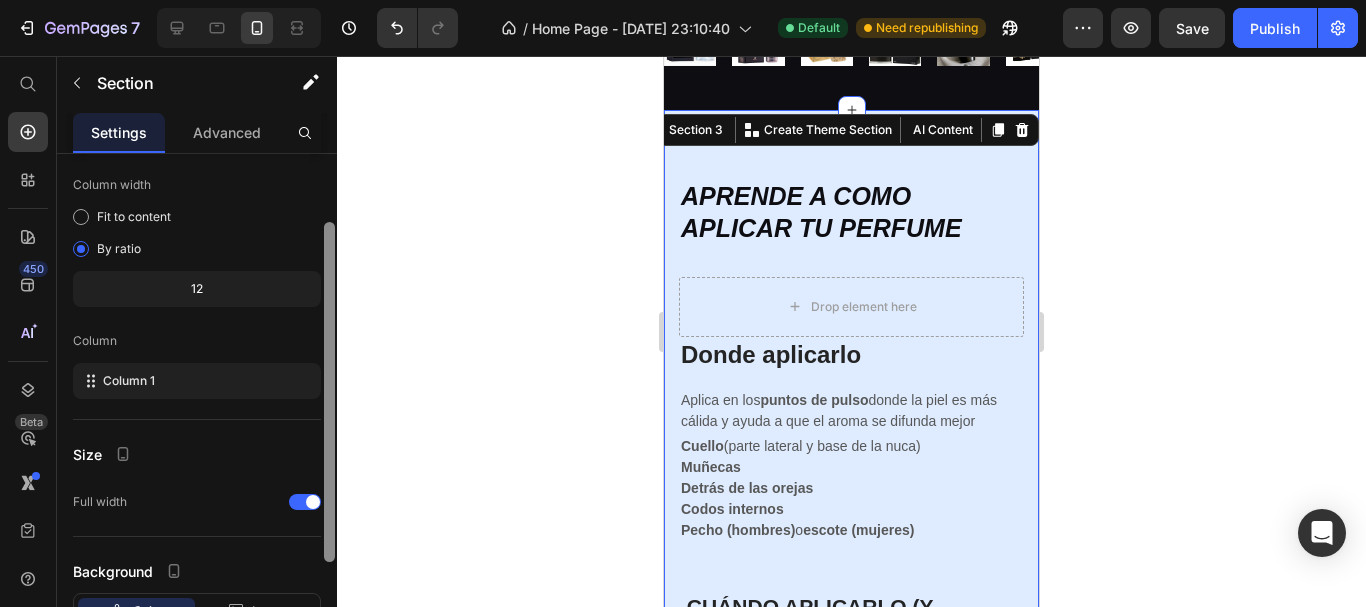 scroll, scrollTop: 254, scrollLeft: 0, axis: vertical 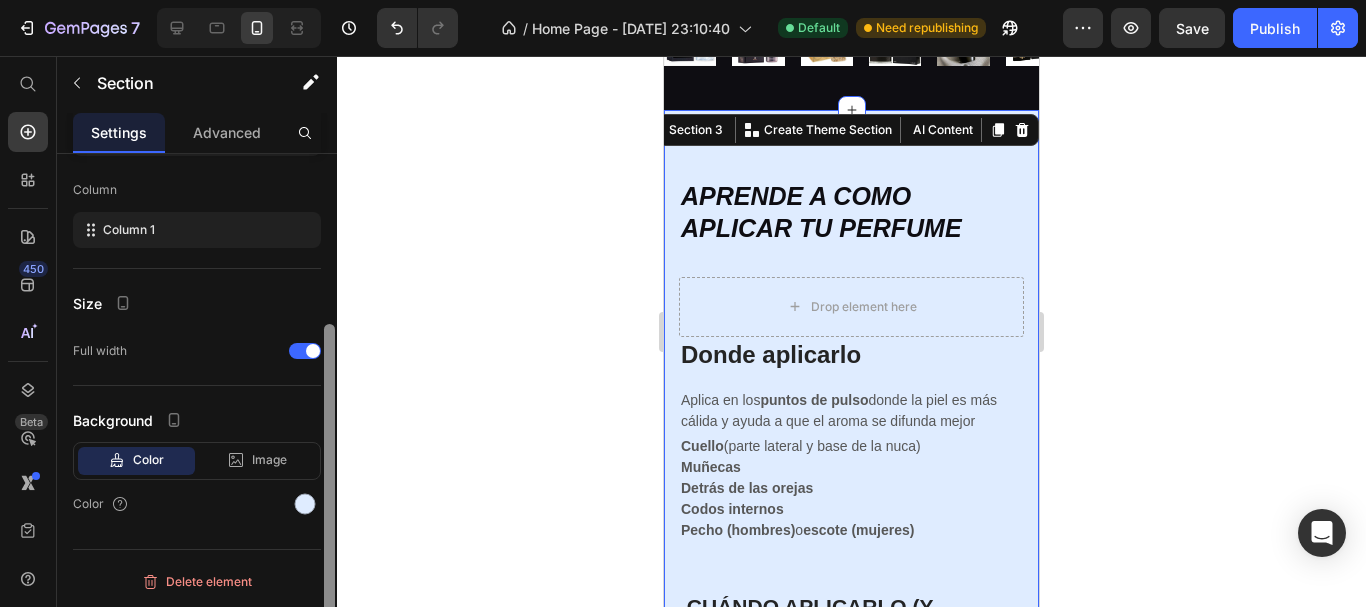 drag, startPoint x: 328, startPoint y: 266, endPoint x: 332, endPoint y: 485, distance: 219.03653 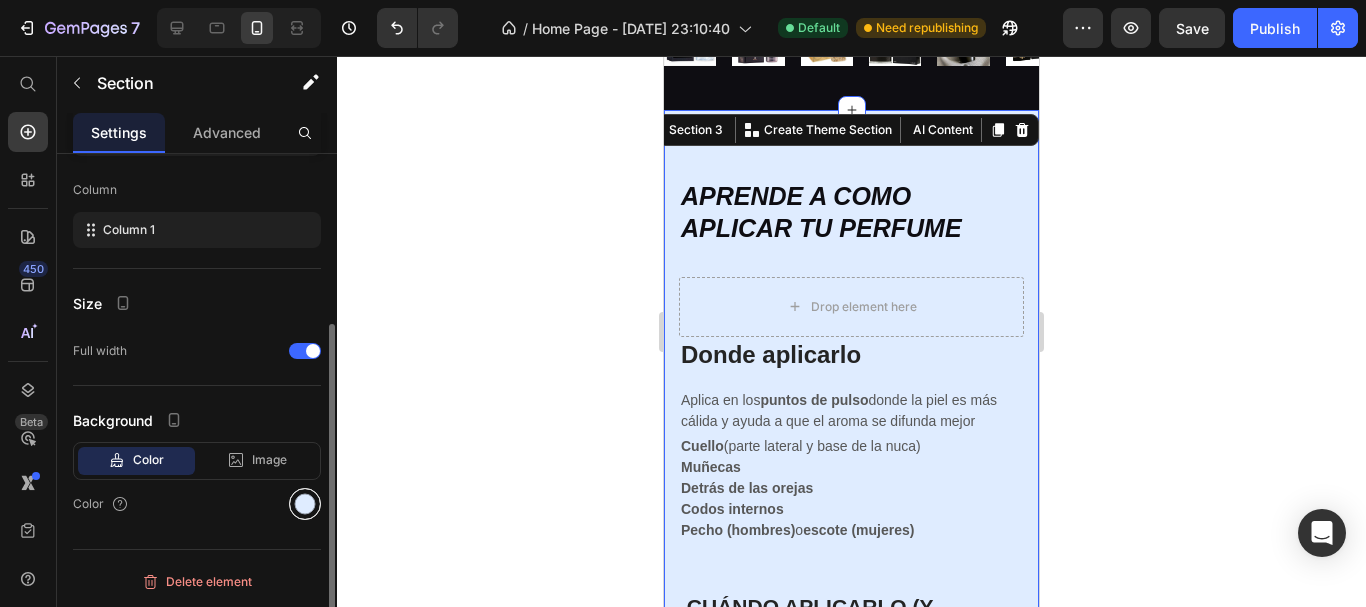 click at bounding box center (305, 504) 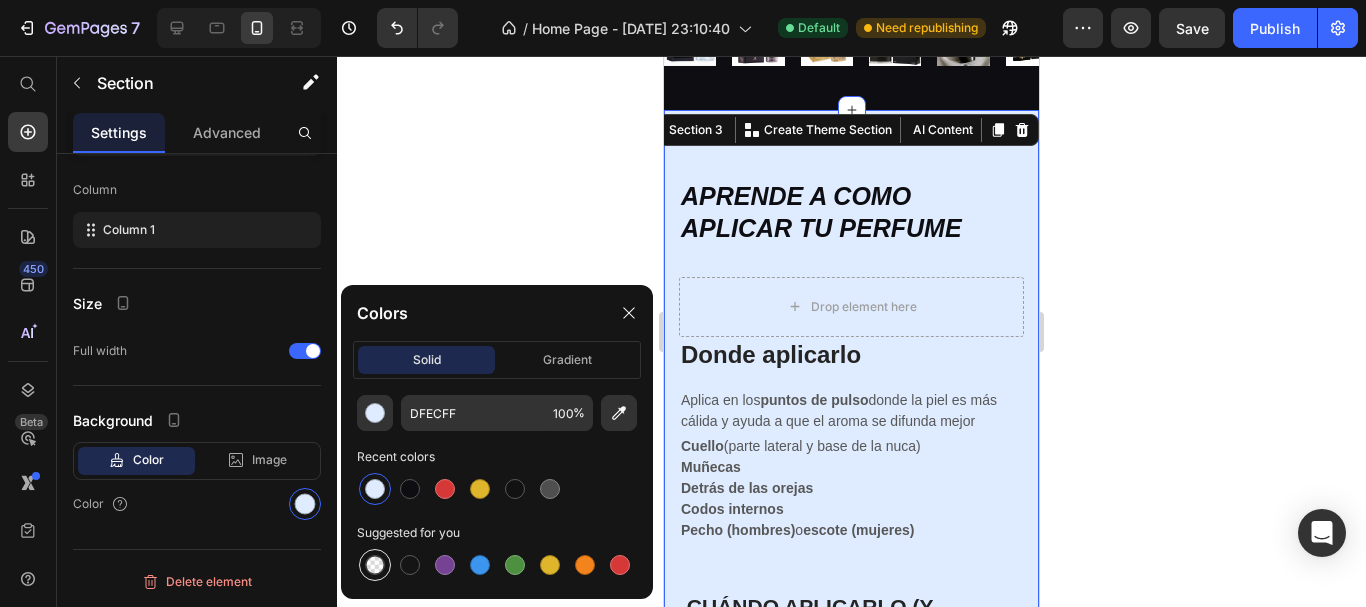click at bounding box center [375, 565] 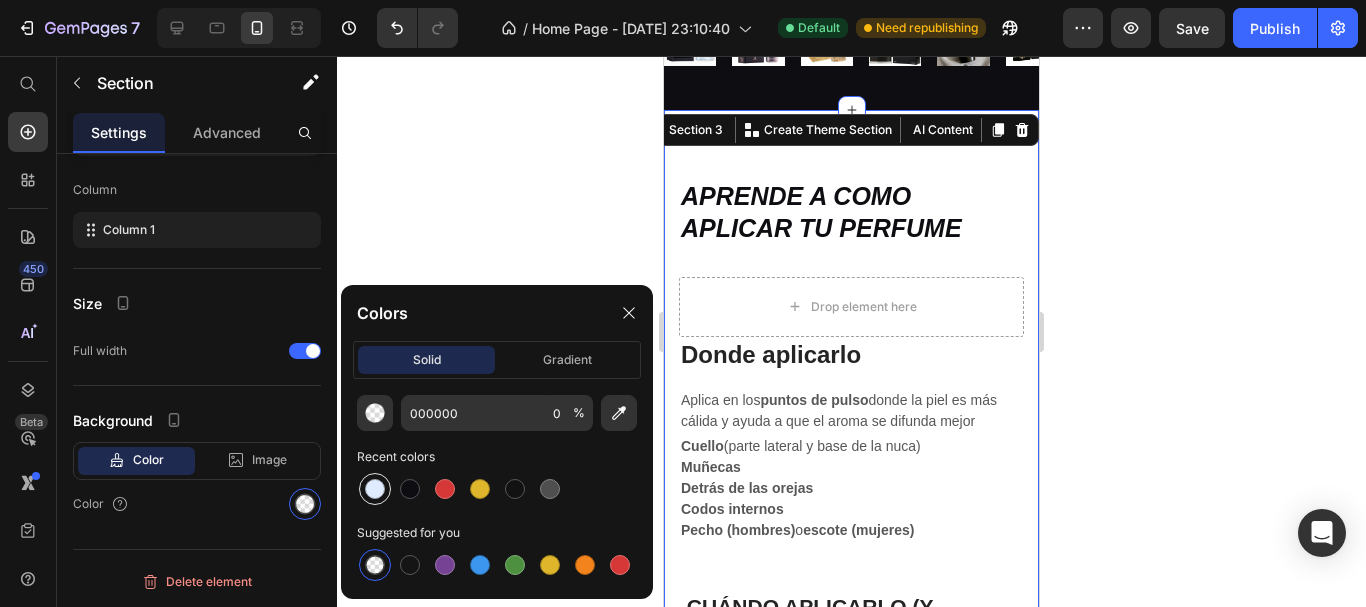 click at bounding box center [375, 489] 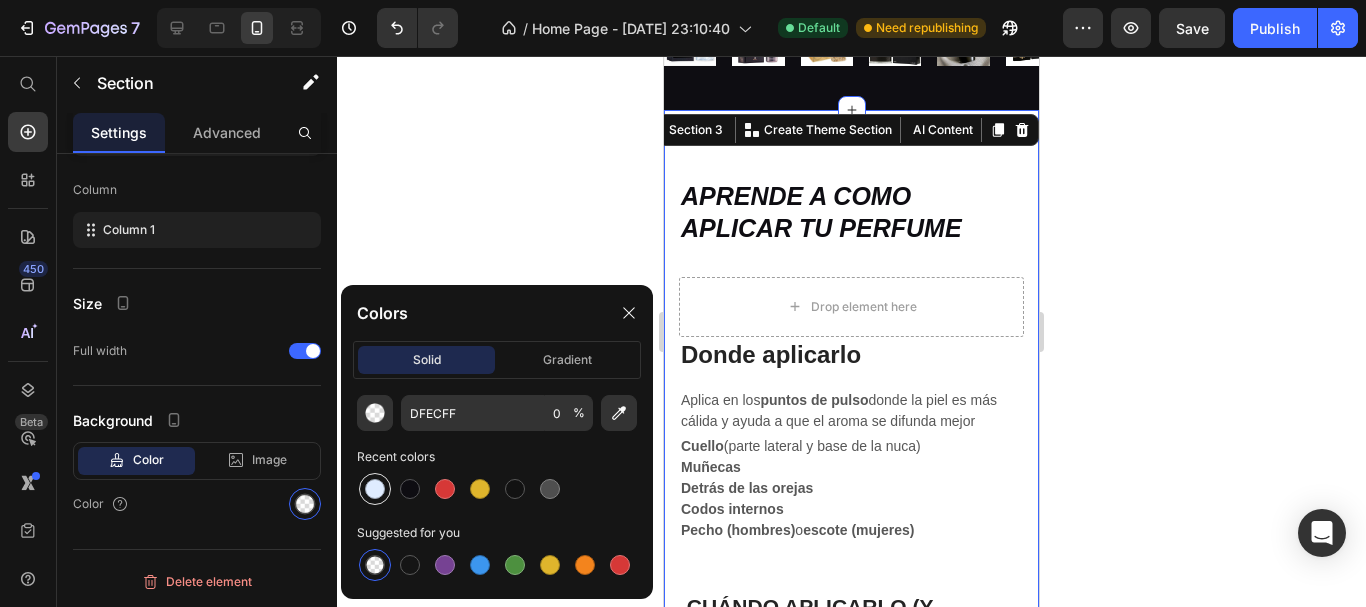 type on "100" 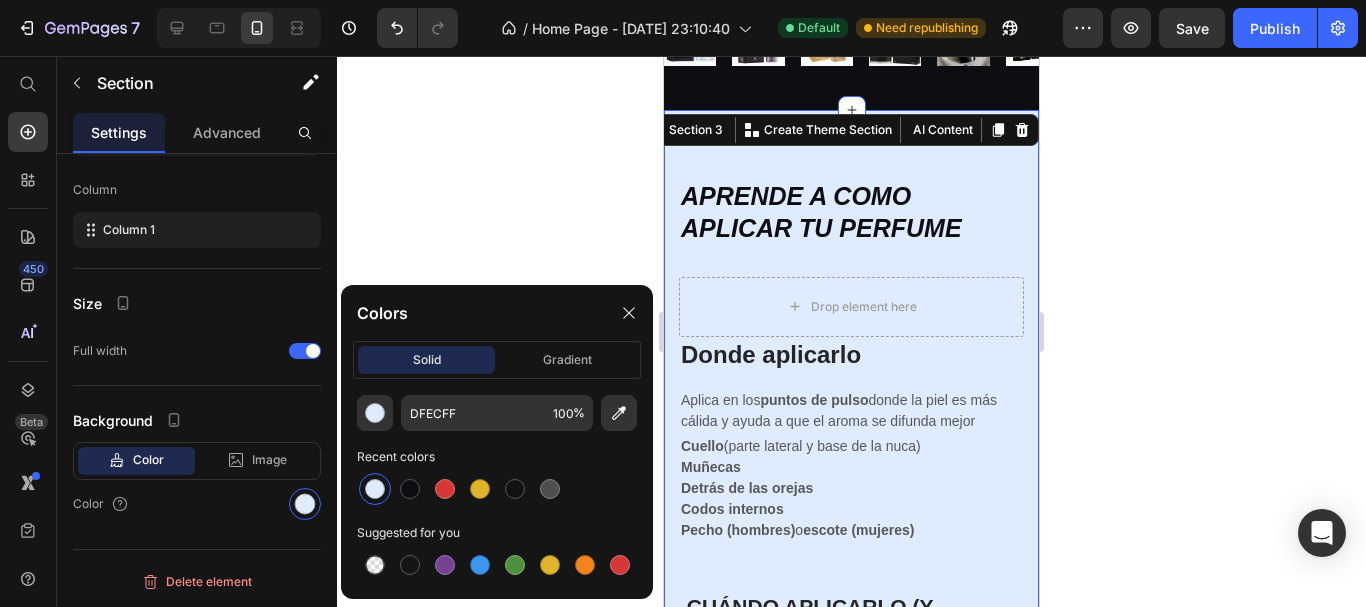 click on "DFECFF 100 %" 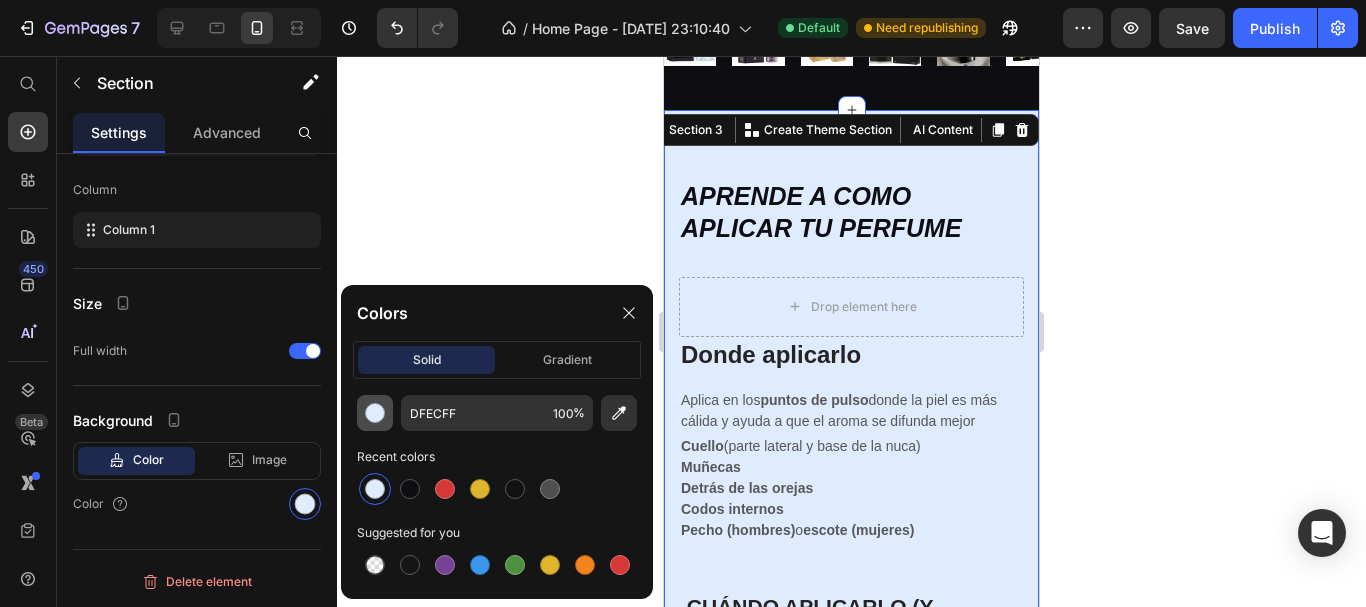 click at bounding box center (375, 413) 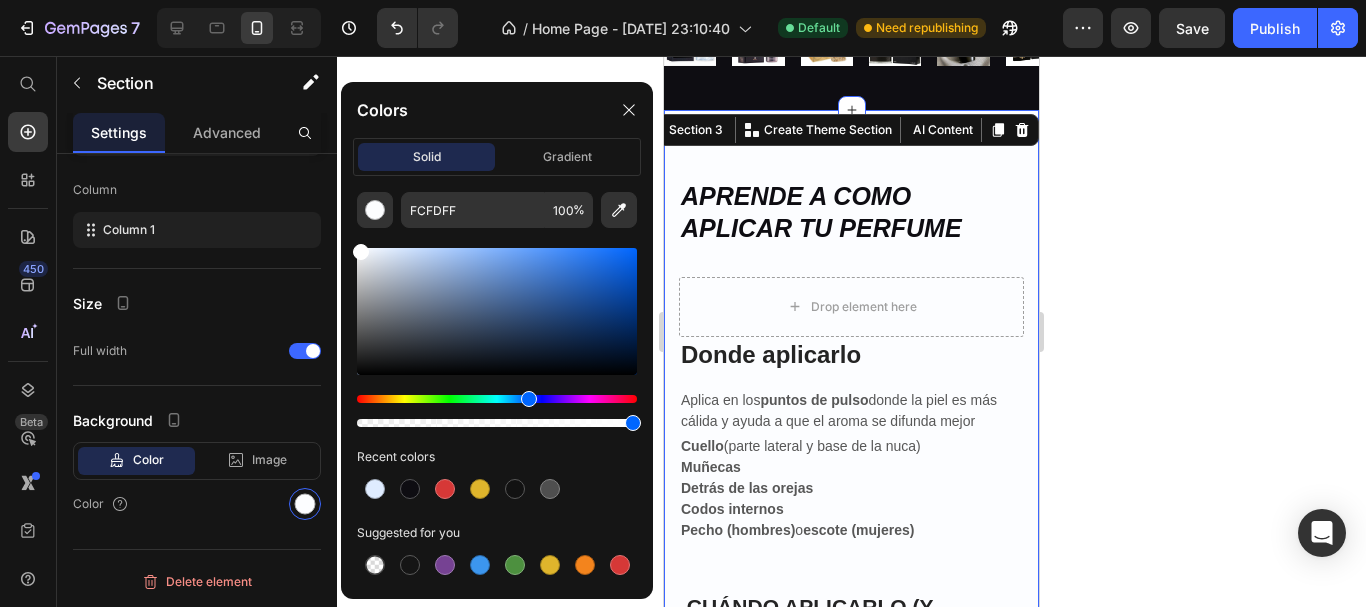 drag, startPoint x: 390, startPoint y: 256, endPoint x: 359, endPoint y: 237, distance: 36.359318 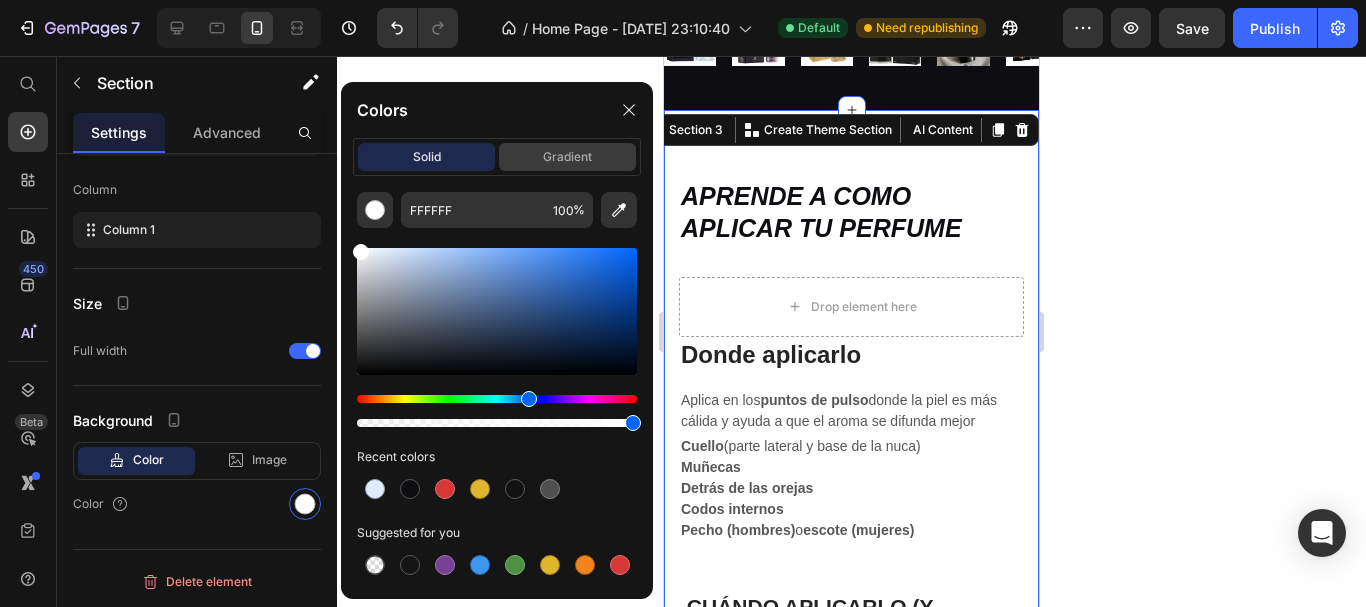 click on "gradient" 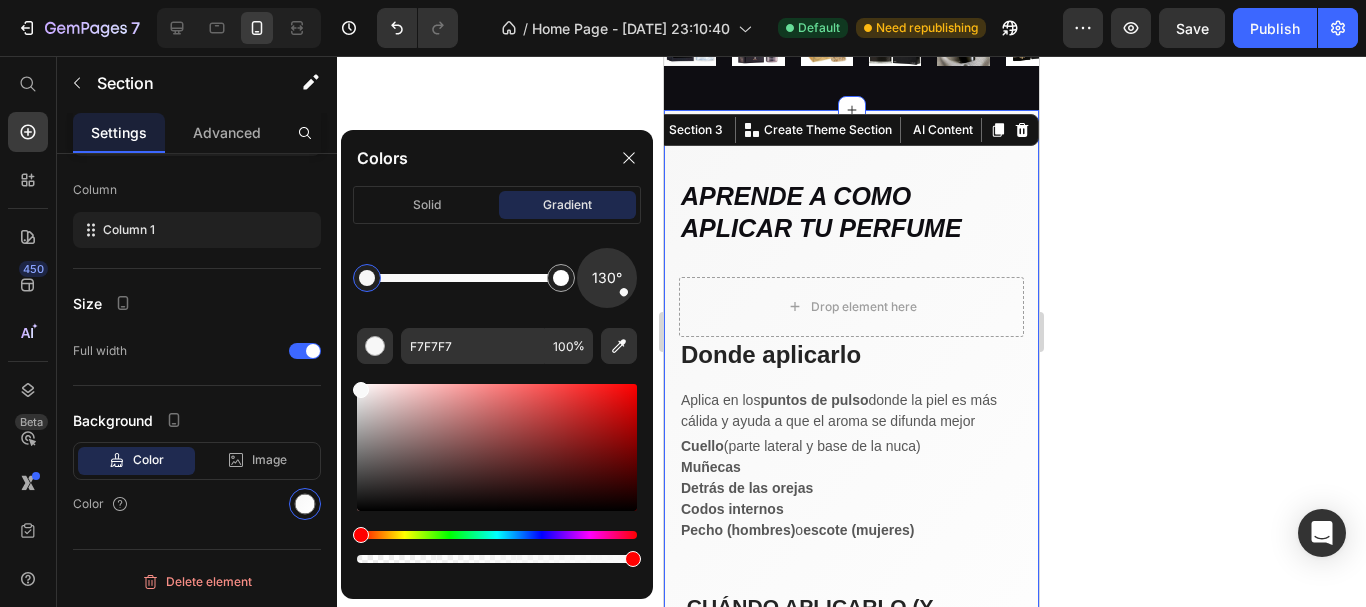 click at bounding box center (361, 390) 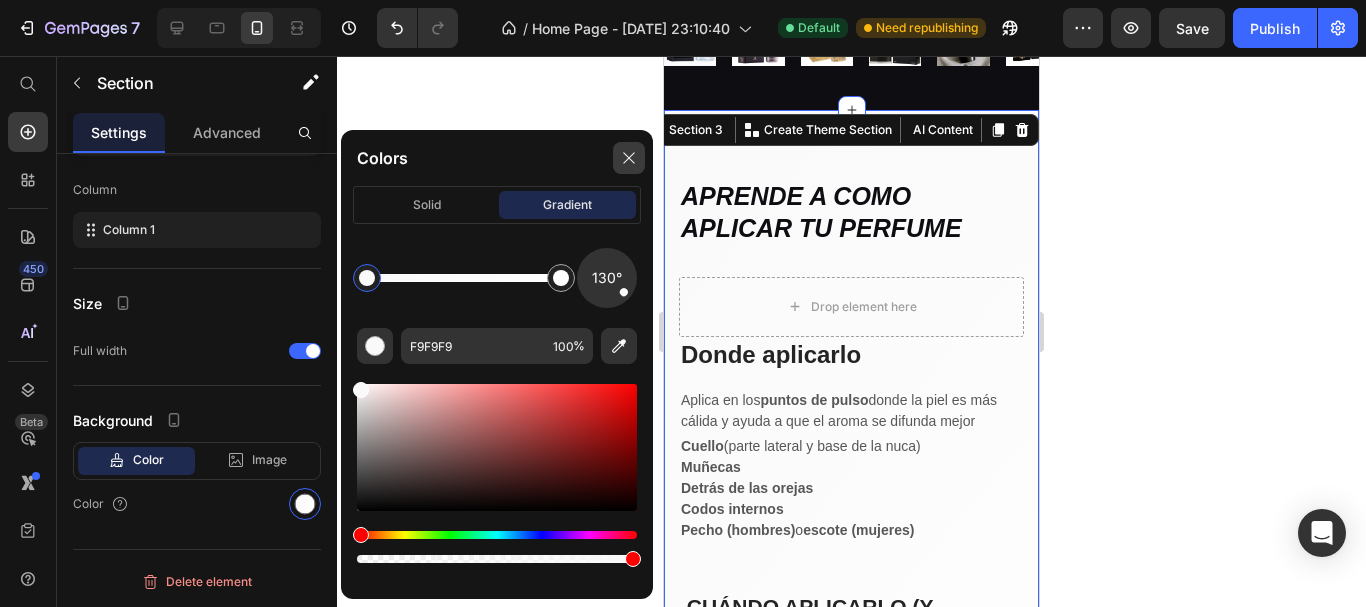 click 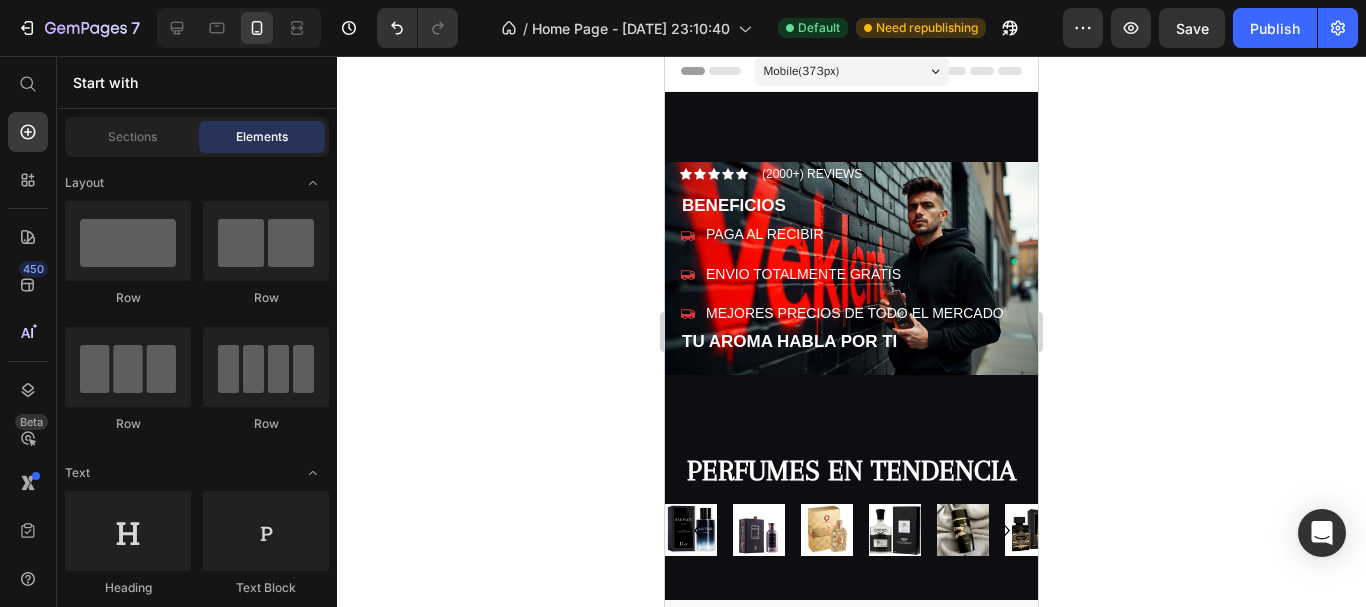scroll, scrollTop: 0, scrollLeft: 0, axis: both 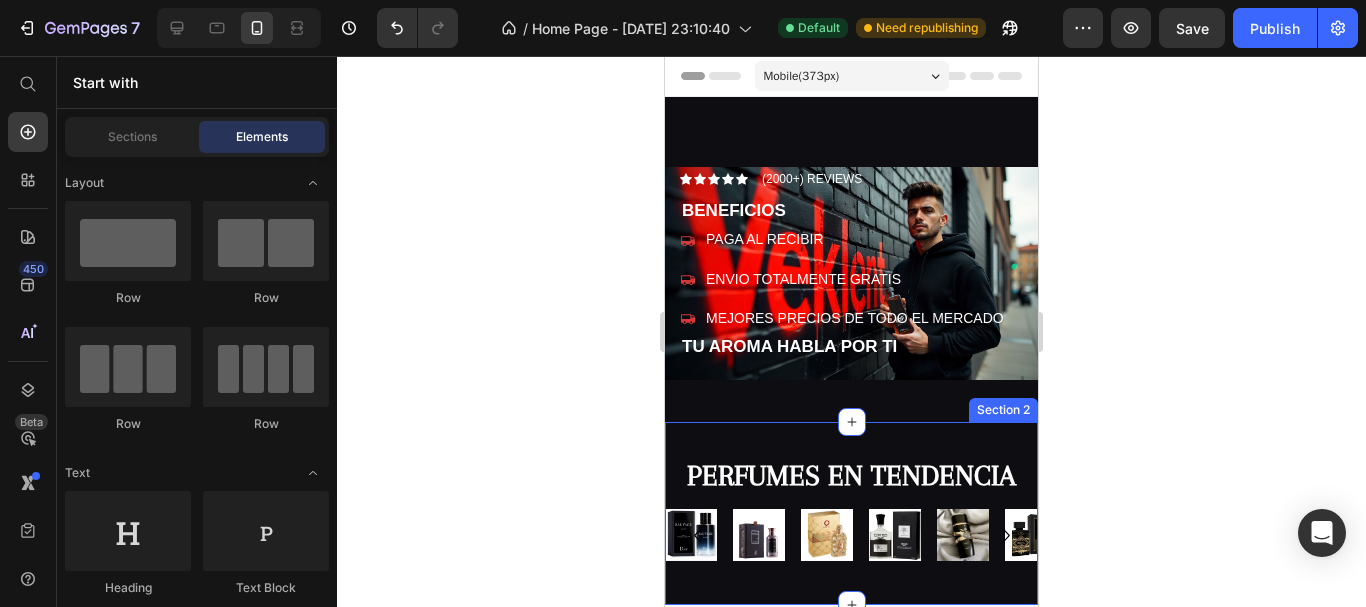 click on "PERFUMES EN TENDENCIA Heading
Image Image Image Image Image Image
Carousel Section 2" at bounding box center (851, 513) 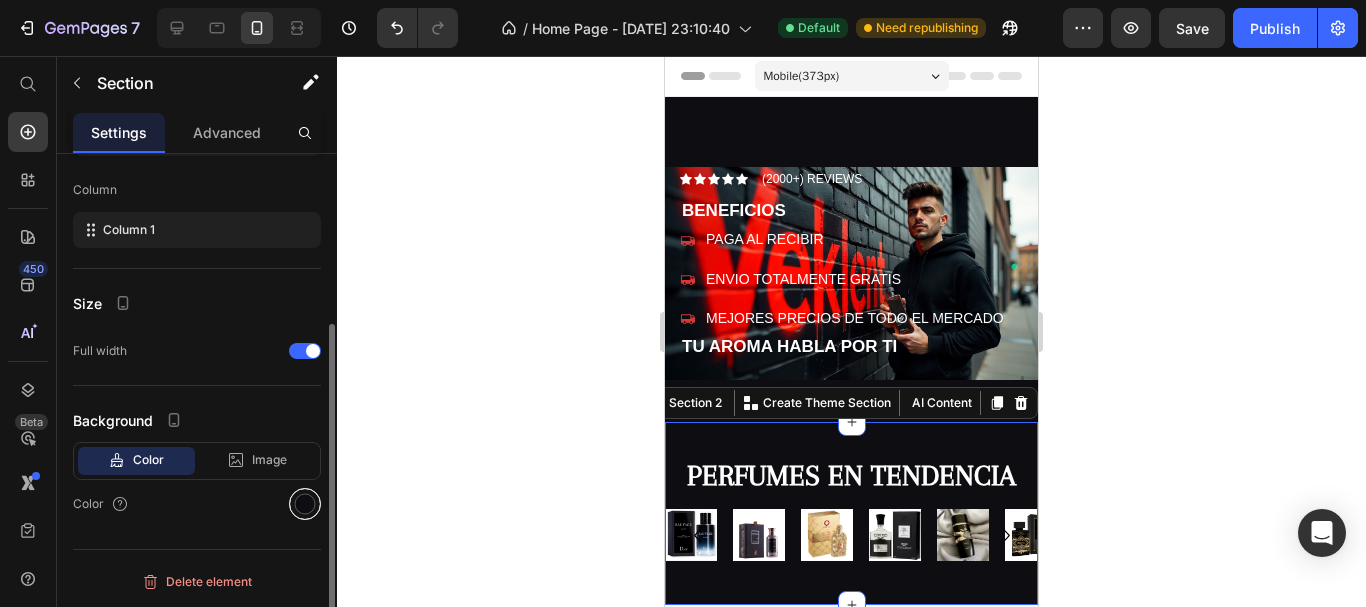 click at bounding box center (305, 504) 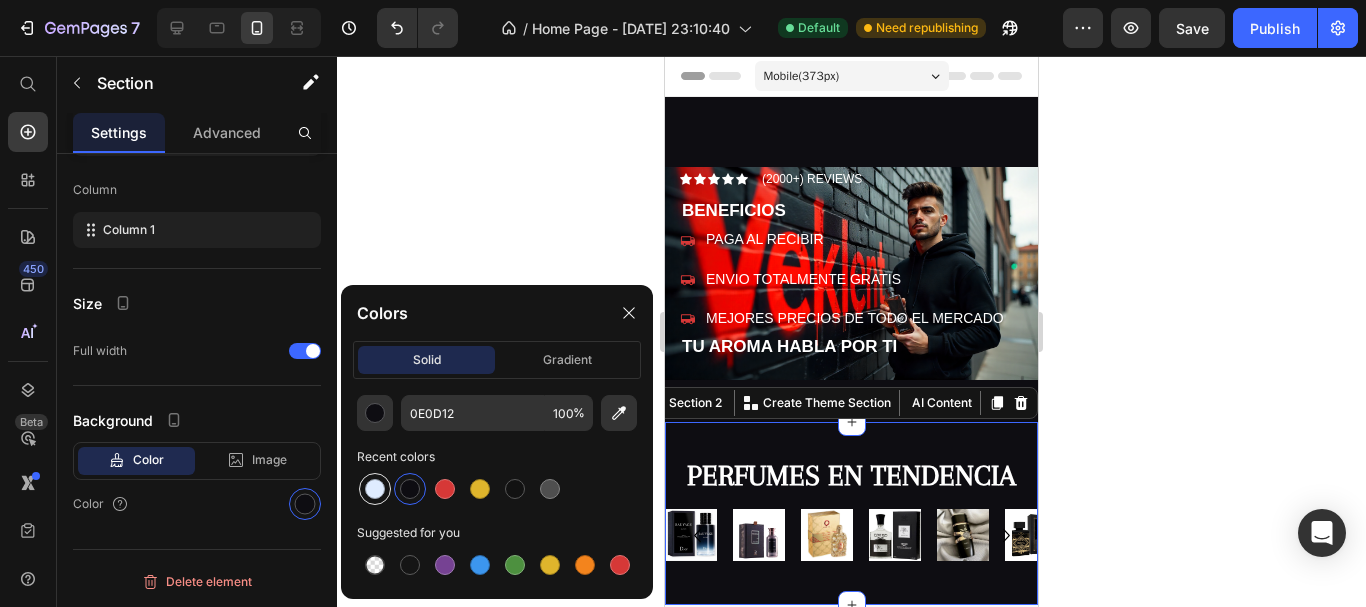 click at bounding box center [375, 489] 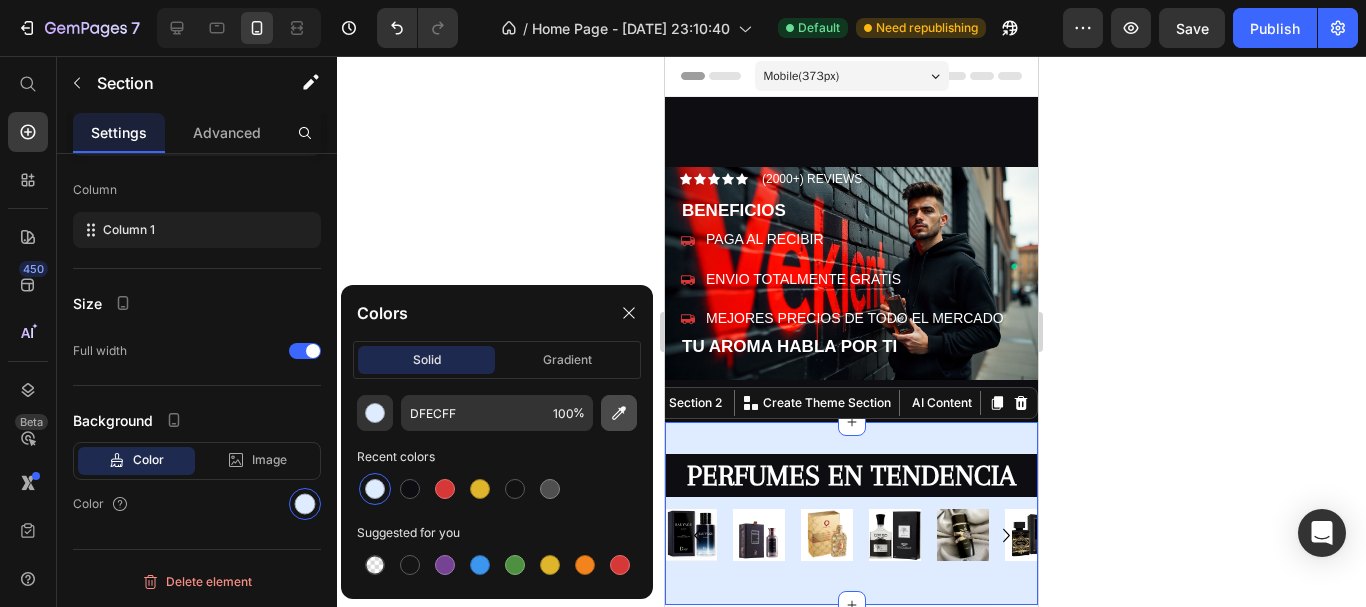 click 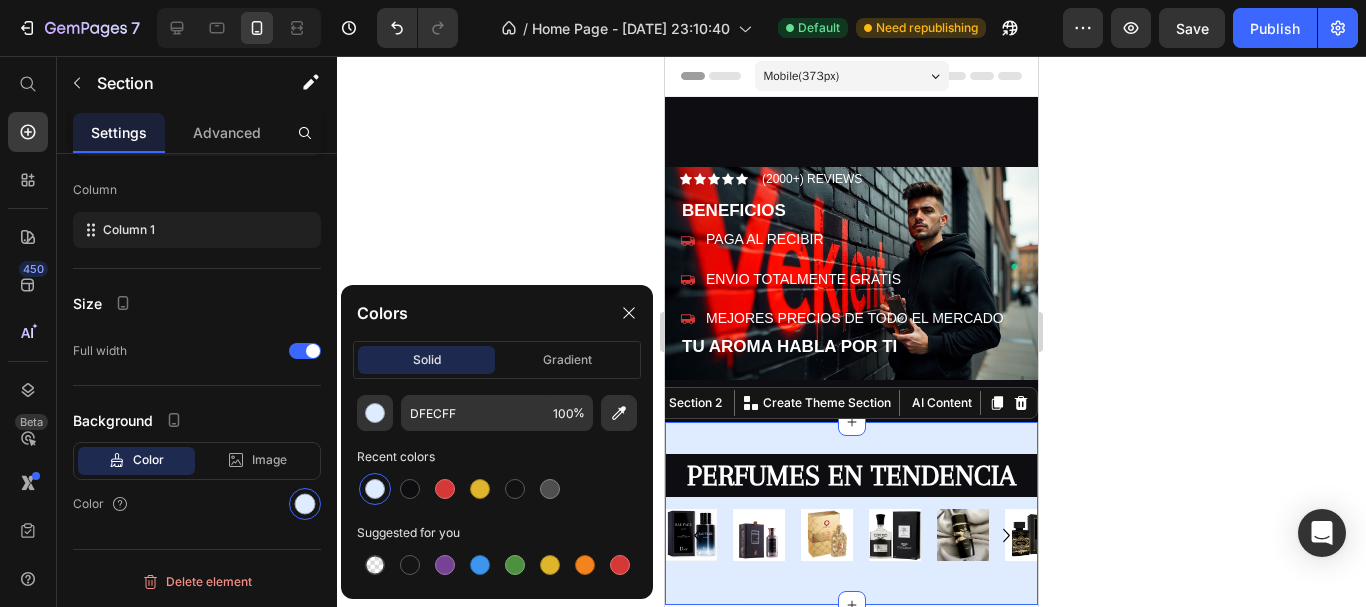 type on "FFFFFF" 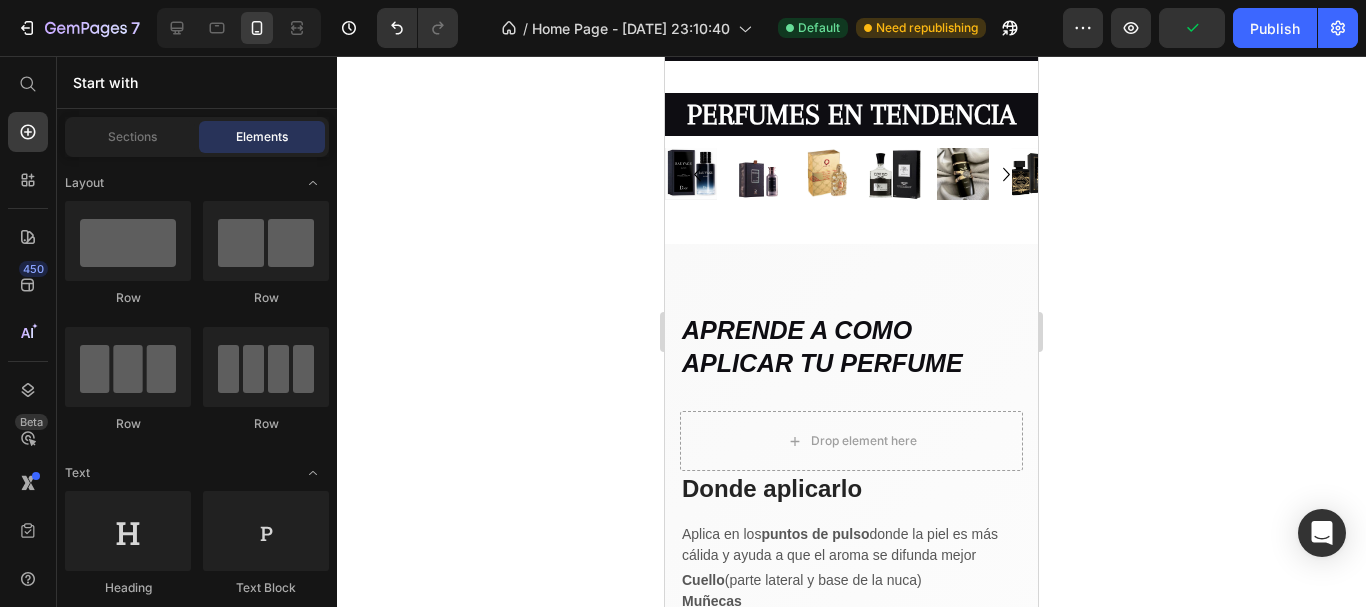 scroll, scrollTop: 373, scrollLeft: 0, axis: vertical 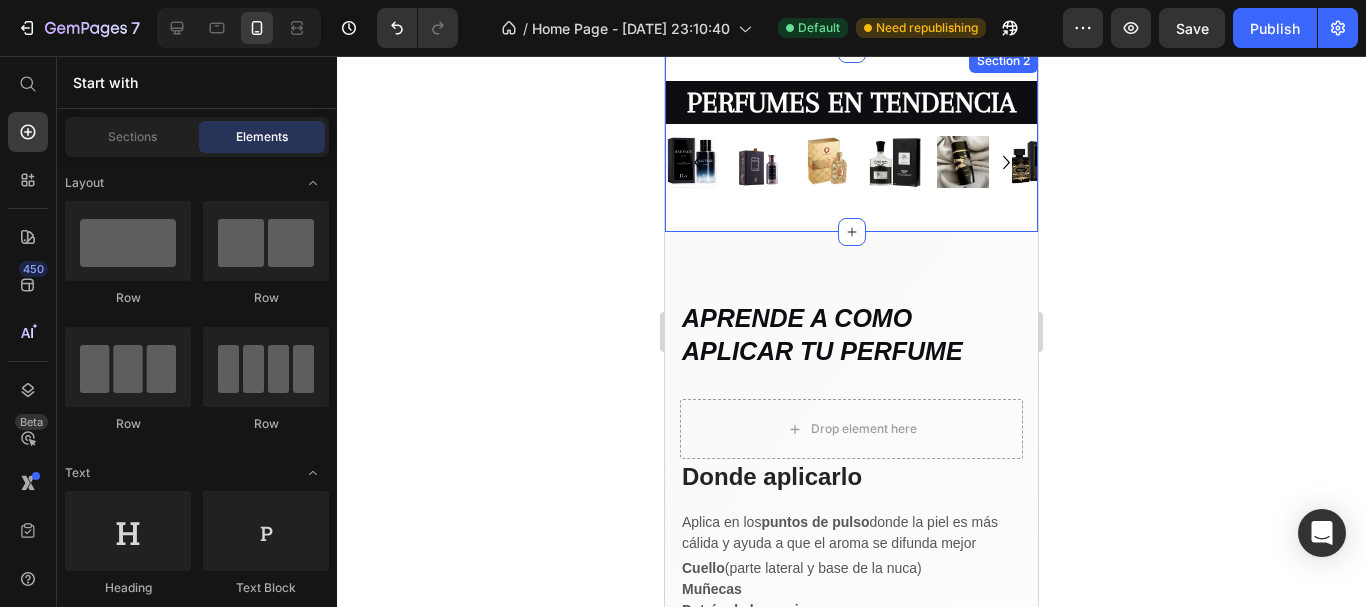 click on "PERFUMES EN TENDENCIA Heading
Image Image Image Image Image Image
Carousel Section 2" at bounding box center (851, 140) 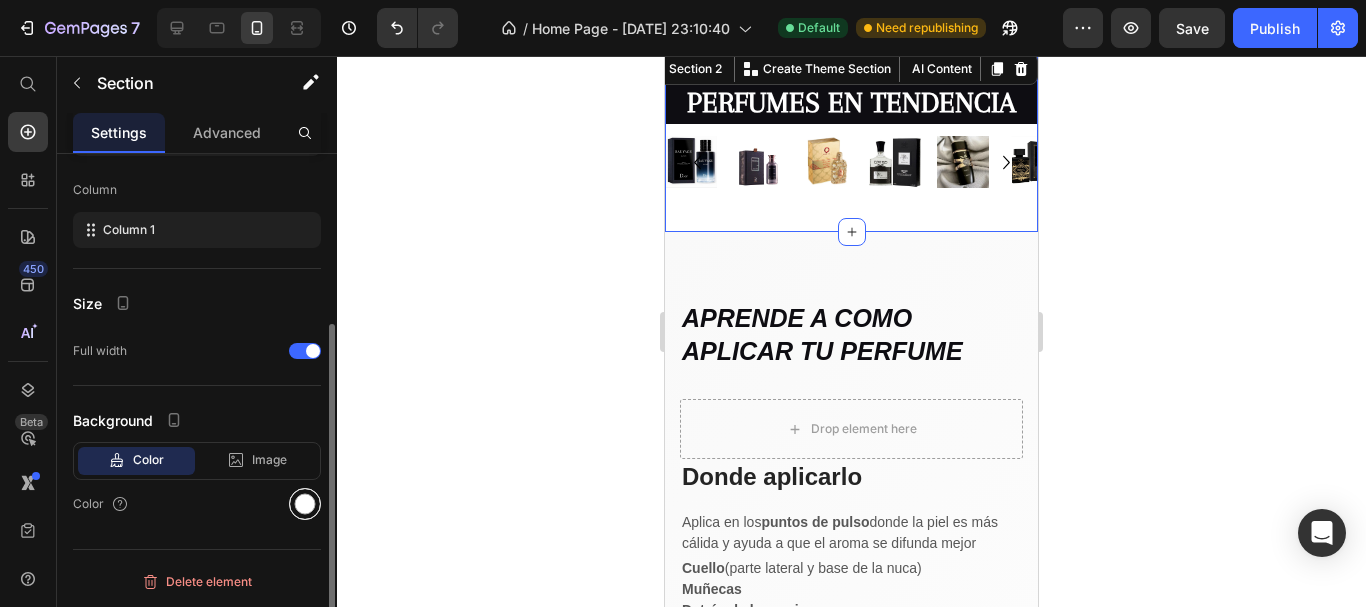 click at bounding box center (305, 504) 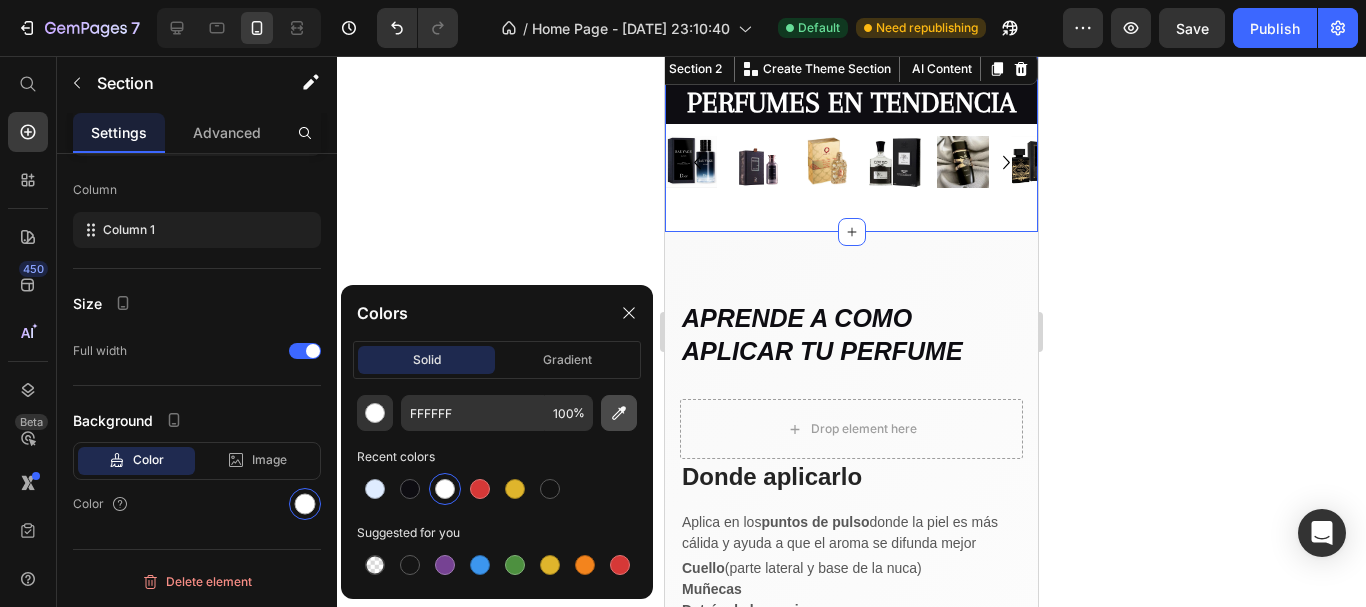 click at bounding box center [619, 413] 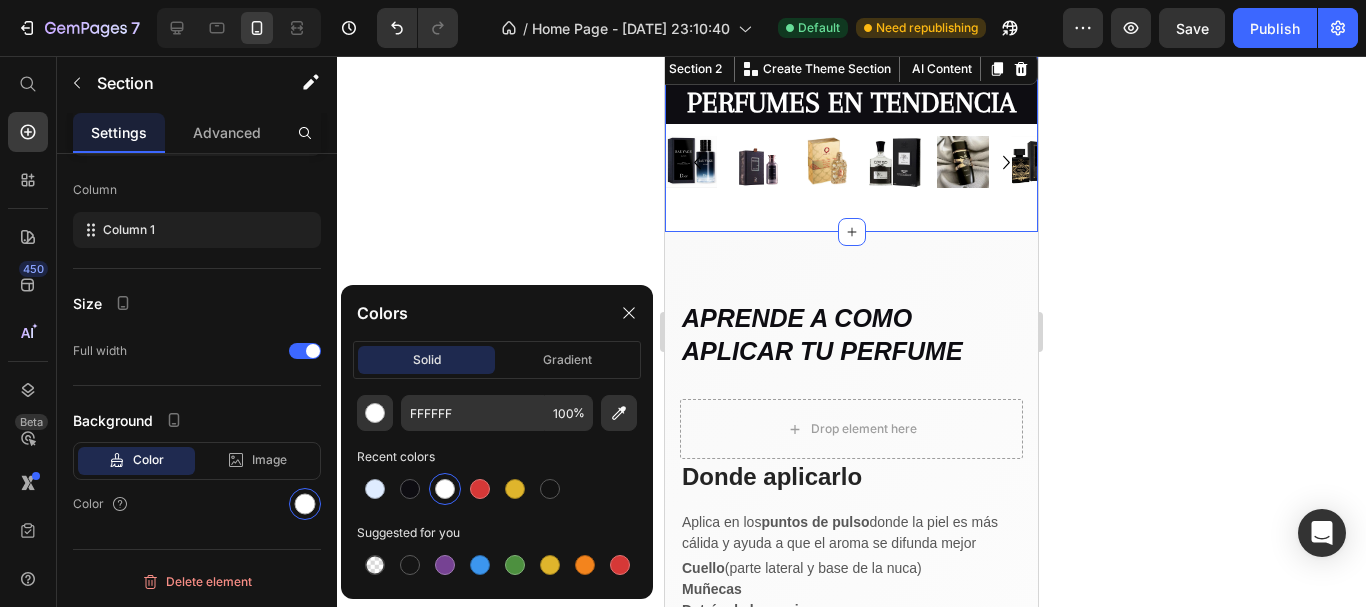 type on "F9F9F9" 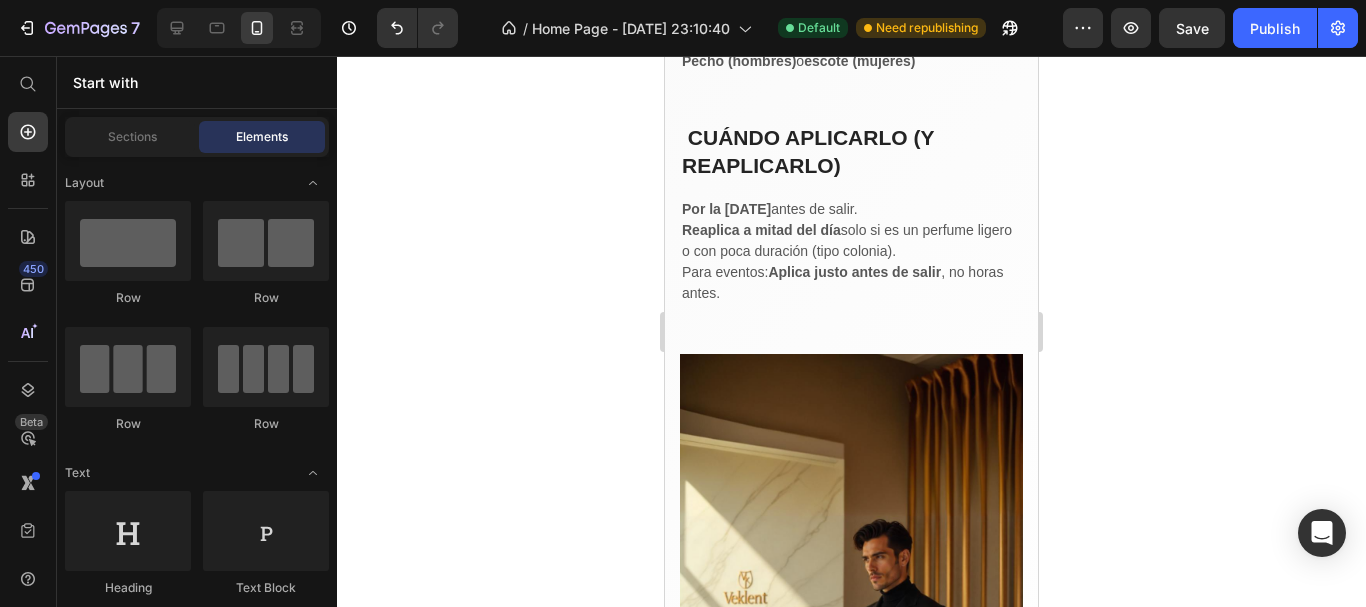 scroll, scrollTop: 124, scrollLeft: 0, axis: vertical 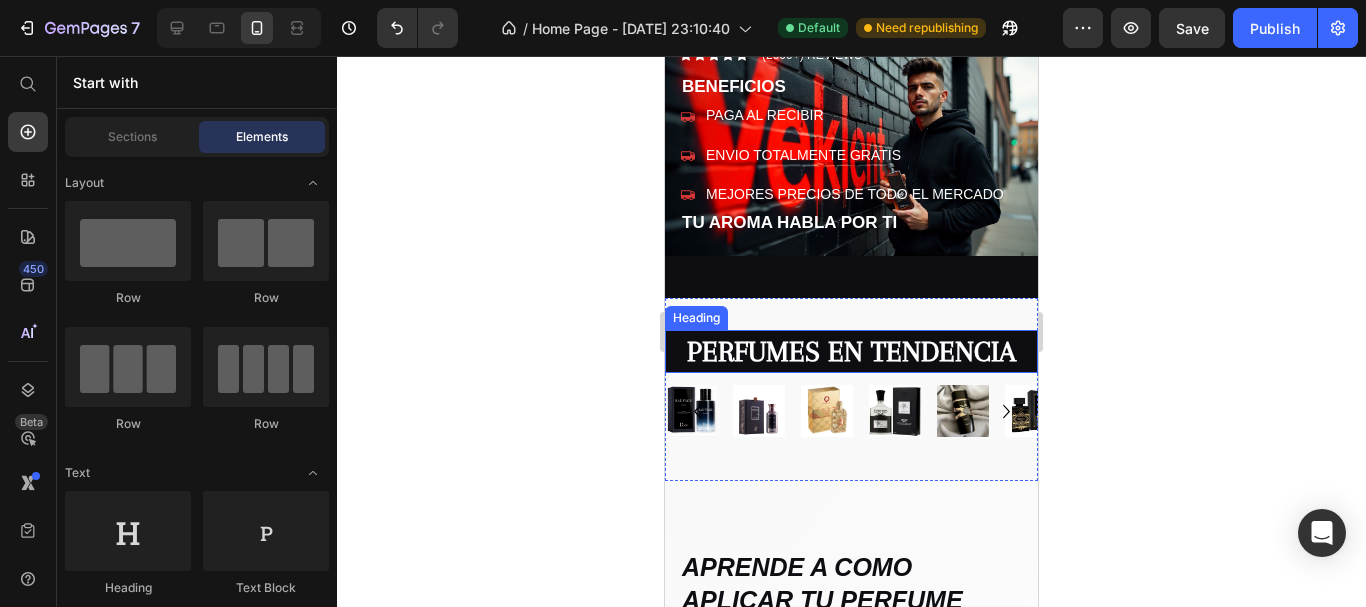 click on "PERFUMES EN TENDENCIA" at bounding box center [851, 351] 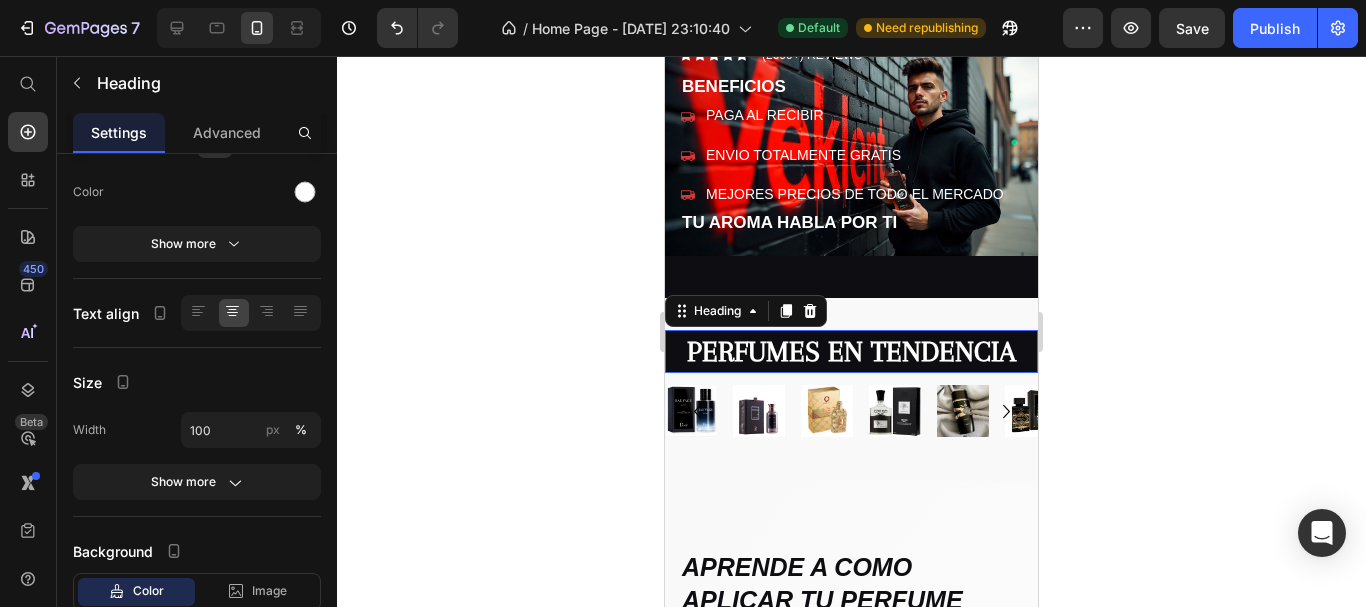 scroll, scrollTop: 0, scrollLeft: 0, axis: both 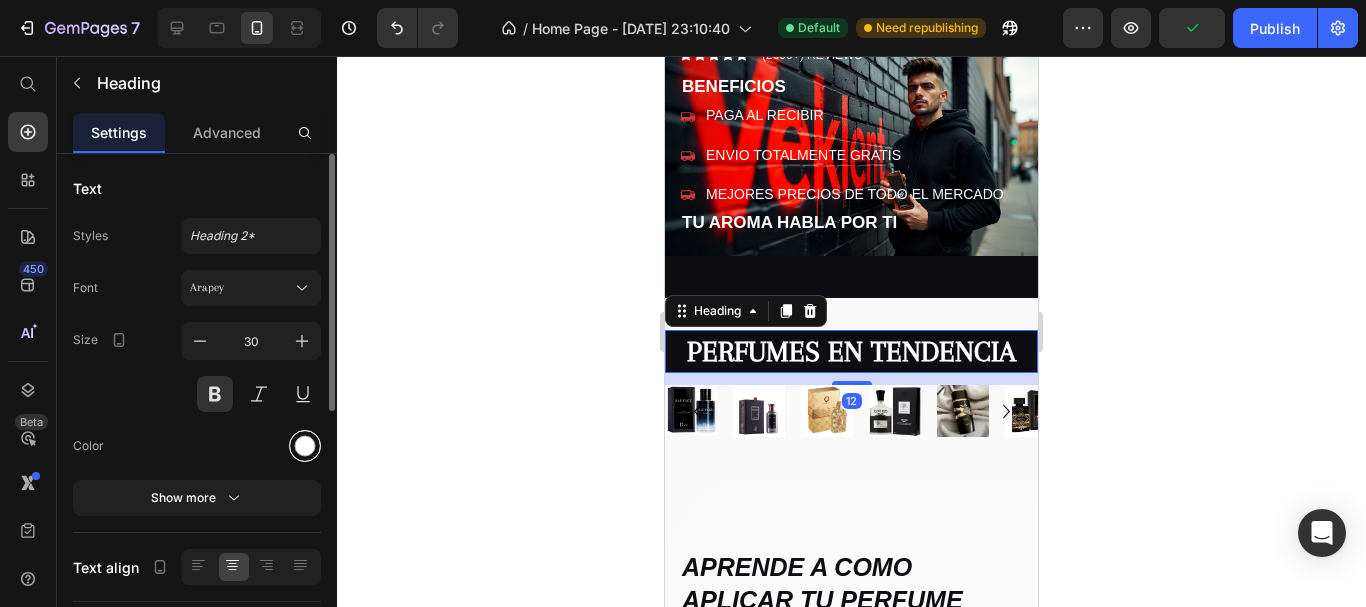 click at bounding box center (305, 446) 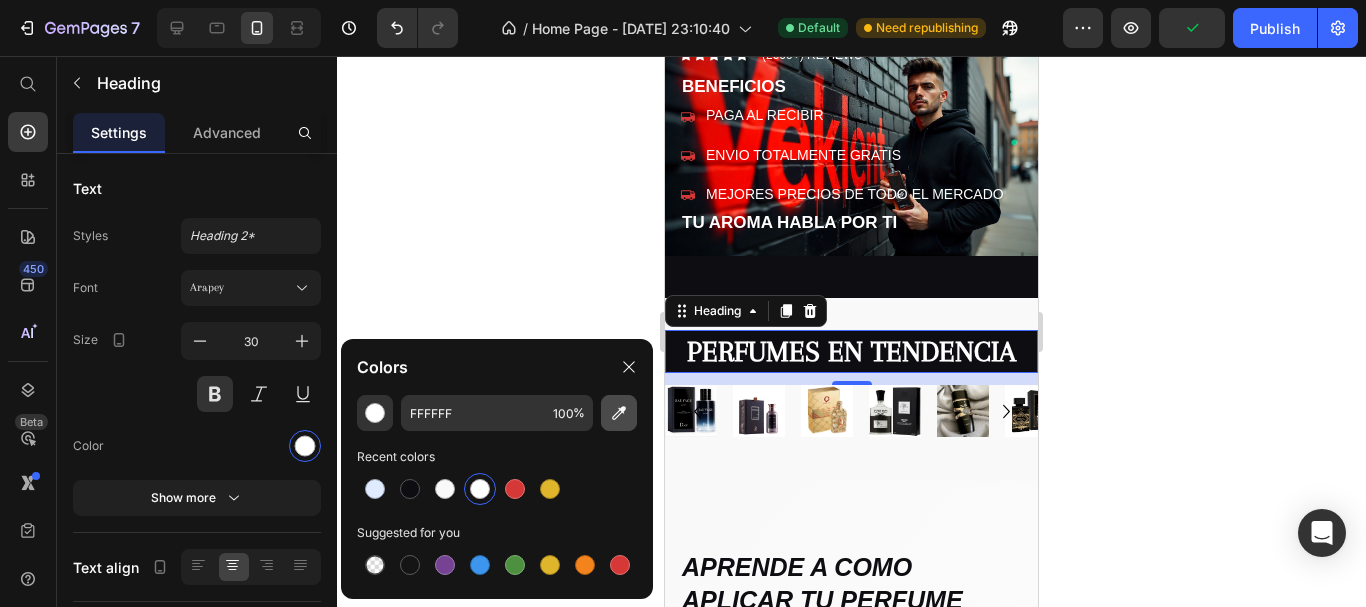 click at bounding box center [619, 413] 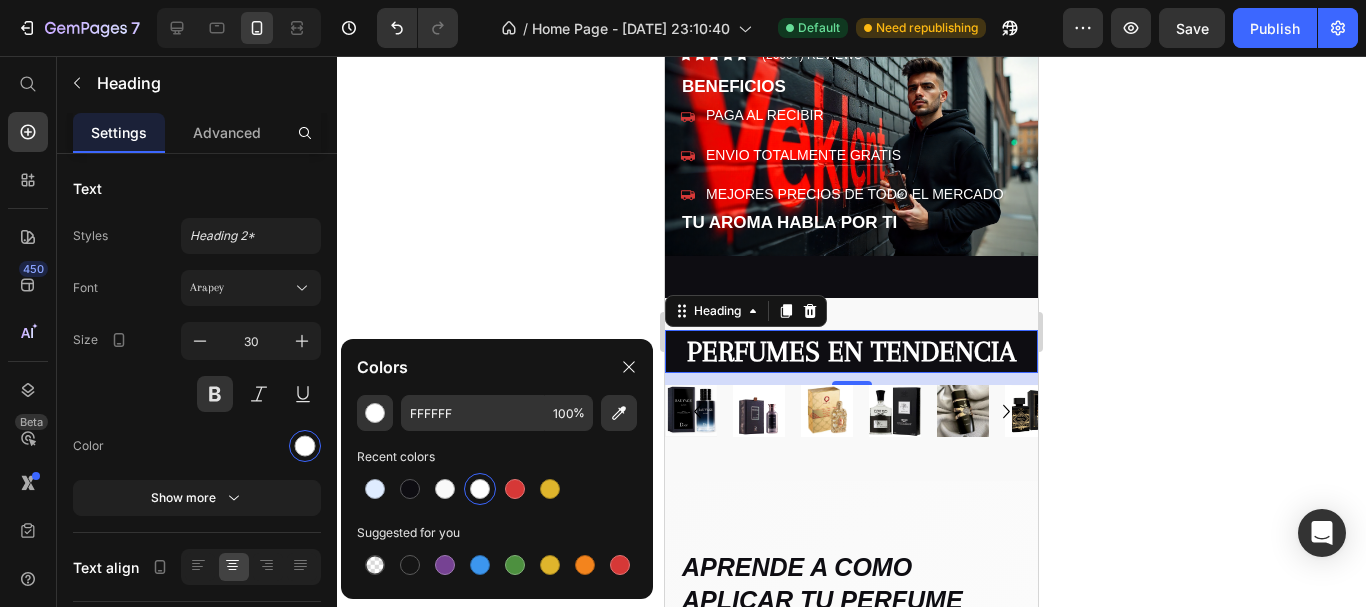 type on "F9F9F9" 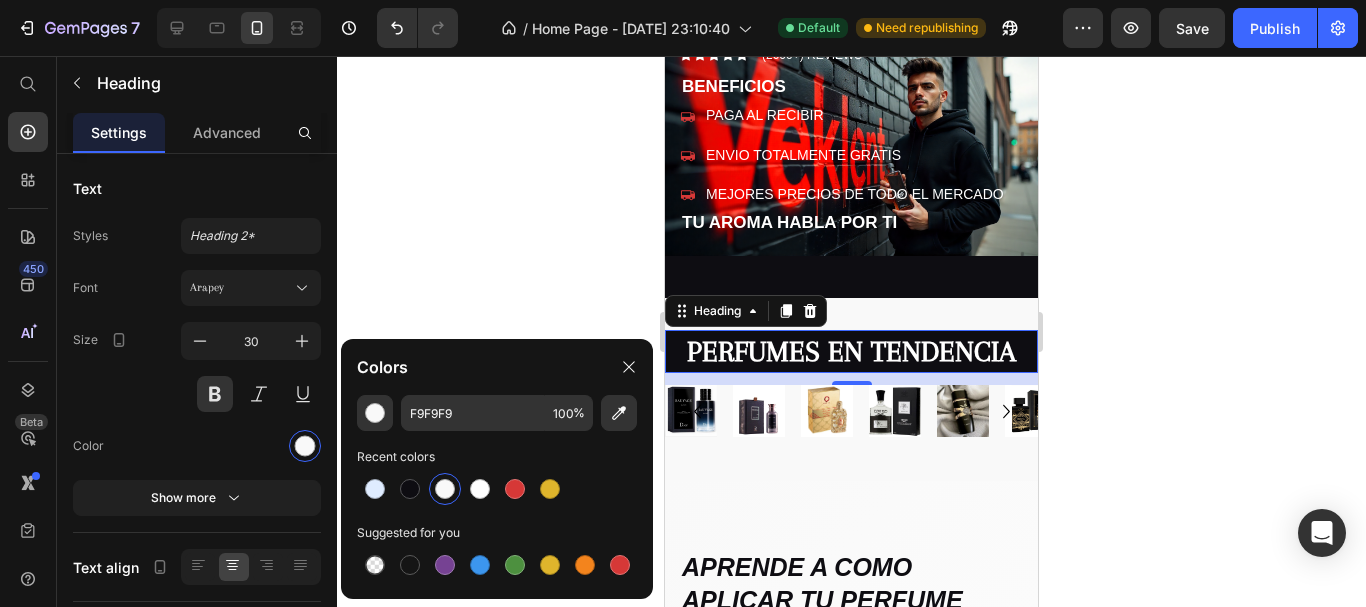 click 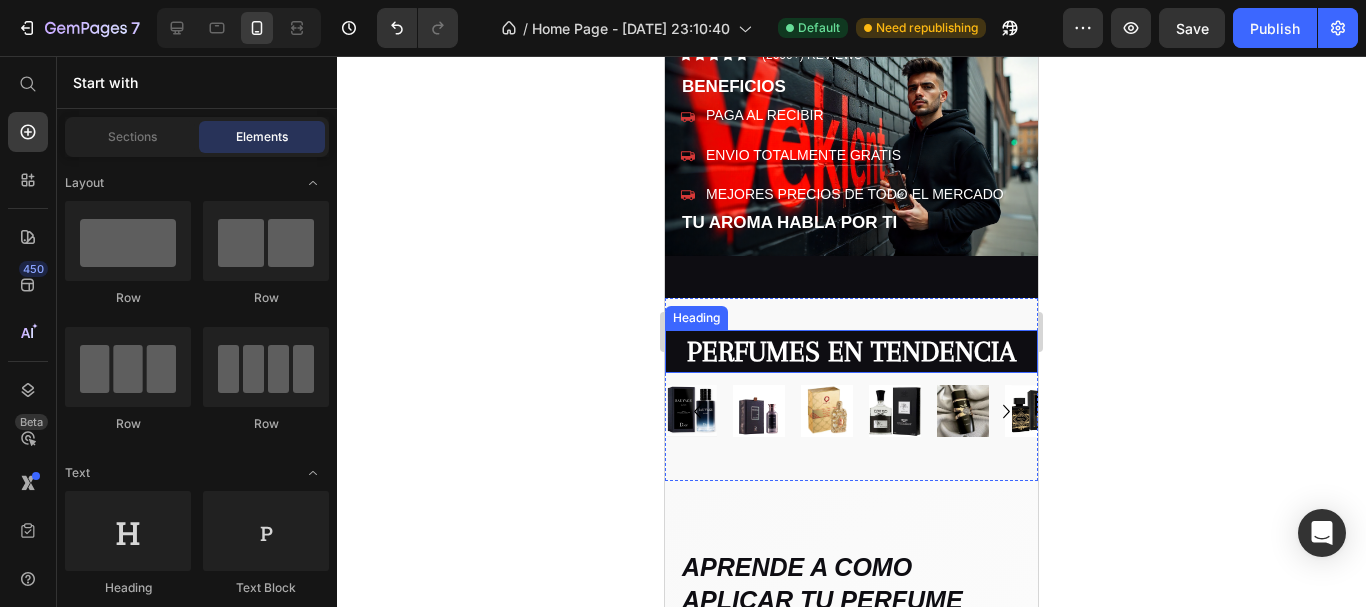 click on "PERFUMES EN TENDENCIA" at bounding box center [851, 351] 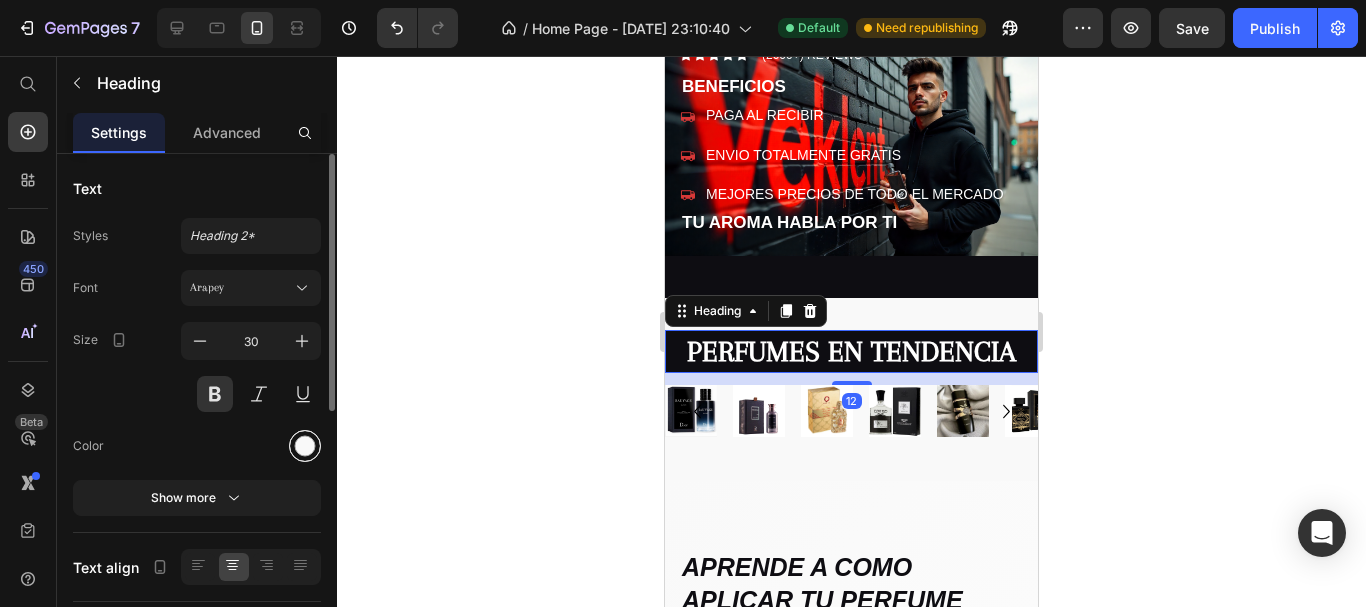 click at bounding box center (305, 446) 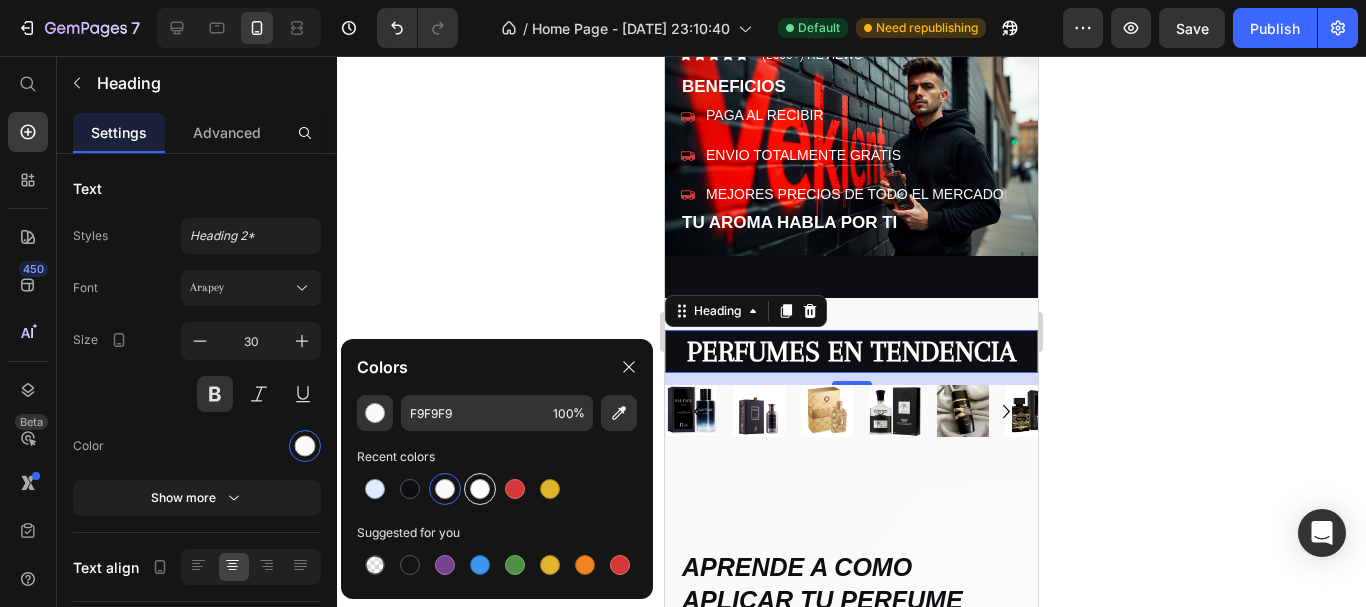 click at bounding box center [480, 489] 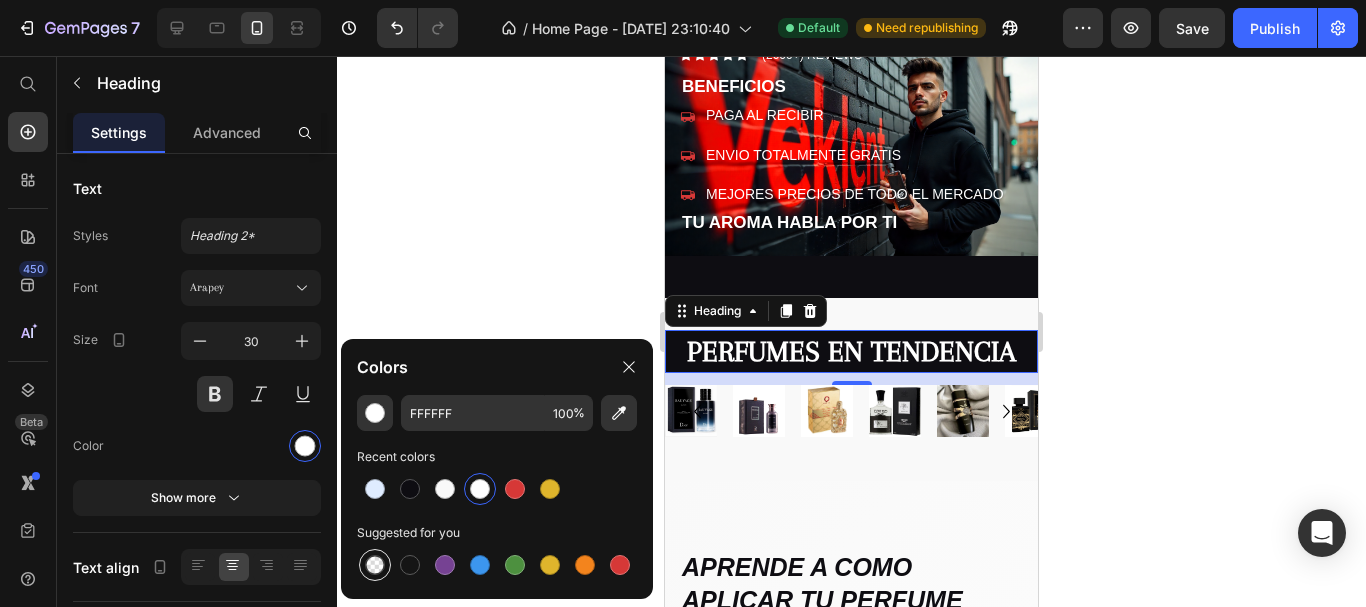 click at bounding box center (375, 565) 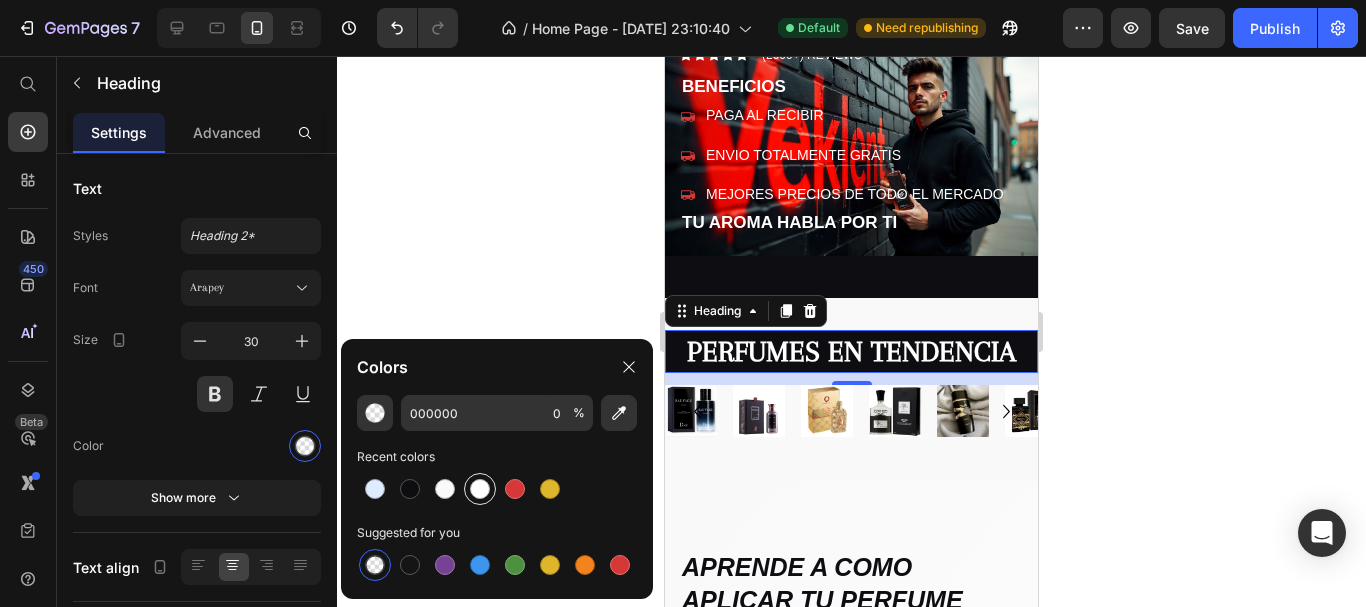 click at bounding box center [480, 489] 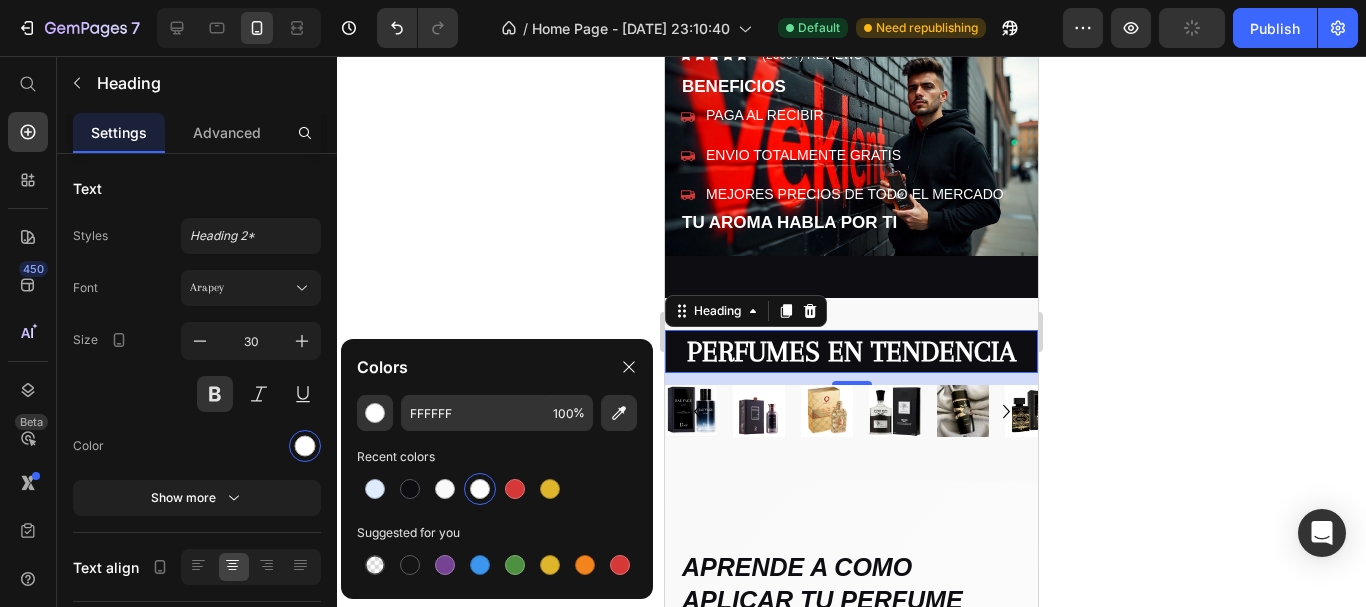 click 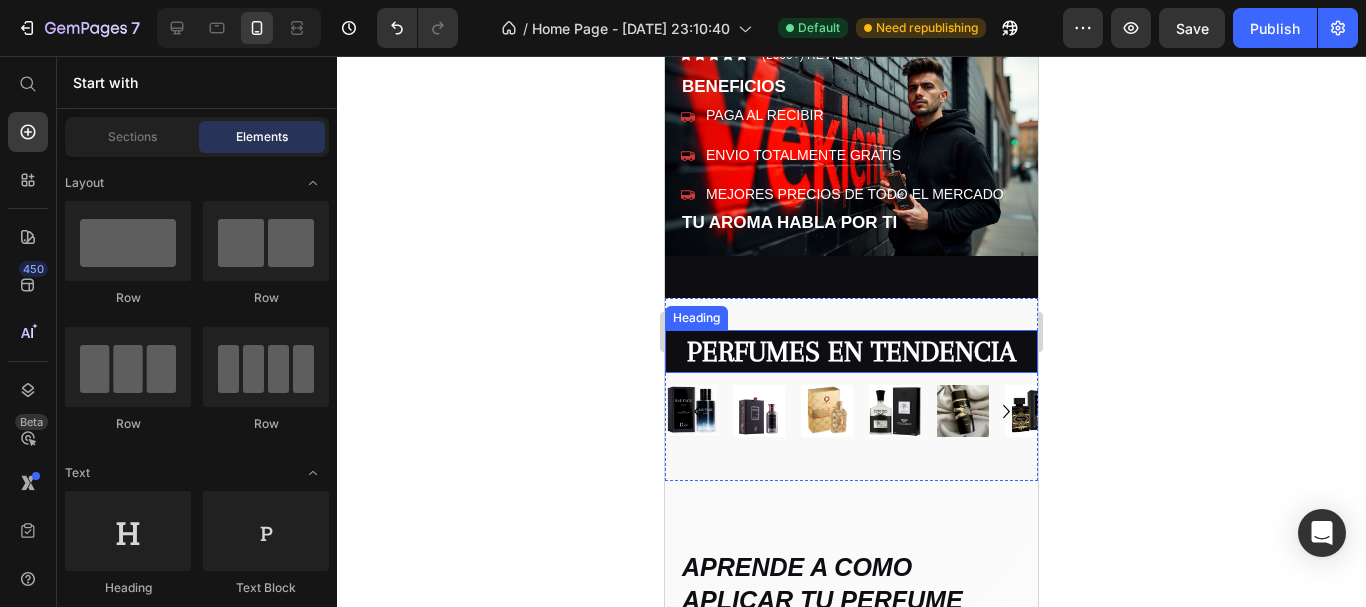 click on "PERFUMES EN TENDENCIA" at bounding box center (851, 351) 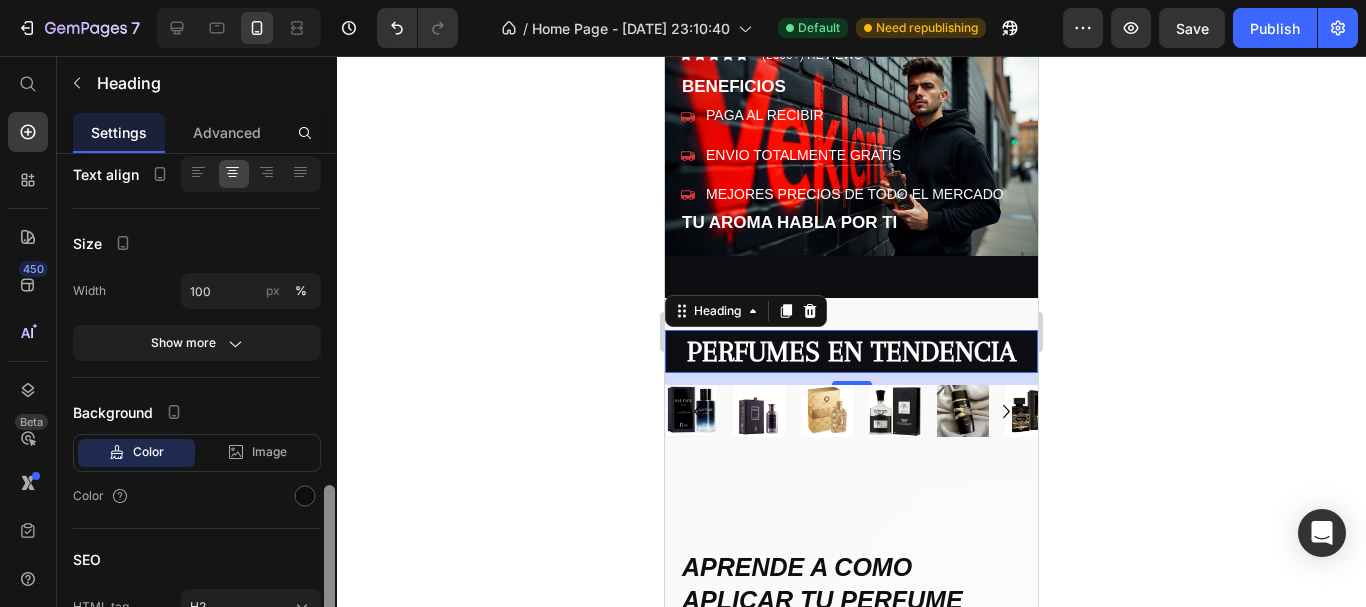 scroll, scrollTop: 502, scrollLeft: 0, axis: vertical 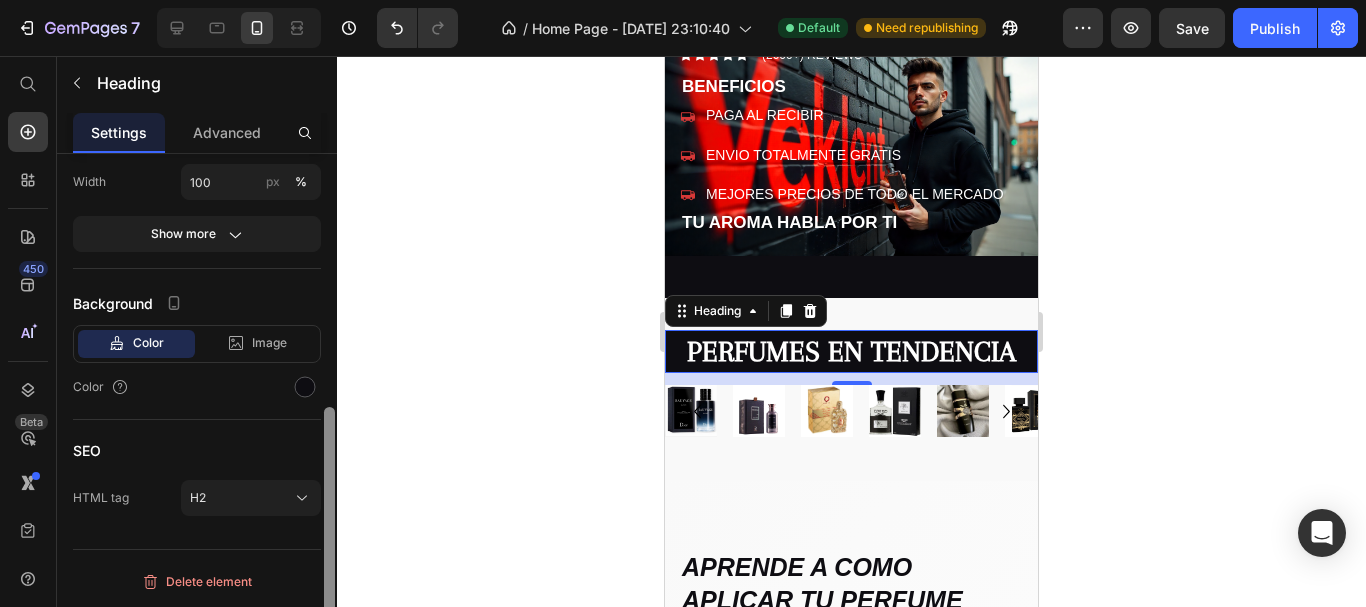 drag, startPoint x: 331, startPoint y: 212, endPoint x: 331, endPoint y: 470, distance: 258 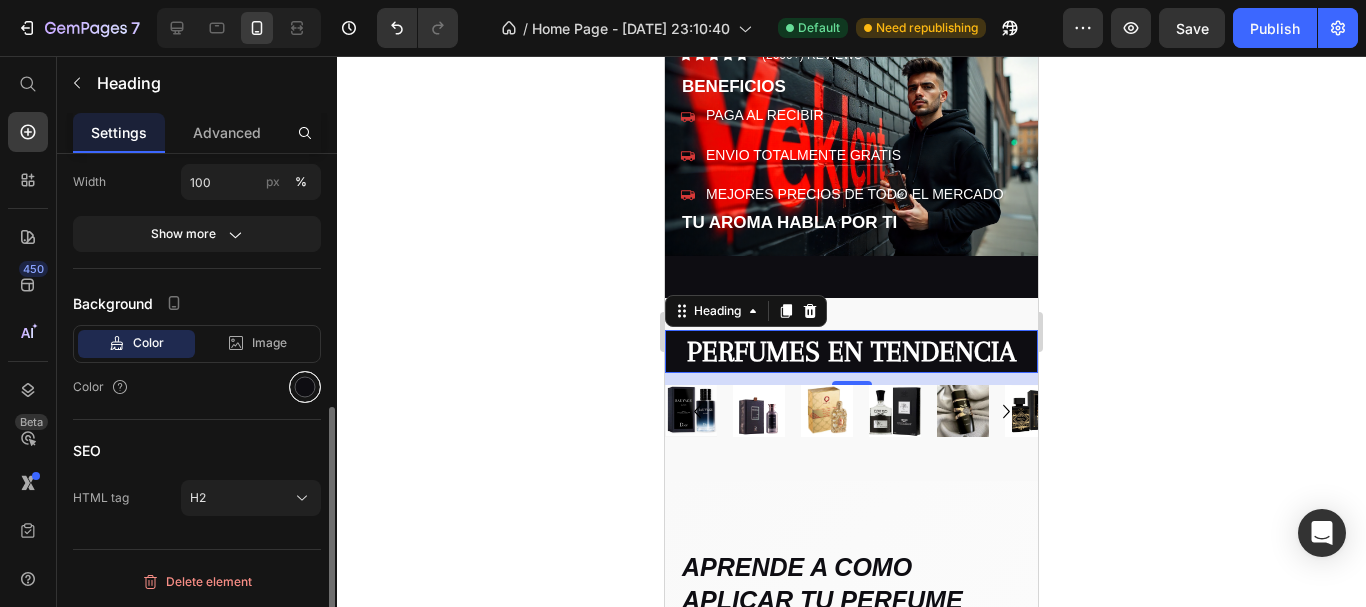 click at bounding box center [305, 387] 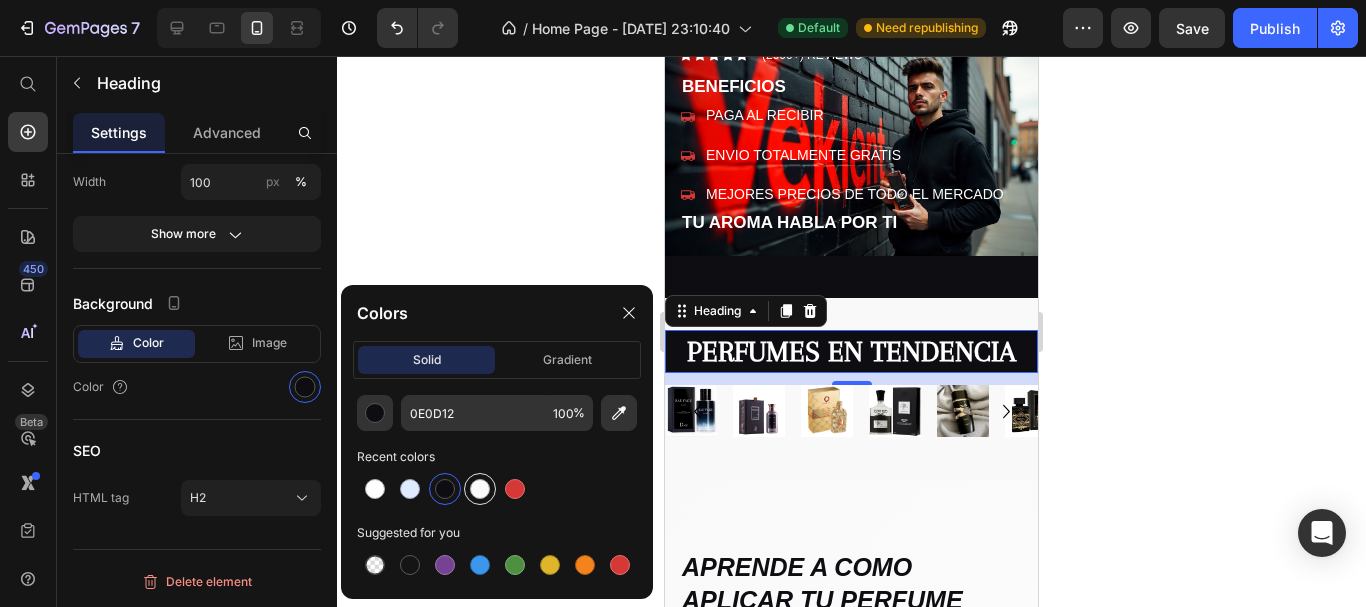 click at bounding box center (480, 489) 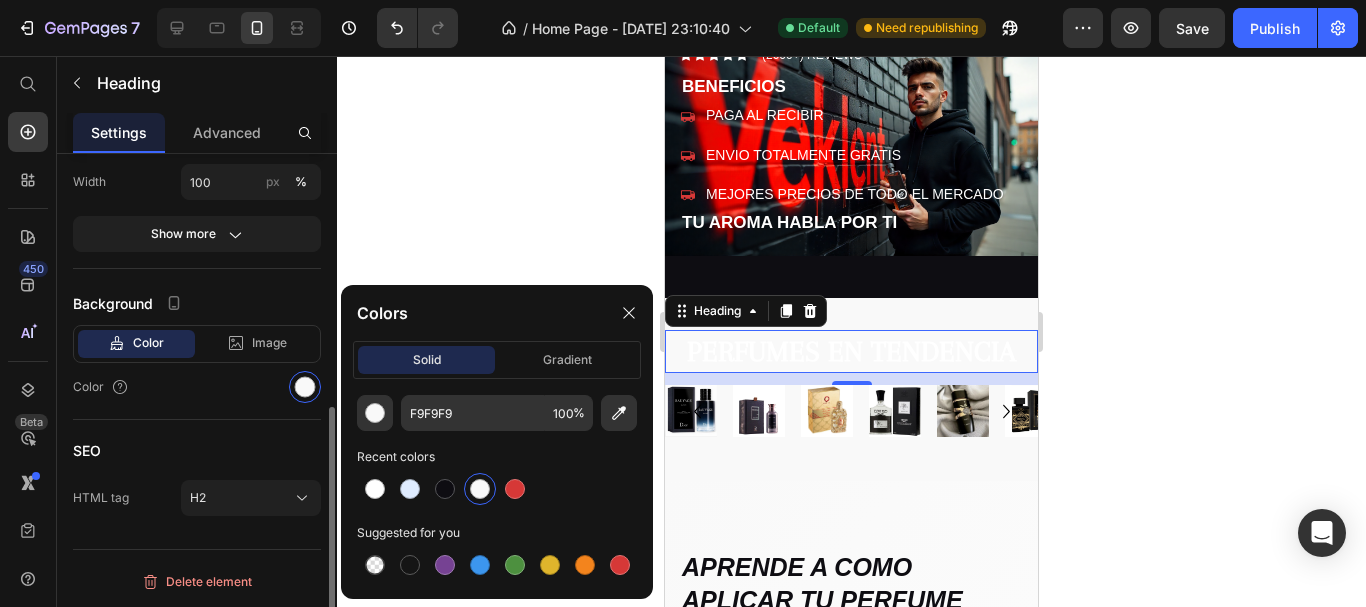 click on "Size Width 100 px % Show more" 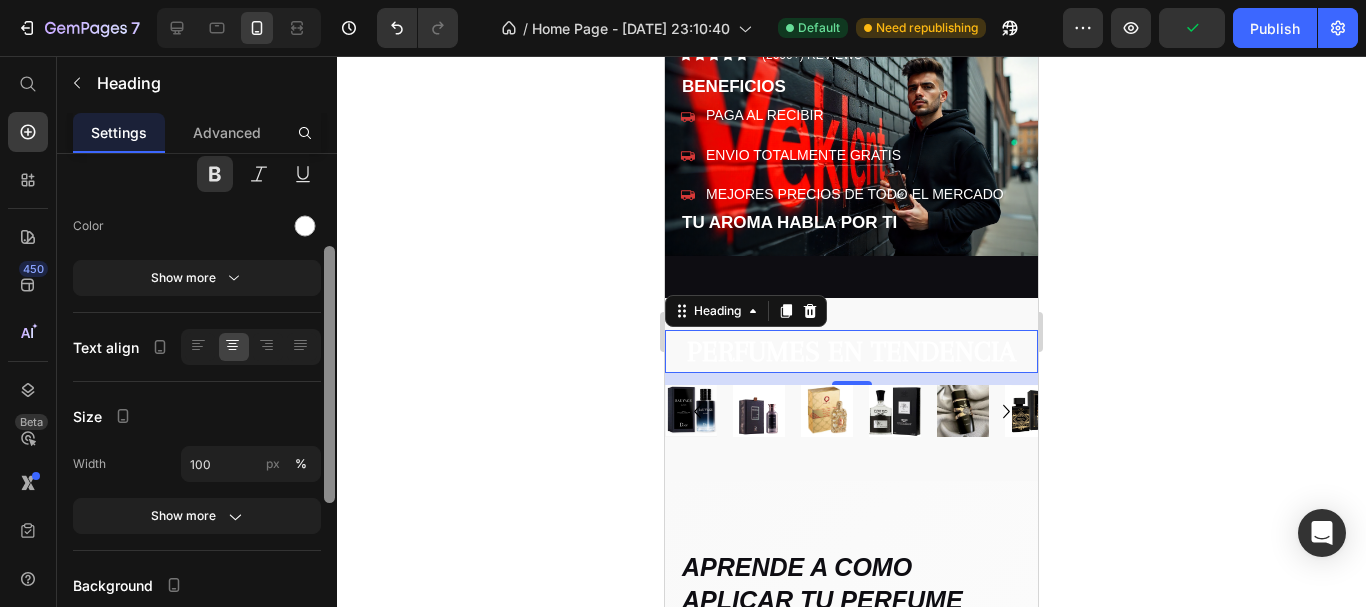 scroll, scrollTop: 200, scrollLeft: 0, axis: vertical 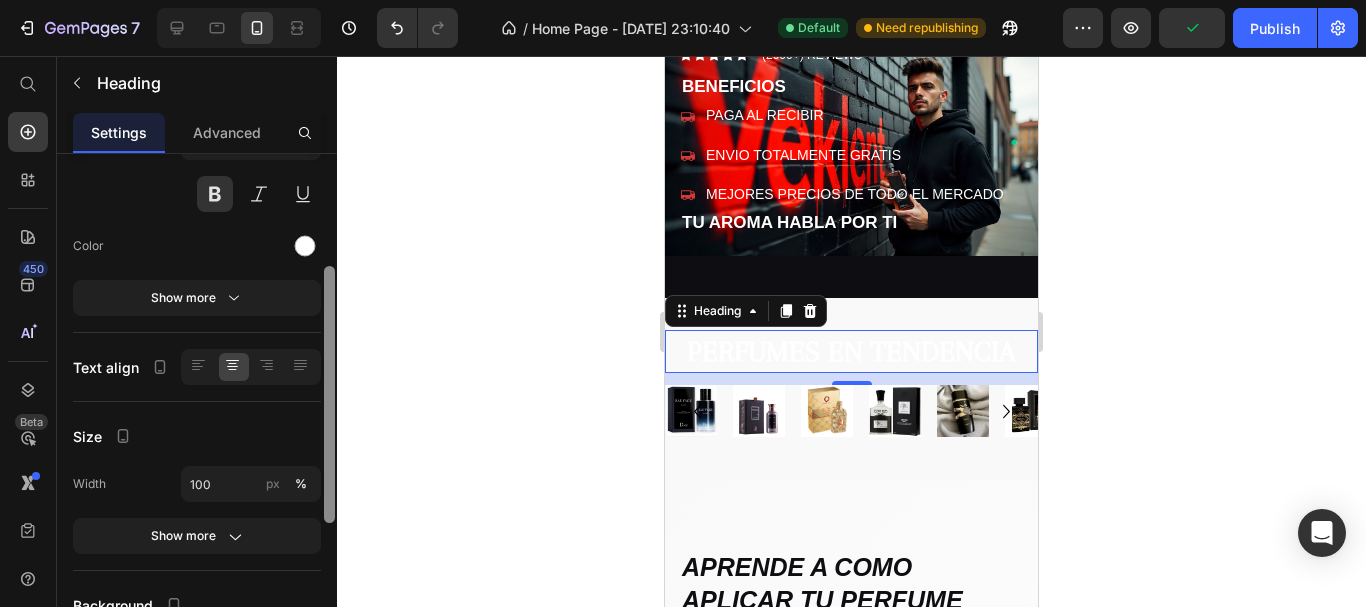 drag, startPoint x: 329, startPoint y: 416, endPoint x: 328, endPoint y: 264, distance: 152.0033 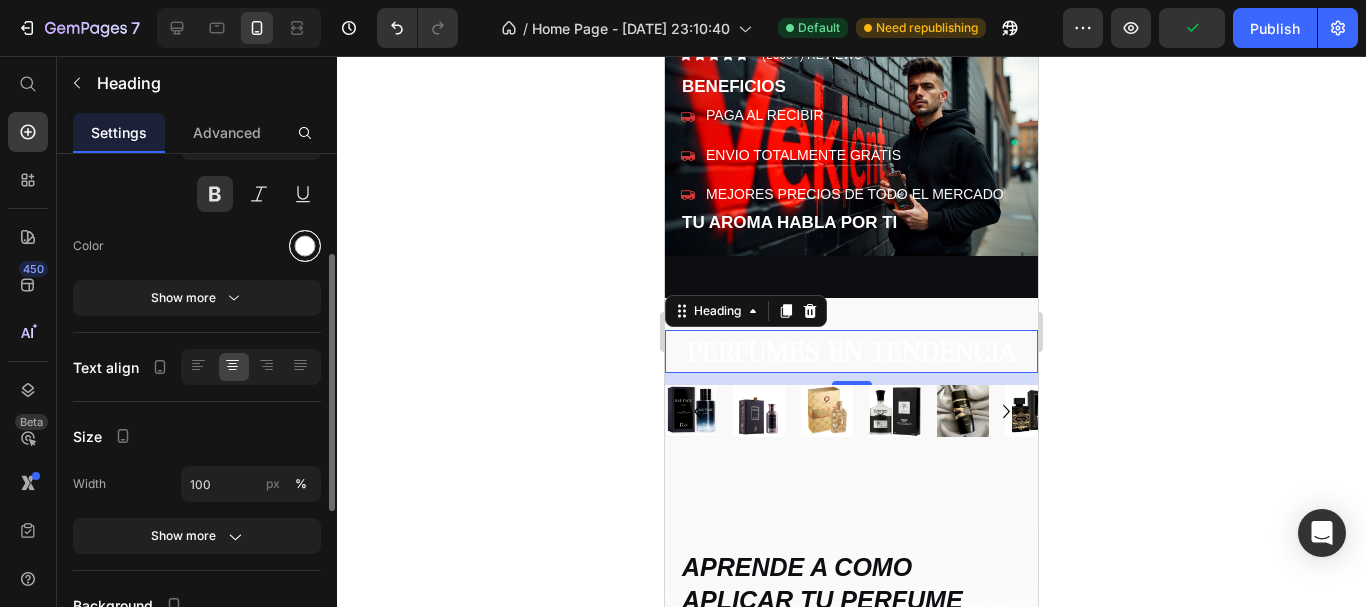 click at bounding box center (305, 246) 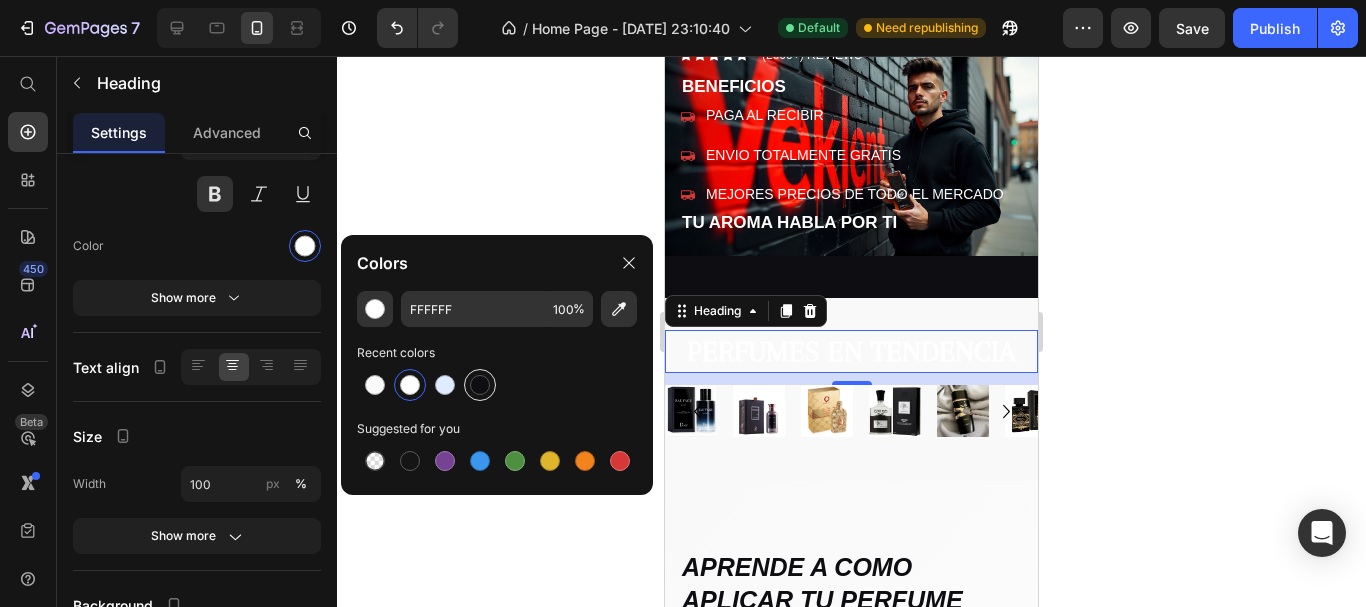 click at bounding box center [480, 385] 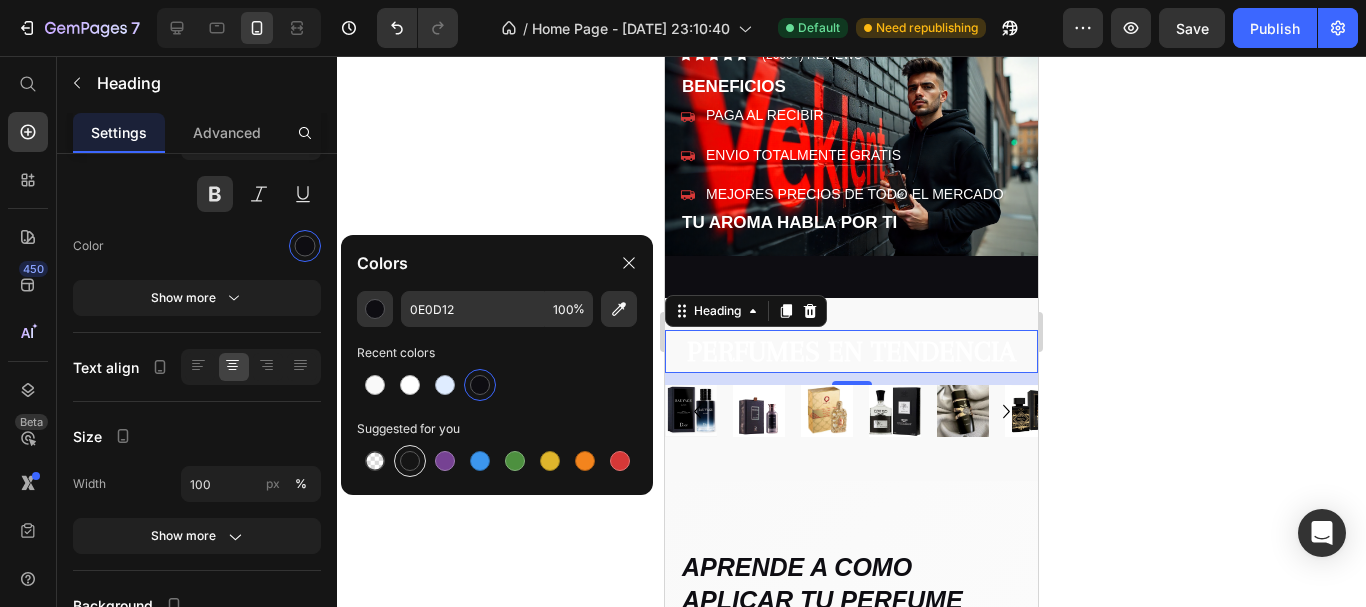 click at bounding box center [410, 461] 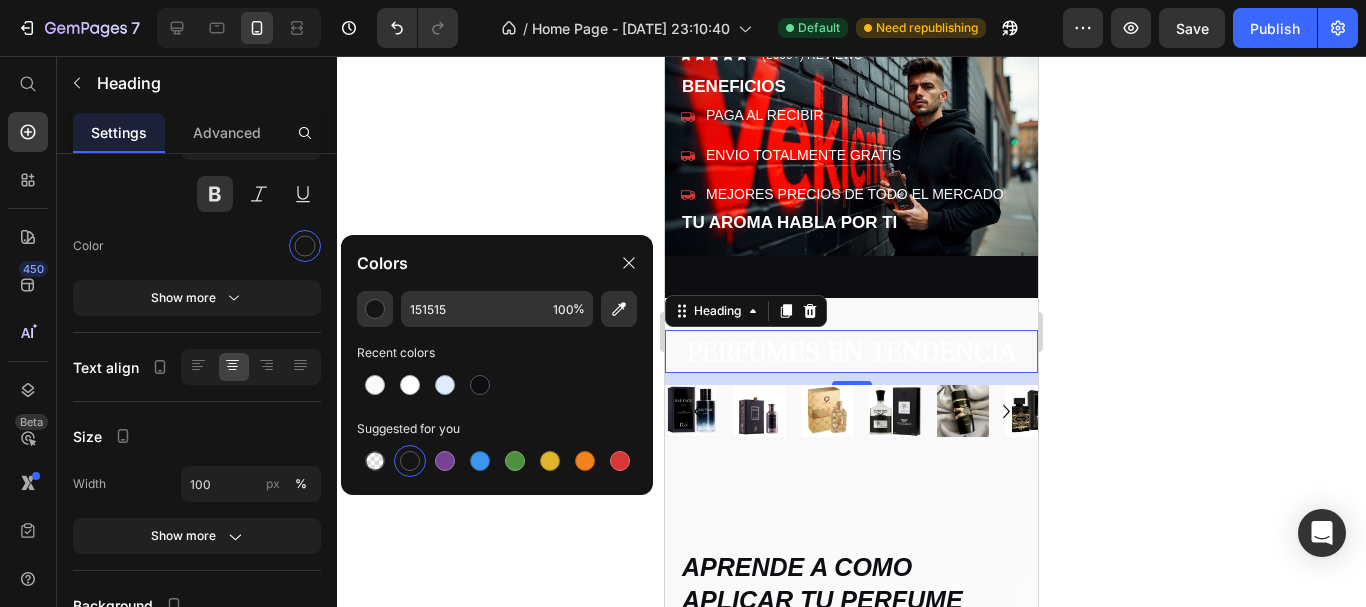 click 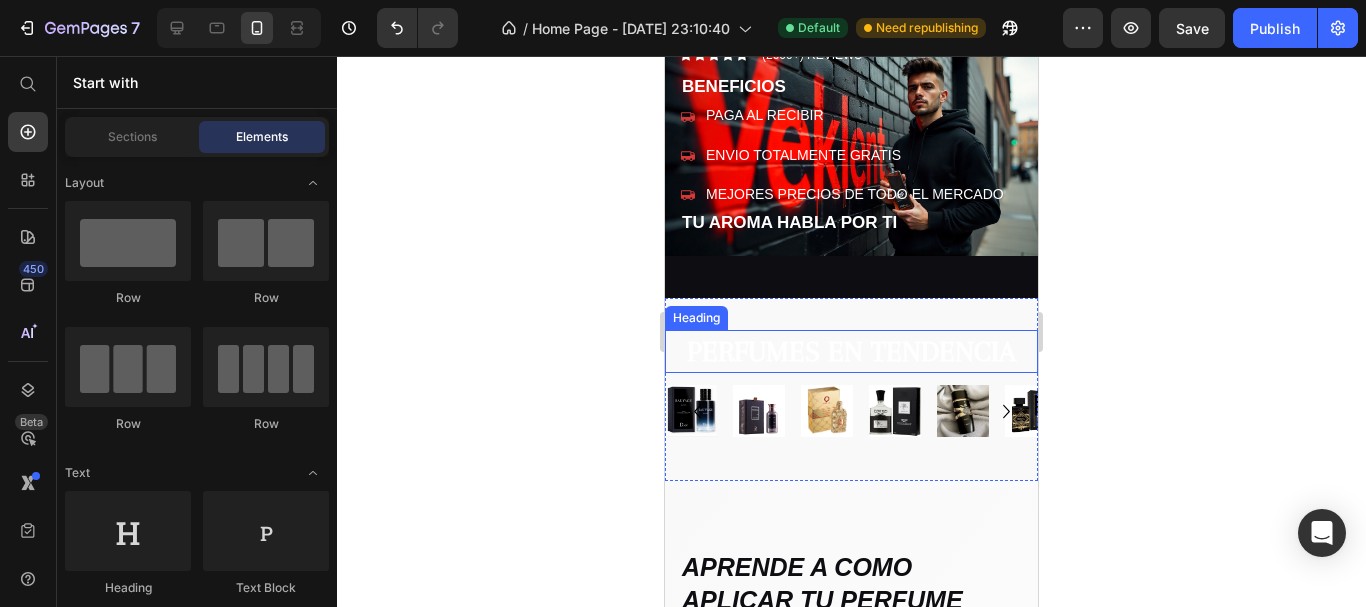 click on "PERFUMES EN TENDENCIA" at bounding box center (851, 351) 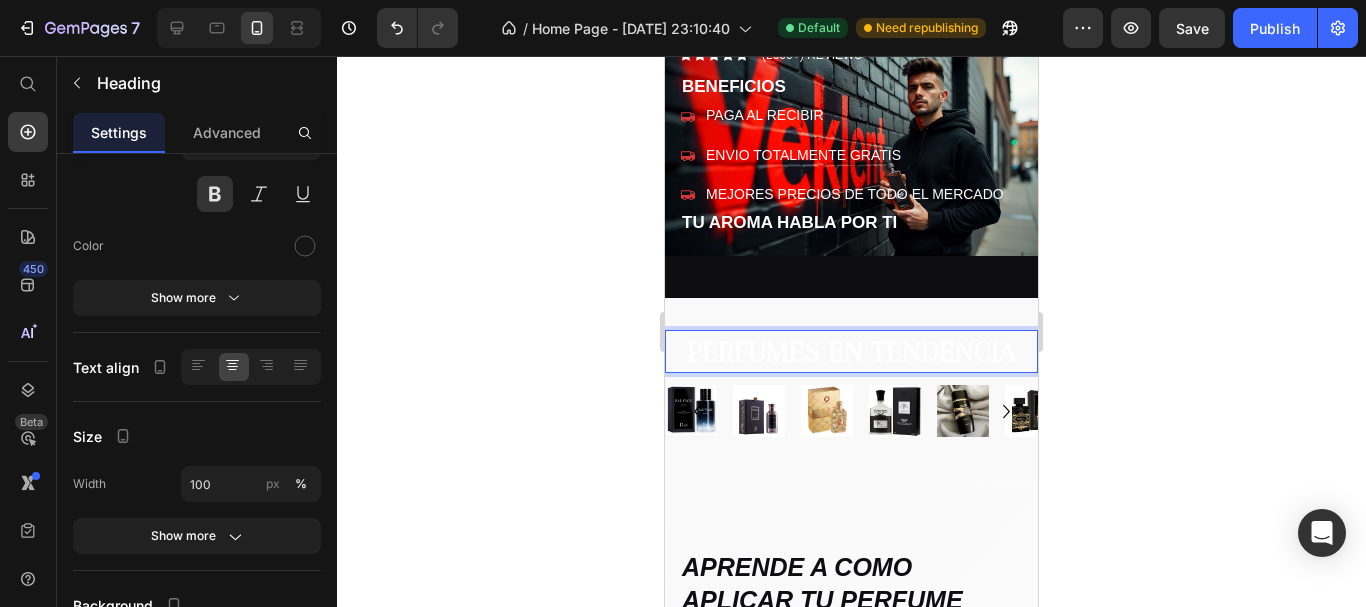 click on "PERFUMES EN TENDENCIA" at bounding box center (851, 351) 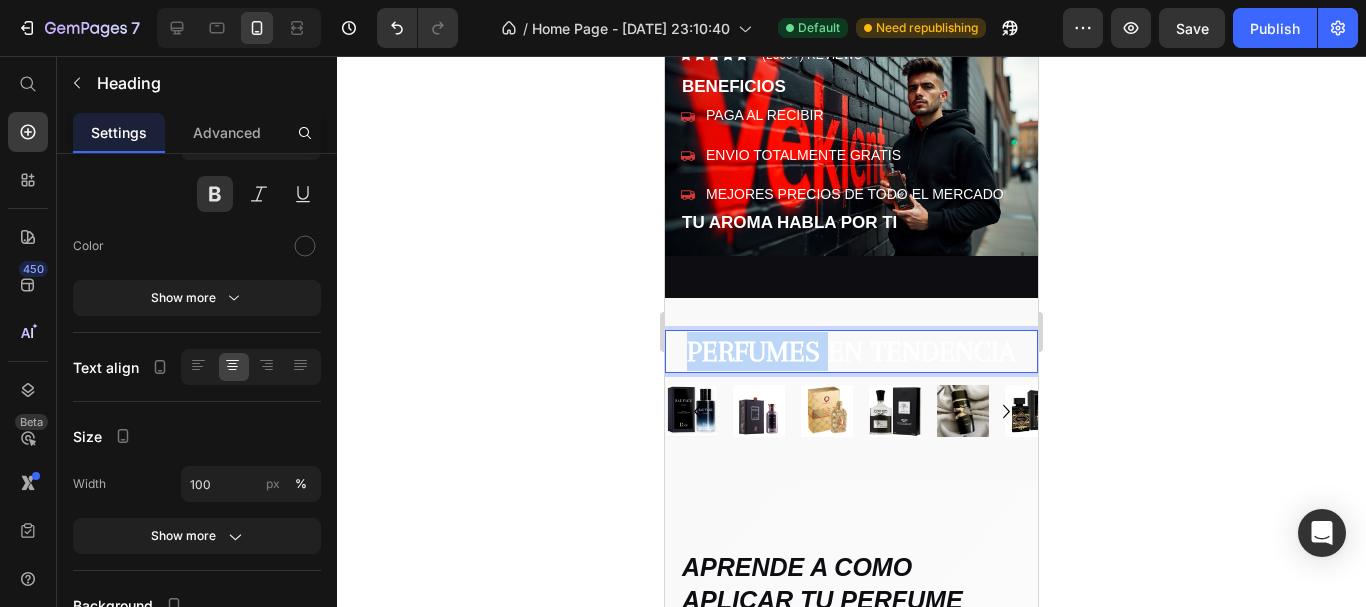 click on "PERFUMES EN TENDENCIA" at bounding box center (851, 351) 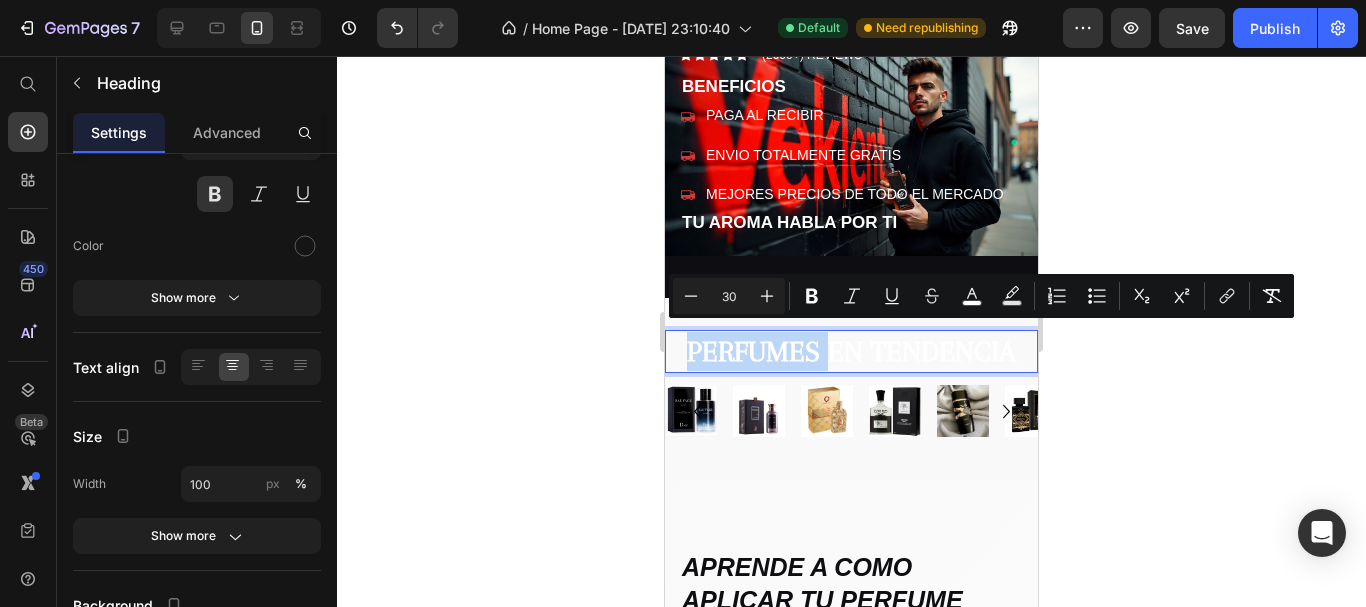 click on "PERFUMES EN TENDENCIA" at bounding box center [851, 351] 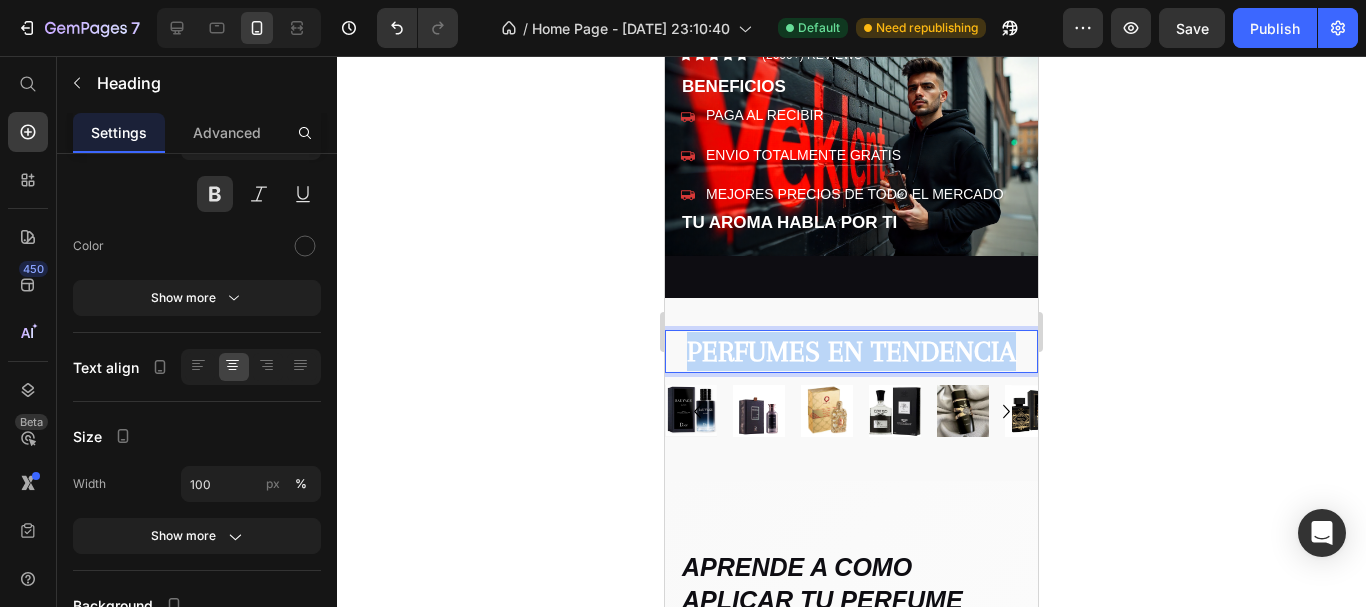 click on "PERFUMES EN TENDENCIA" at bounding box center (851, 351) 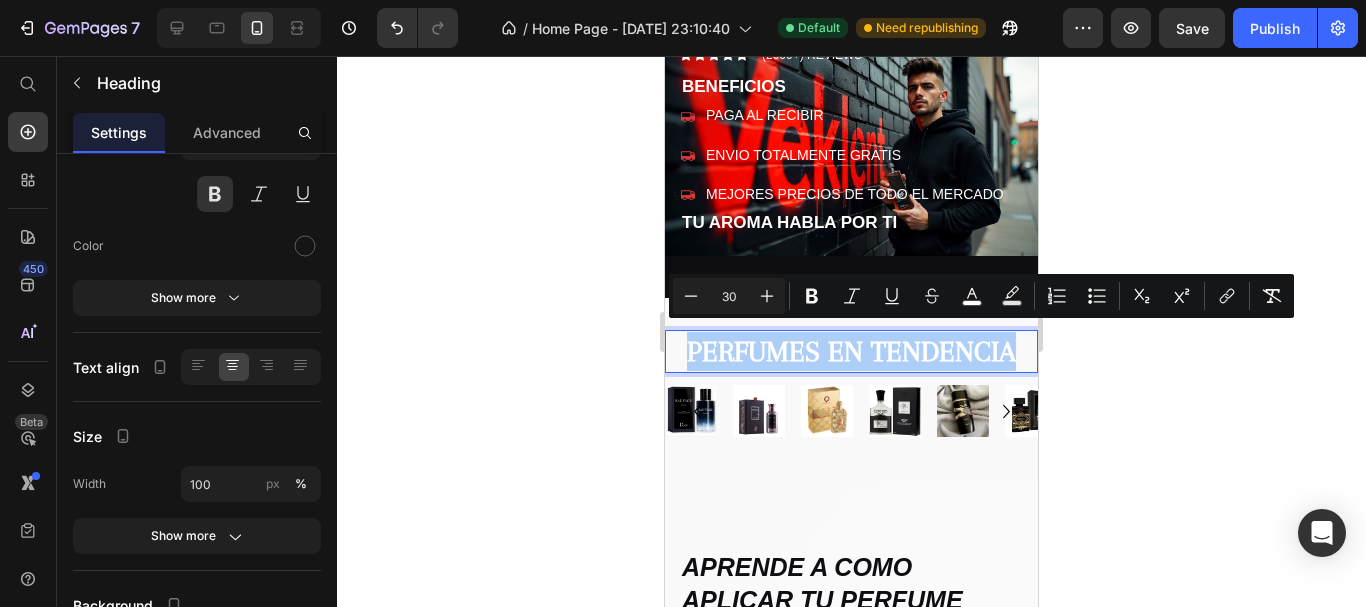 scroll, scrollTop: 502, scrollLeft: 0, axis: vertical 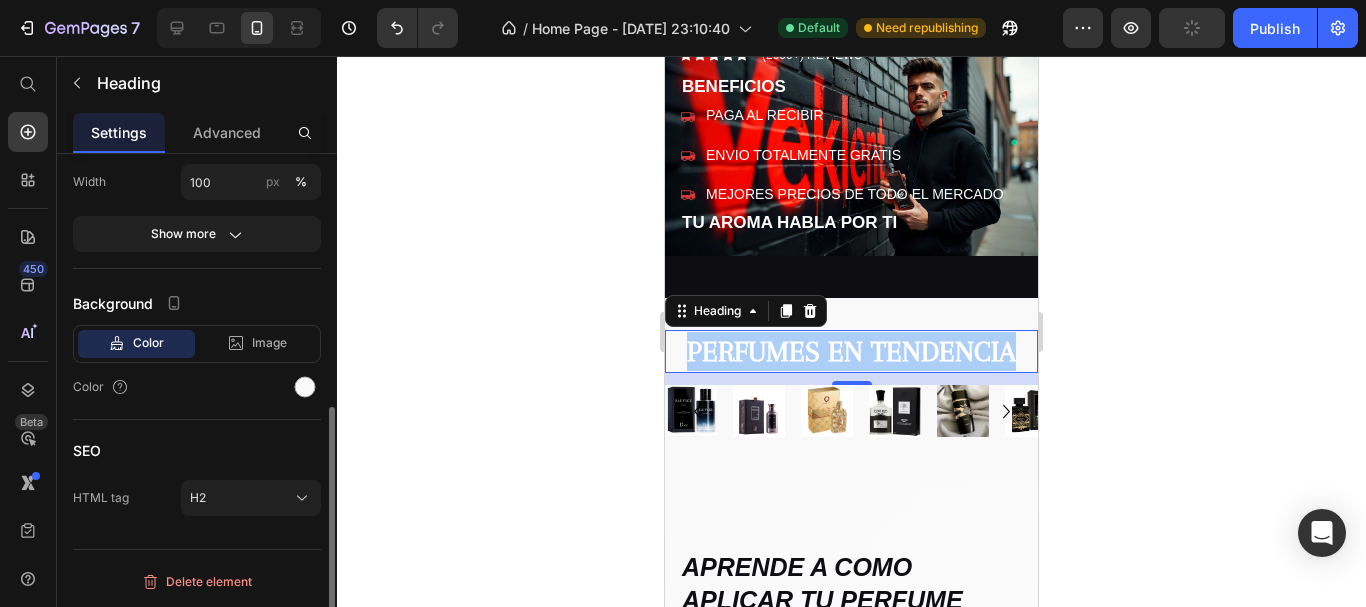drag, startPoint x: 335, startPoint y: 294, endPoint x: 337, endPoint y: 344, distance: 50.039986 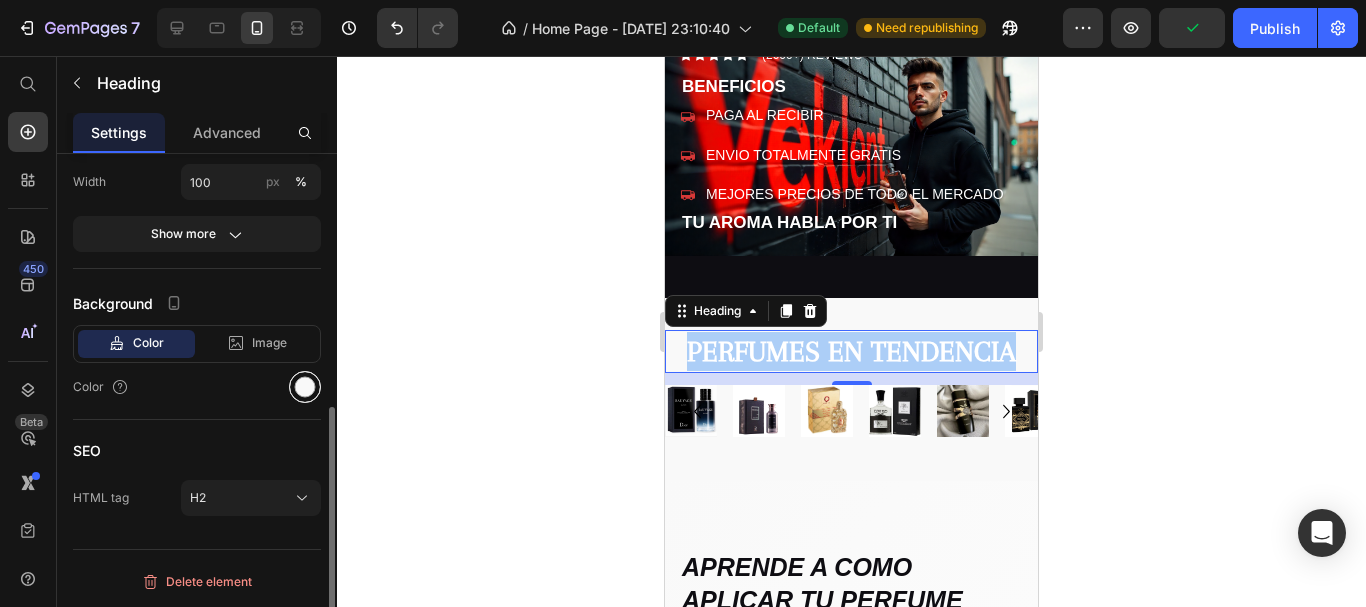 click at bounding box center [305, 387] 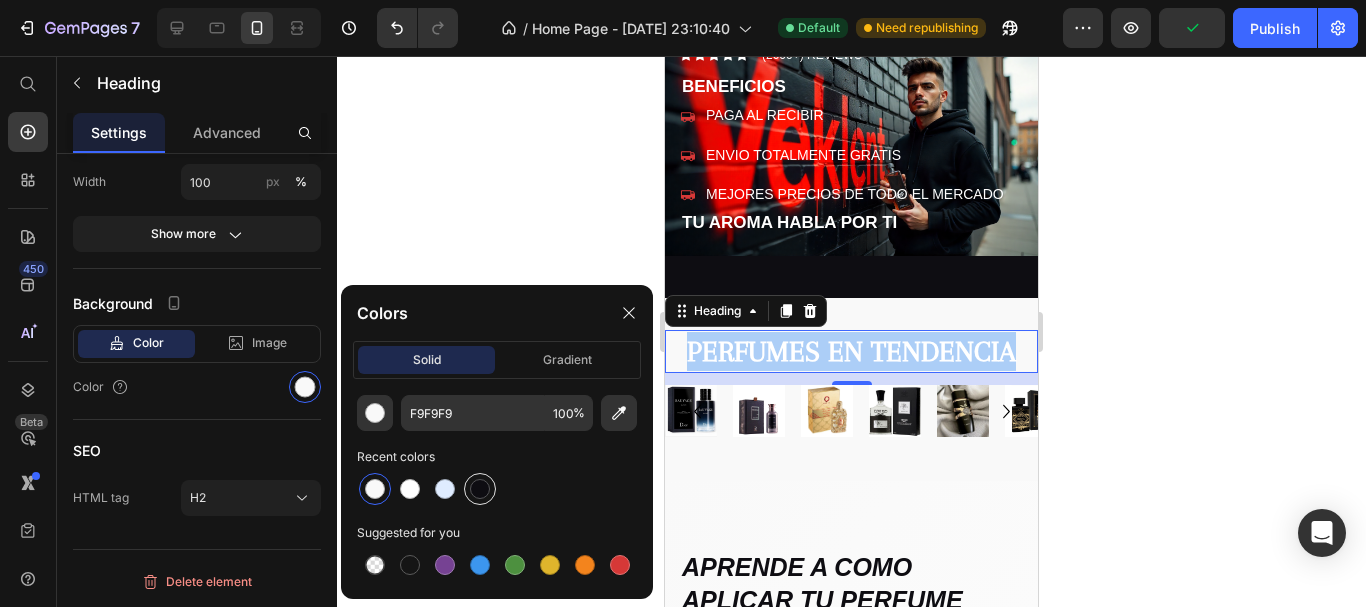 click at bounding box center (480, 489) 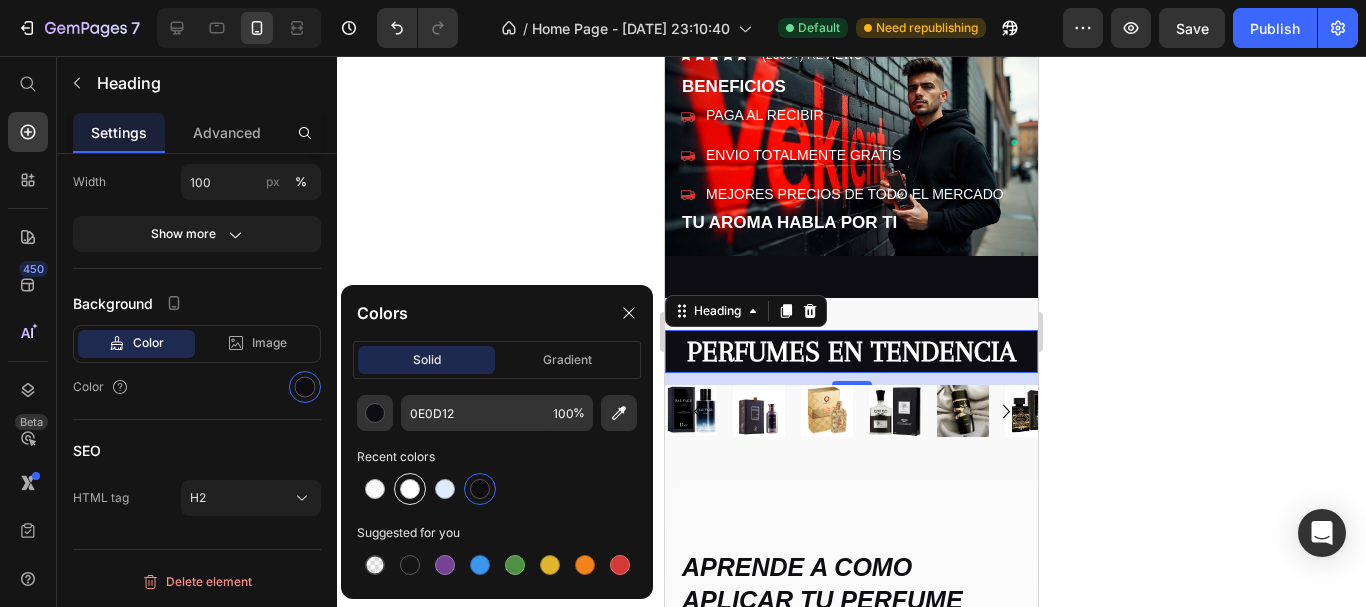 click at bounding box center (410, 489) 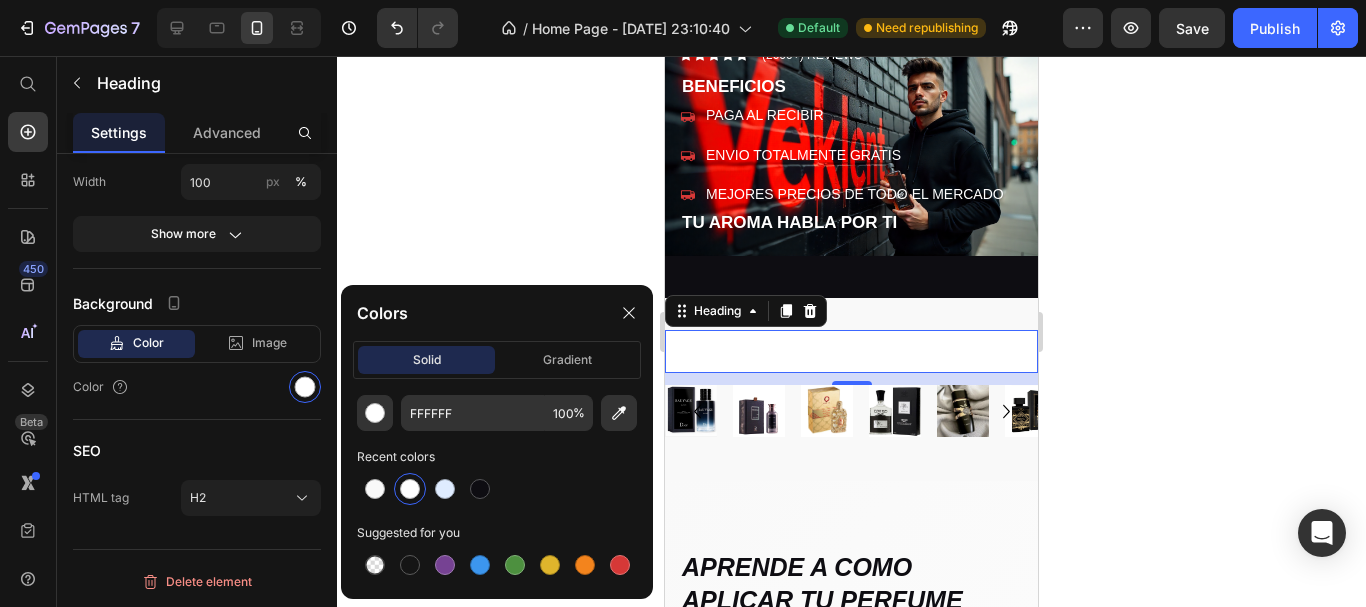 click 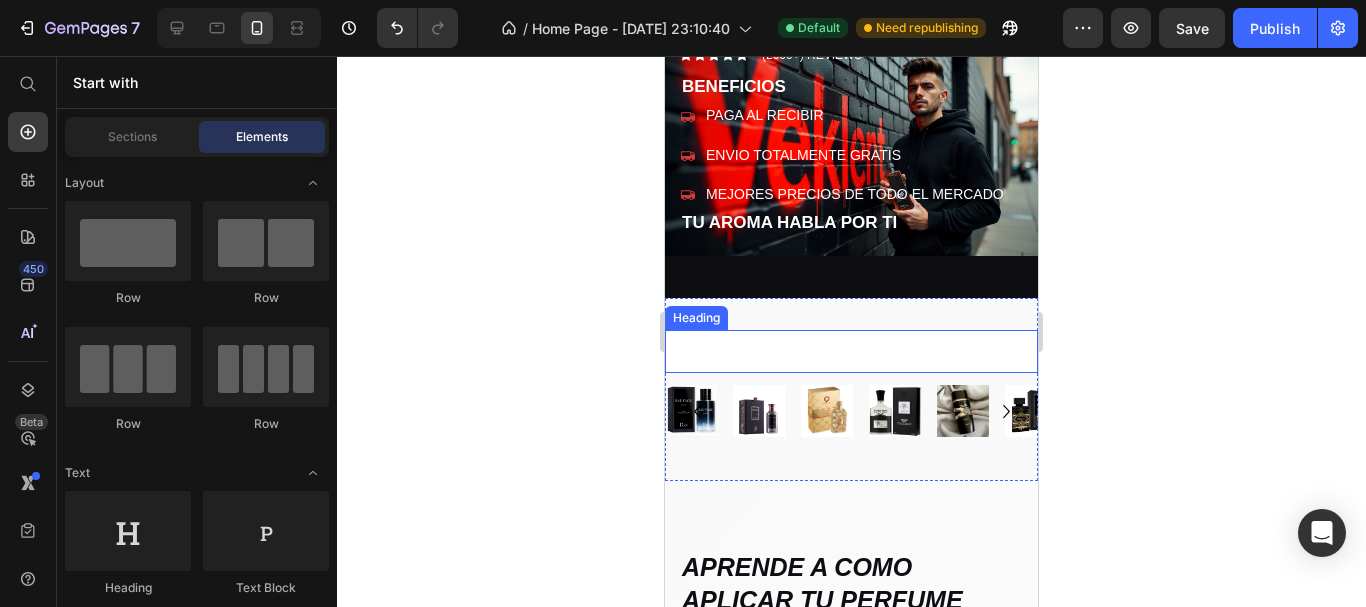 click on "PERFUMES EN TENDENCIA" at bounding box center [851, 351] 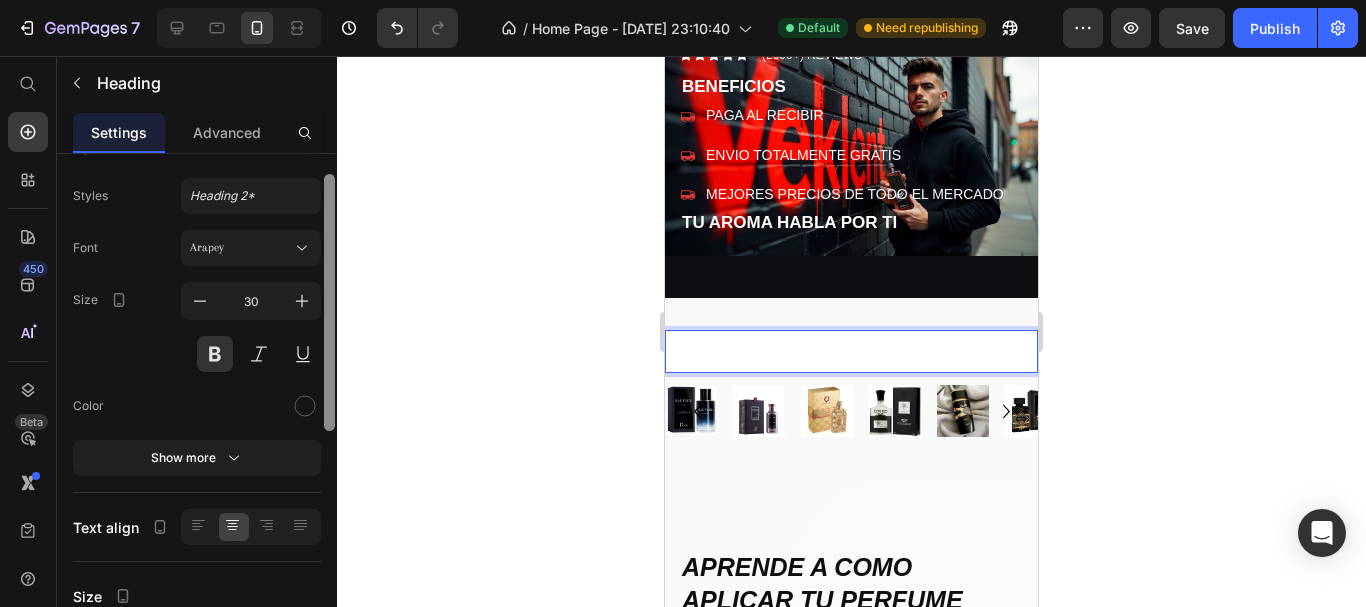 scroll, scrollTop: 0, scrollLeft: 0, axis: both 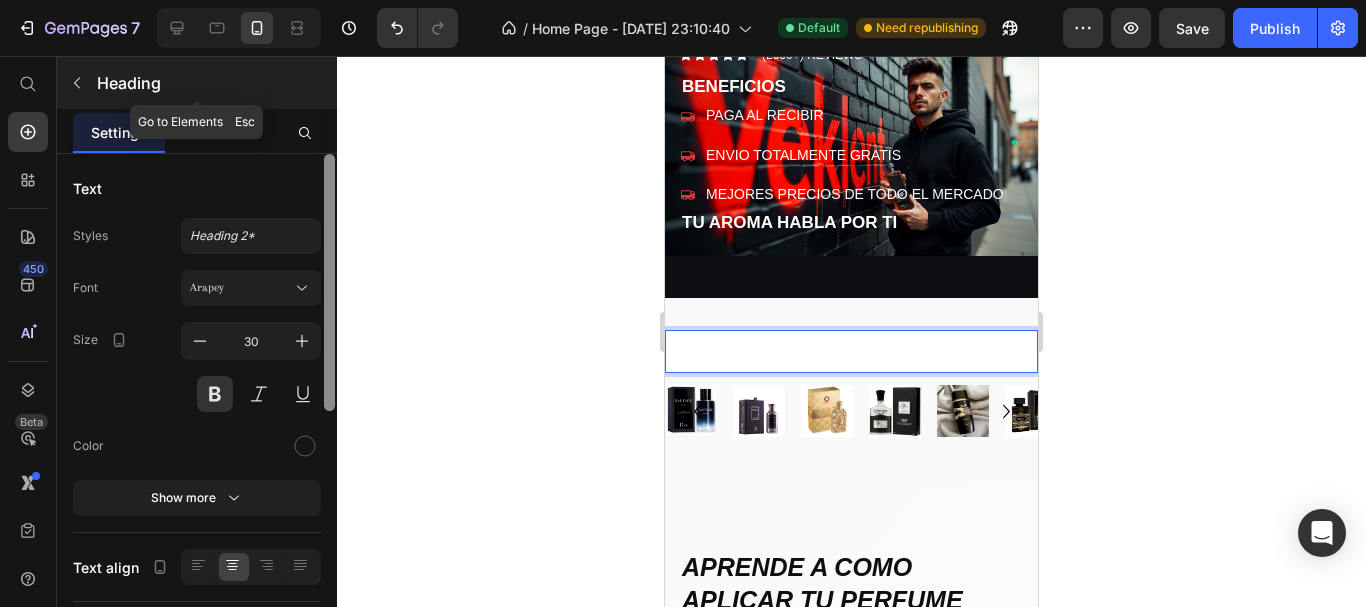 drag, startPoint x: 328, startPoint y: 413, endPoint x: 336, endPoint y: 98, distance: 315.10156 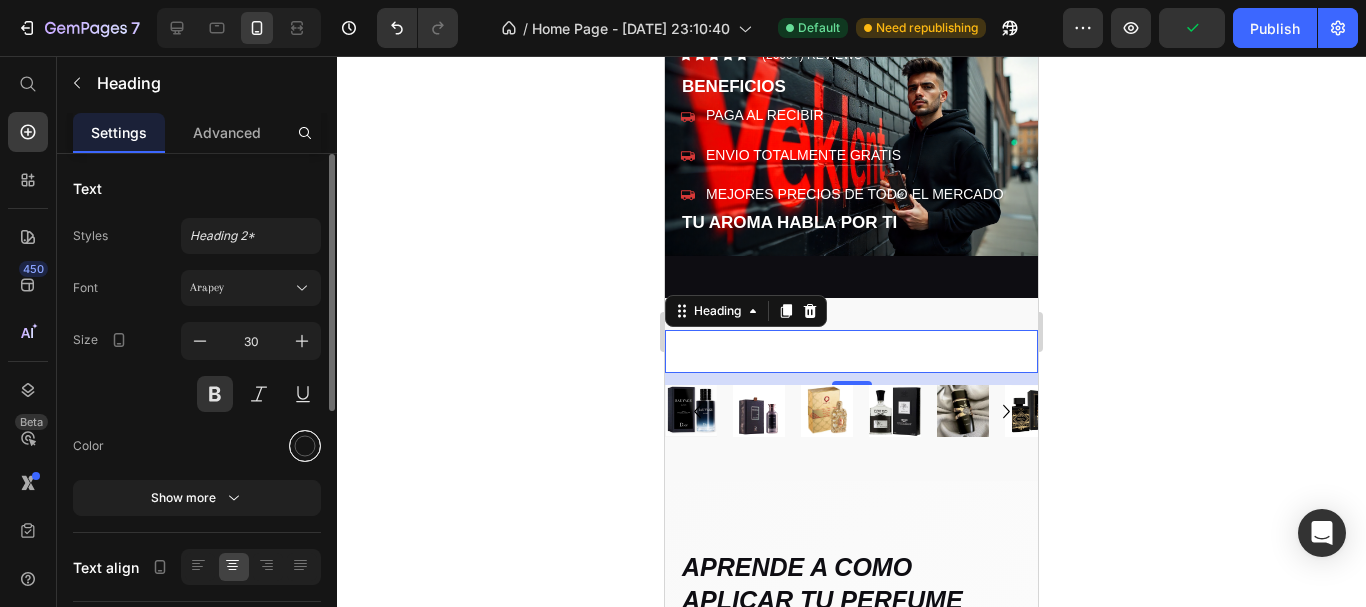 click at bounding box center [305, 446] 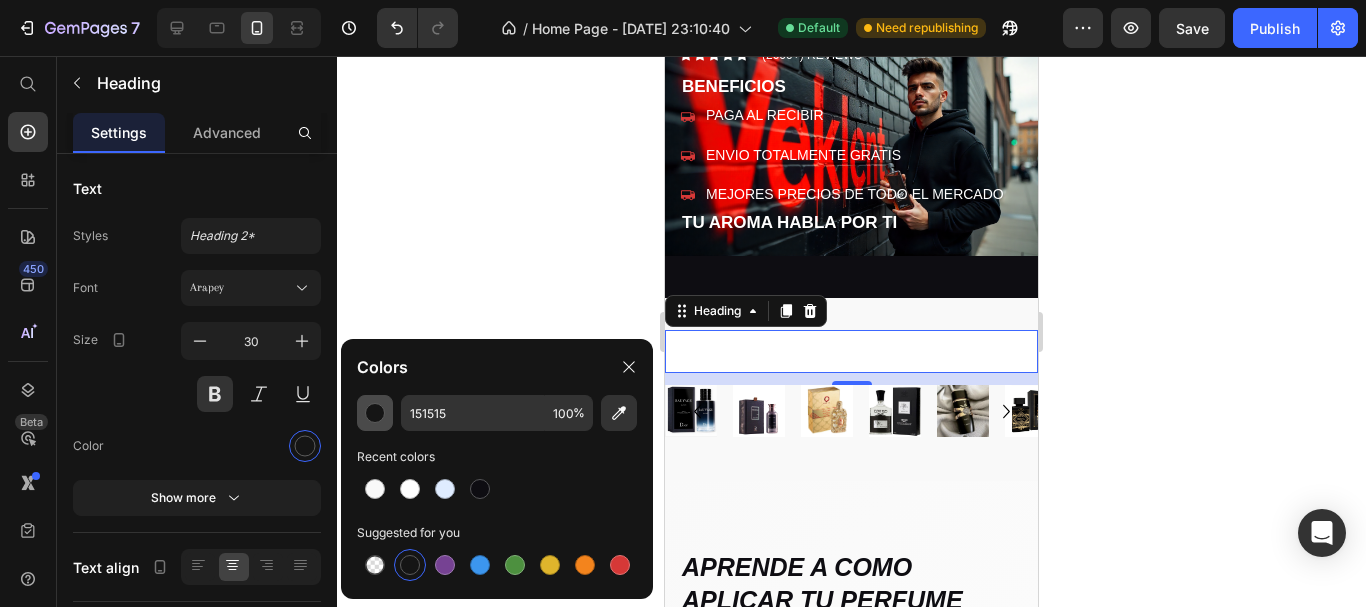 click at bounding box center [375, 413] 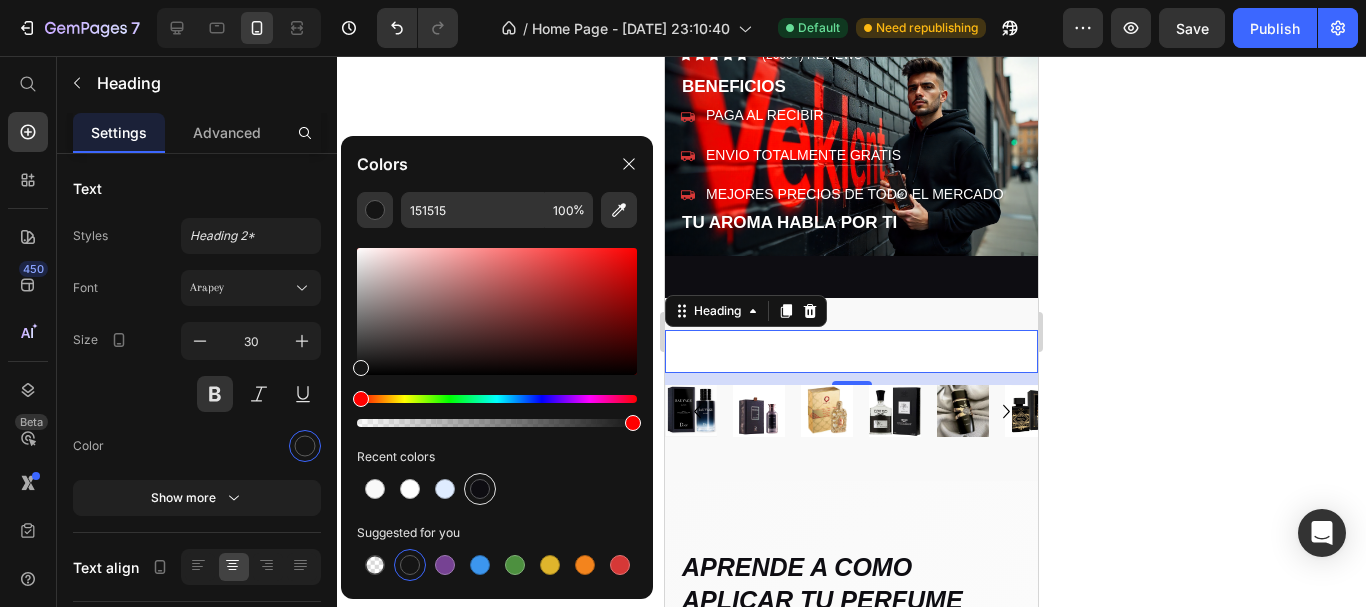 click at bounding box center (480, 489) 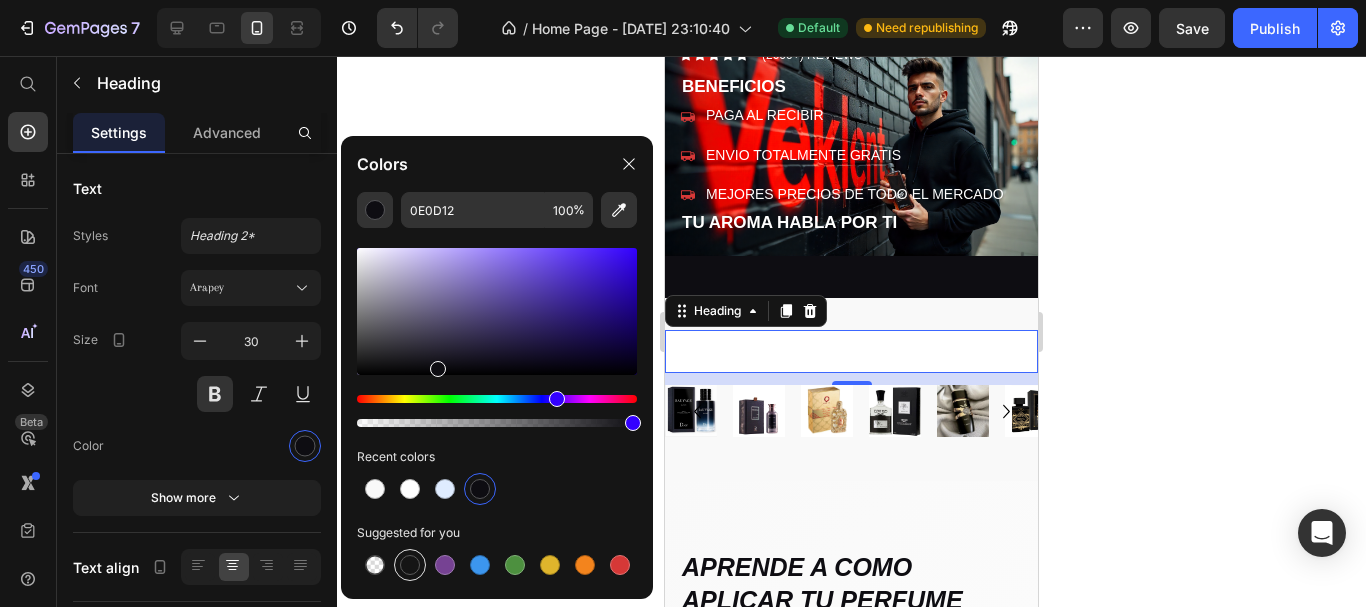 click at bounding box center (410, 565) 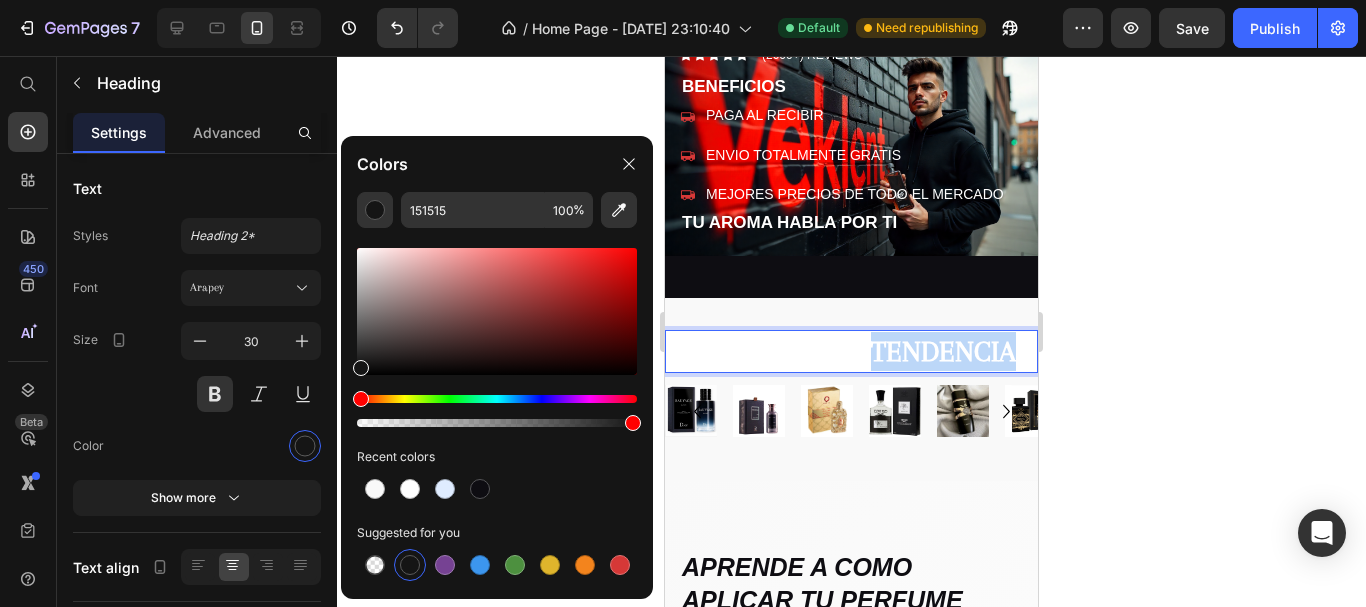 click on "PERFUMES EN TENDENCIA" at bounding box center (851, 351) 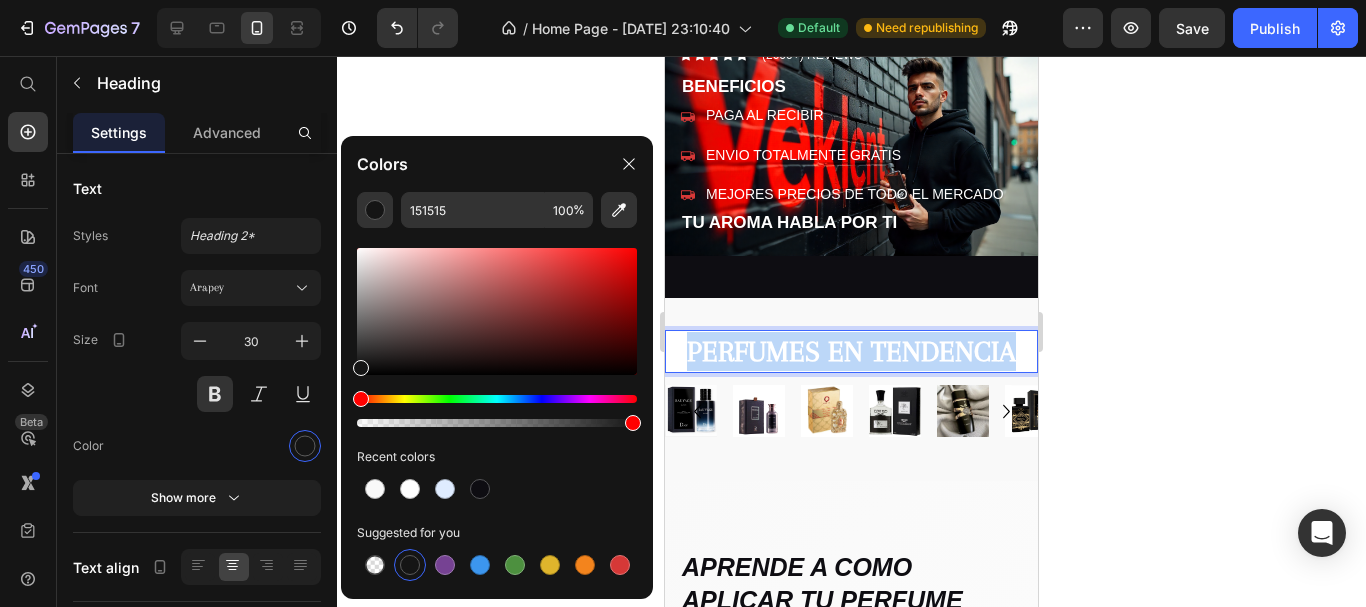 click on "PERFUMES EN TENDENCIA" at bounding box center (851, 351) 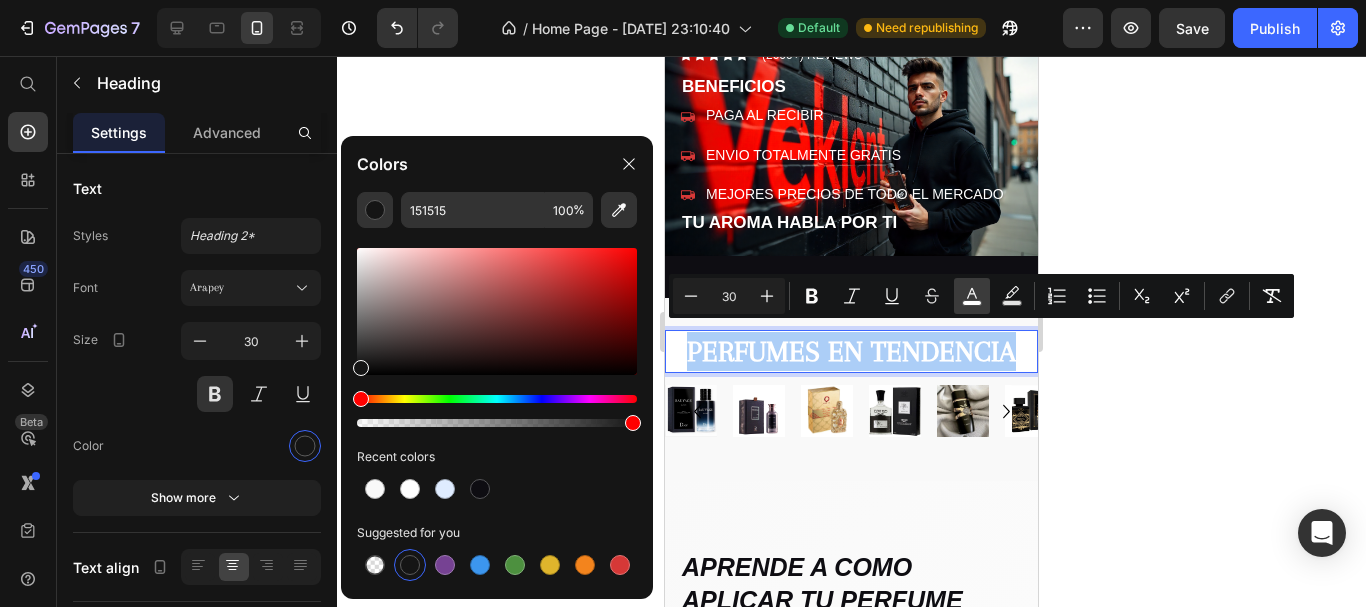 click 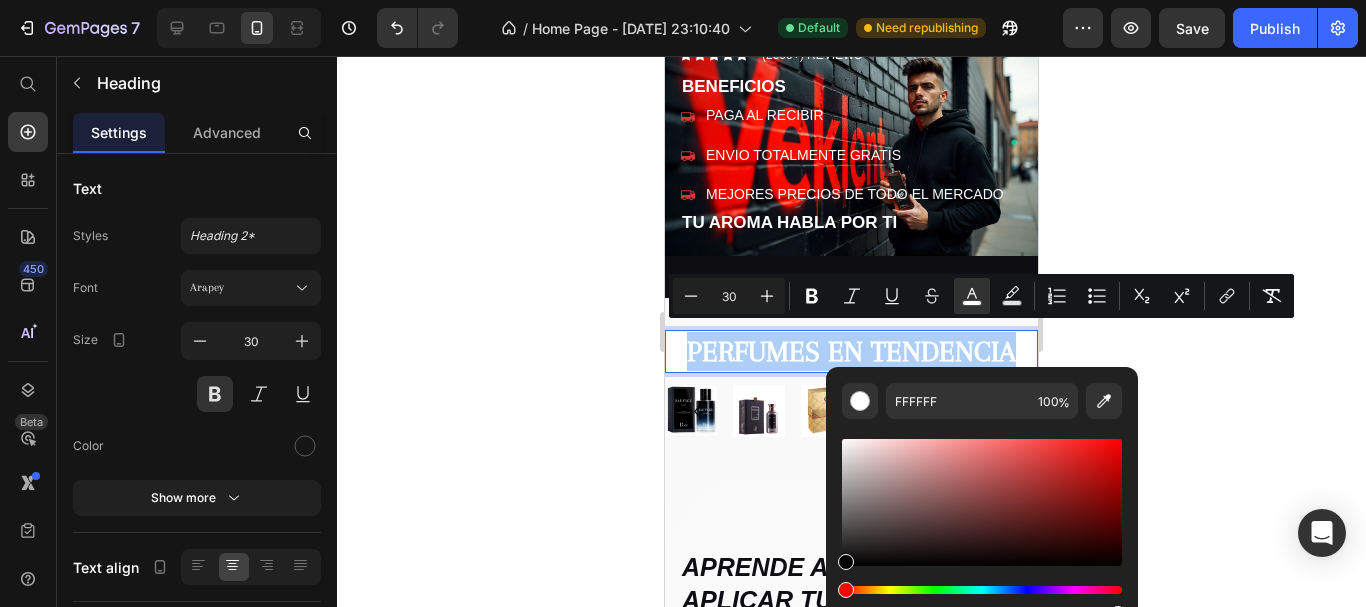 click at bounding box center [982, 502] 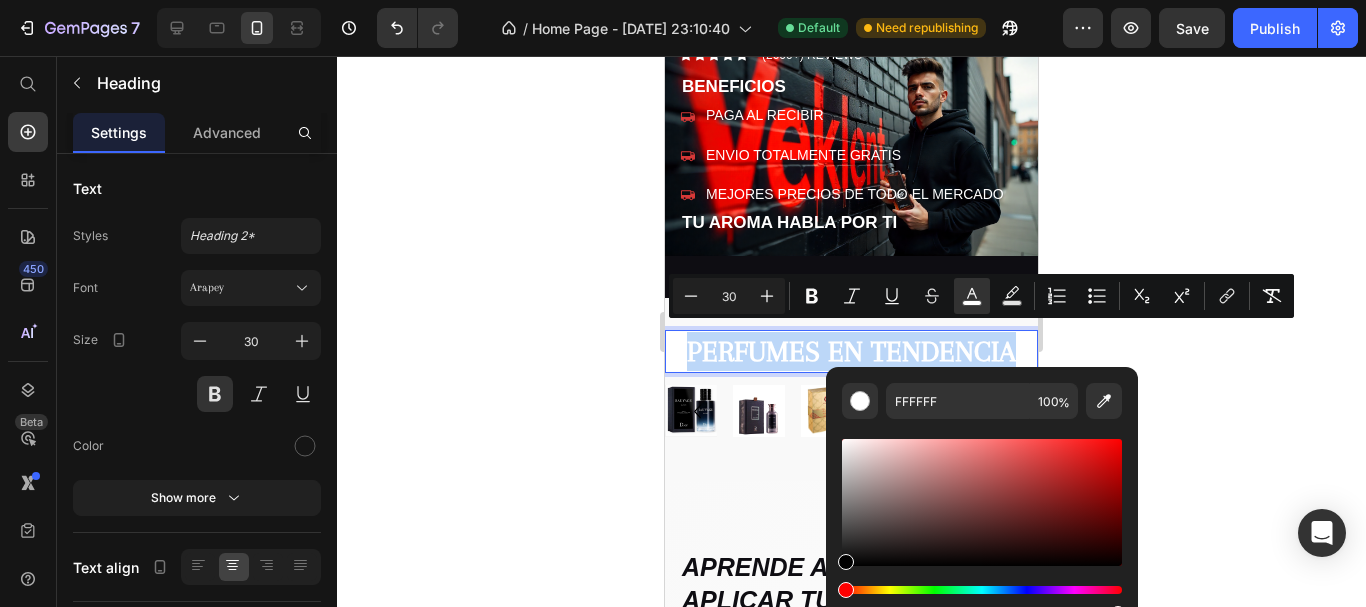 type on "000000" 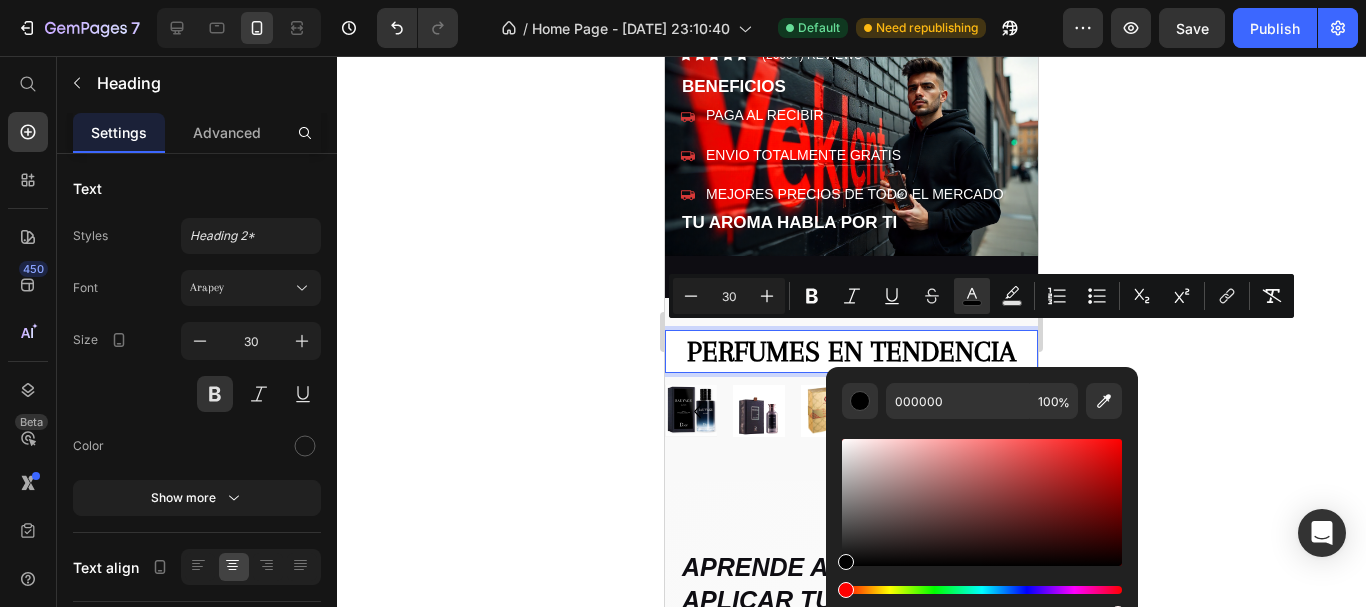 click 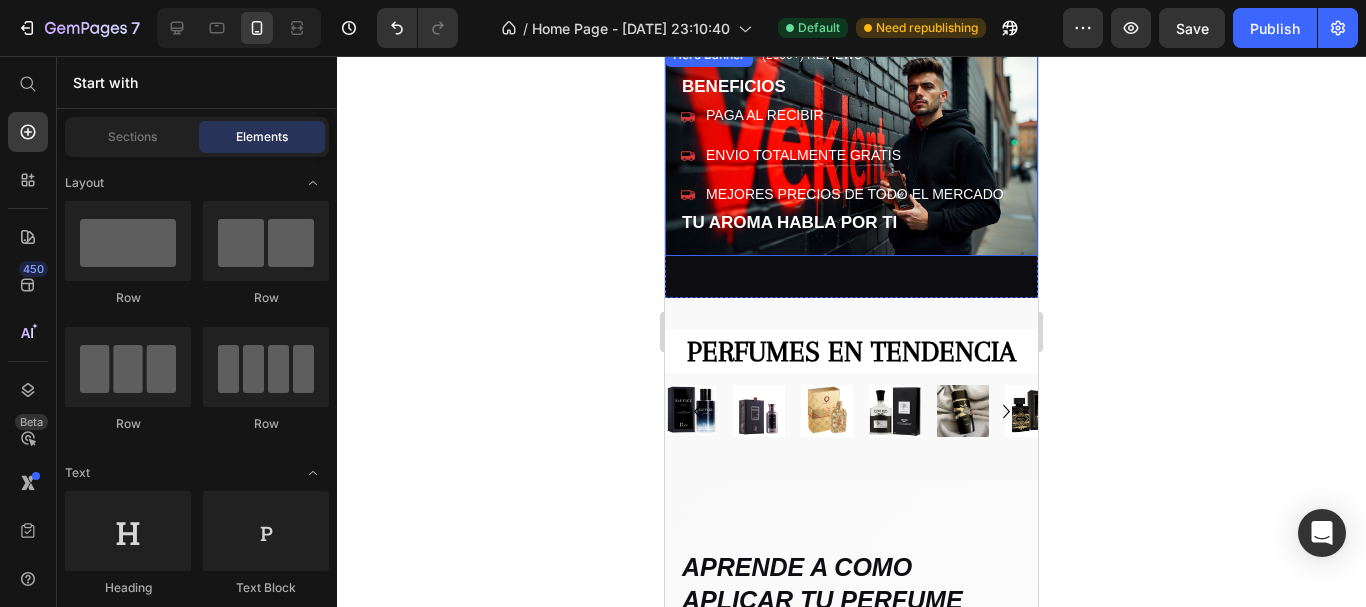 click on "Icon Icon Icon Icon Icon Icon List (2000+) REVIEWS Text Block Row BENEFICIOS Text Block
PAGA AL RECIBIR
ENVIO TOTALMENTE GRATIS
MEJORES PRECIOS DE TODO EL MERCADO Item List TU AROMA HABLA POR TI Heading" at bounding box center (851, 142) 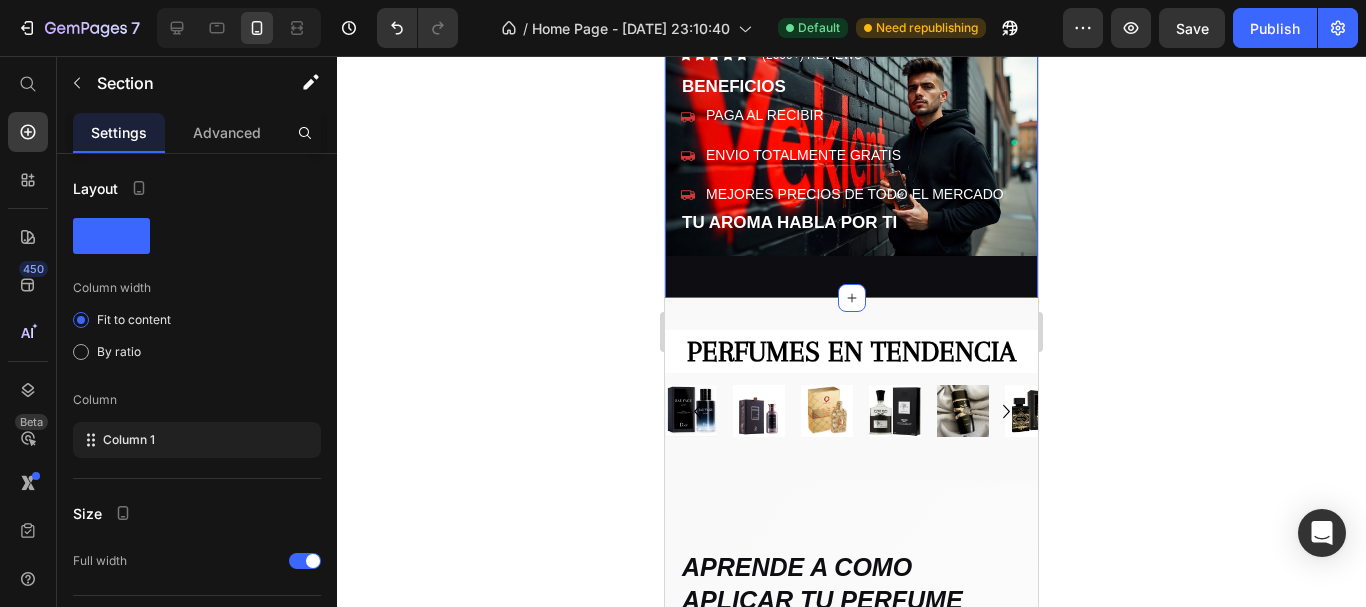 click on "Icon Icon Icon Icon Icon Icon List (2000+) REVIEWS Text Block Row BENEFICIOS Text Block
PAGA AL RECIBIR
ENVIO TOTALMENTE GRATIS
MEJORES PRECIOS DE TODO EL MERCADO Item List TU AROMA HABLA POR TI Heading Hero Banner Section 1   You can create reusable sections Create Theme Section AI Content Write with [PERSON_NAME] What would you like to describe here? Tone and Voice Persuasive Product Show more Generate" at bounding box center (851, 135) 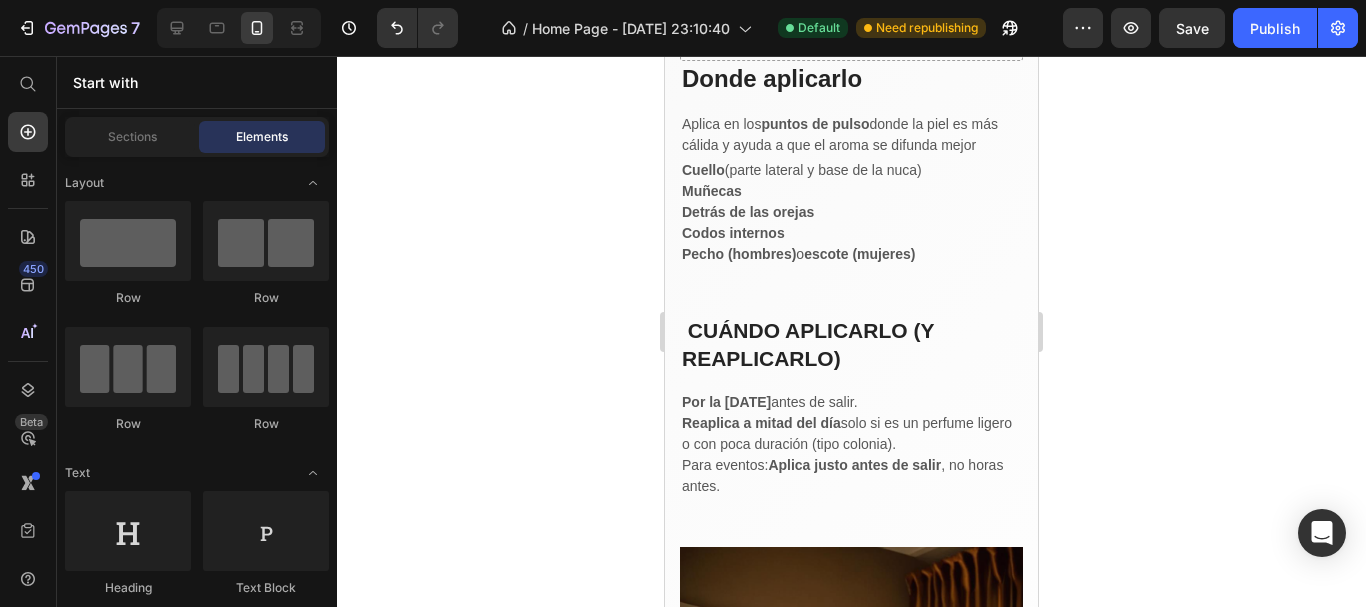 scroll, scrollTop: 0, scrollLeft: 0, axis: both 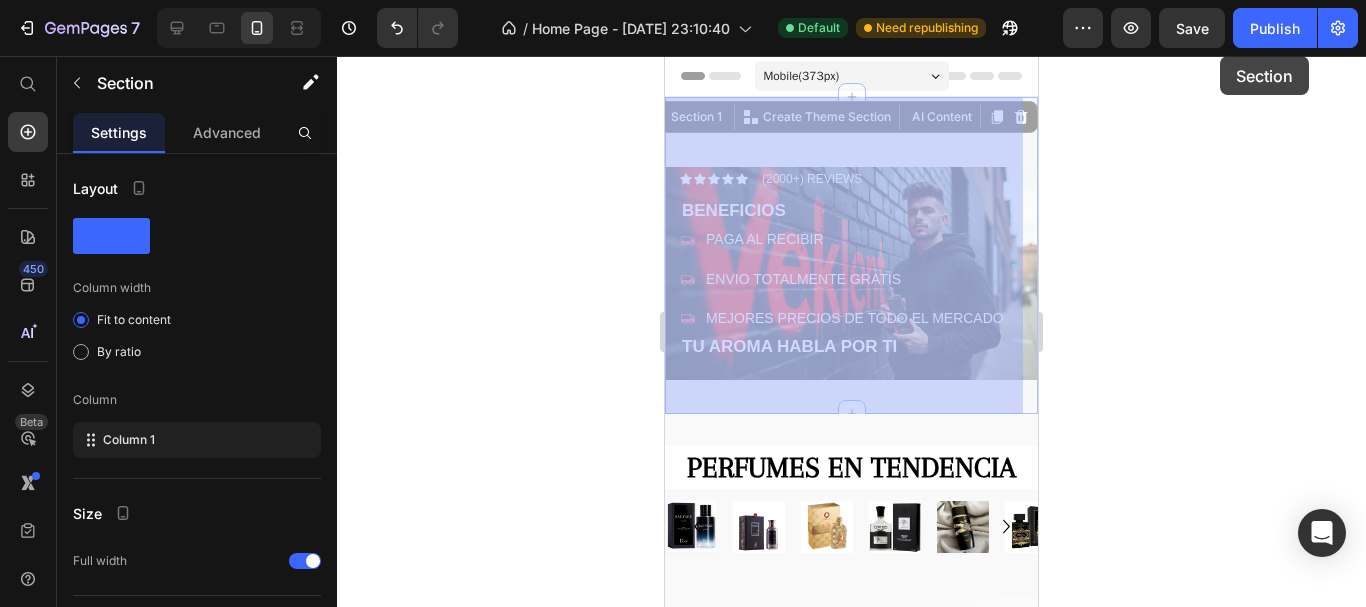 drag, startPoint x: 966, startPoint y: 120, endPoint x: 1209, endPoint y: 109, distance: 243.24884 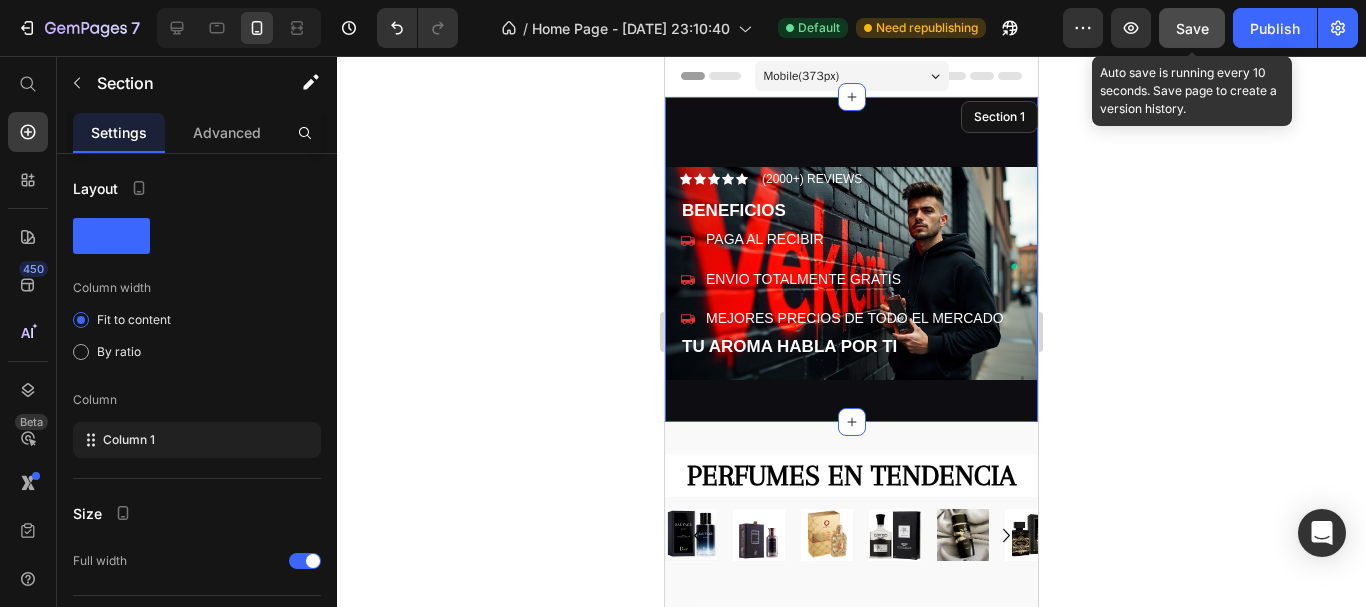 click on "Save" at bounding box center [1192, 28] 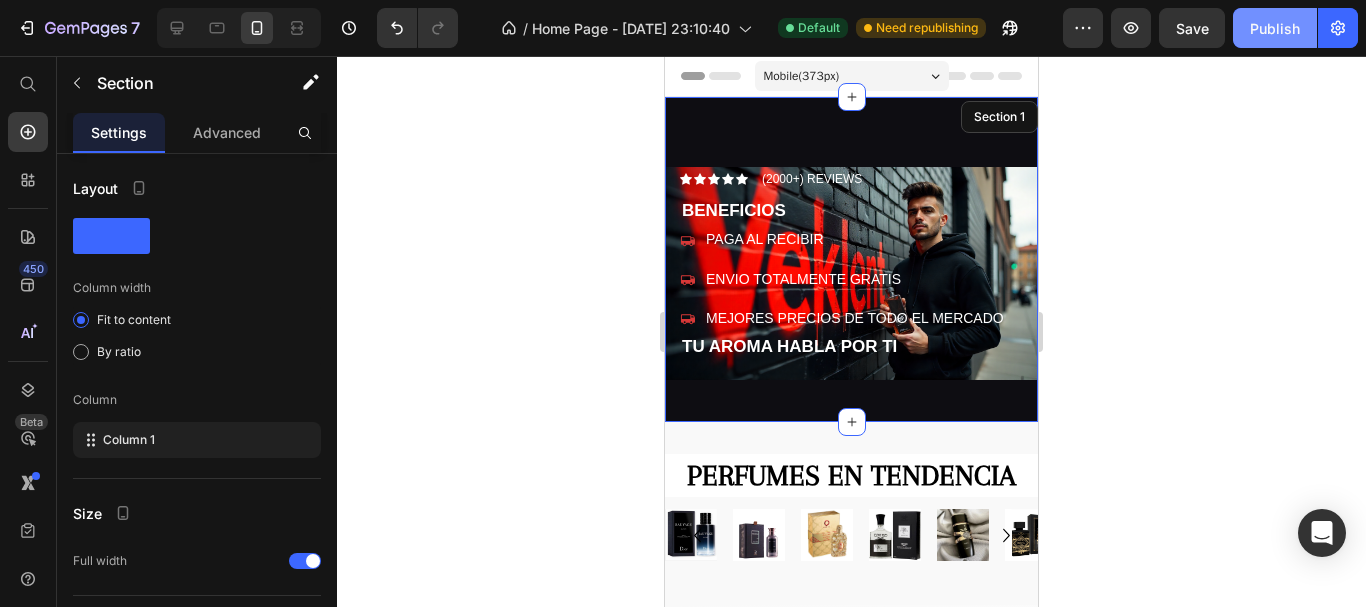 click on "Publish" at bounding box center (1275, 28) 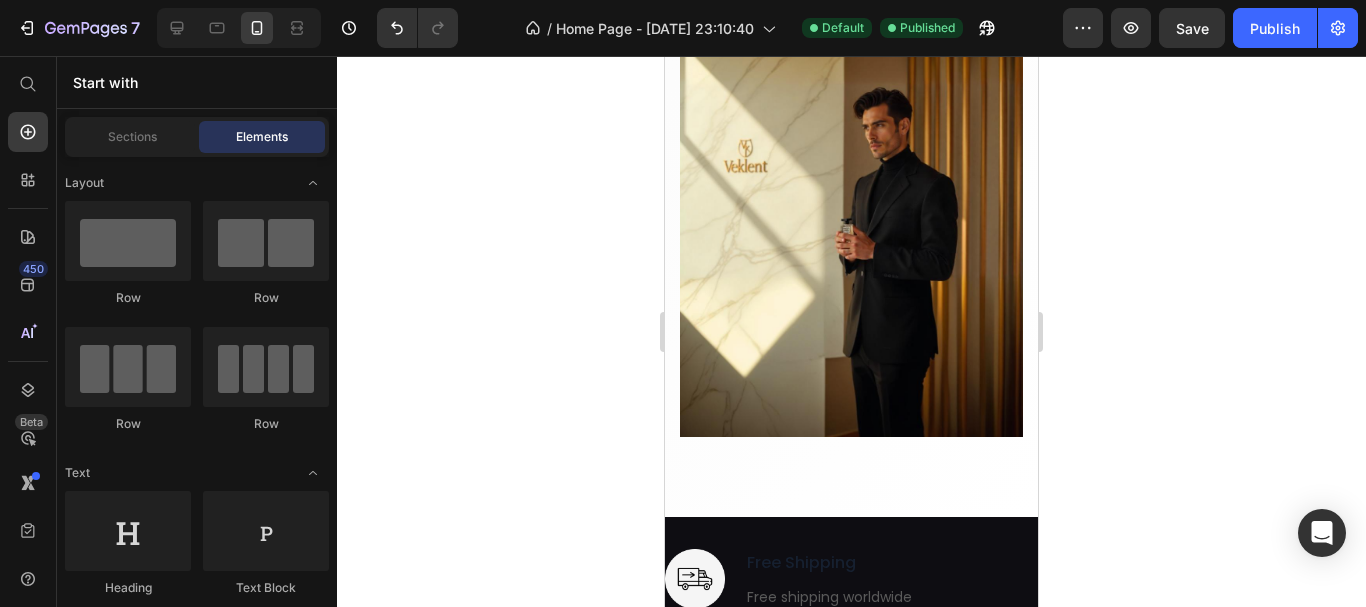 scroll, scrollTop: 1785, scrollLeft: 0, axis: vertical 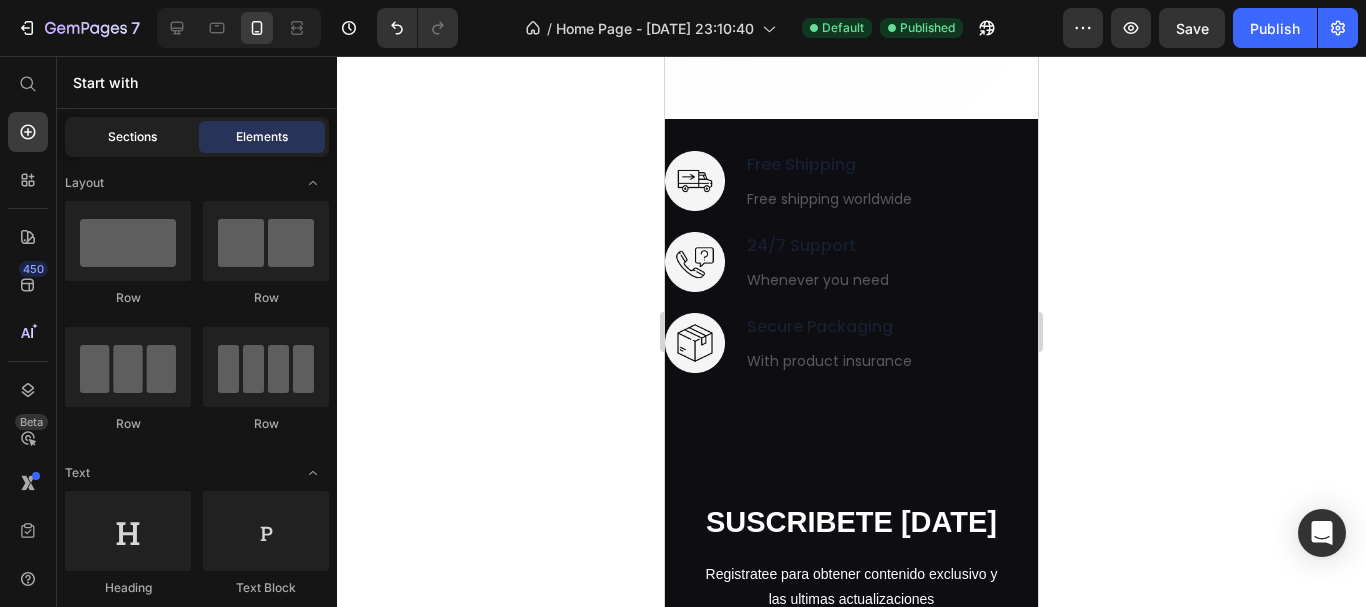 click on "Sections" at bounding box center (132, 137) 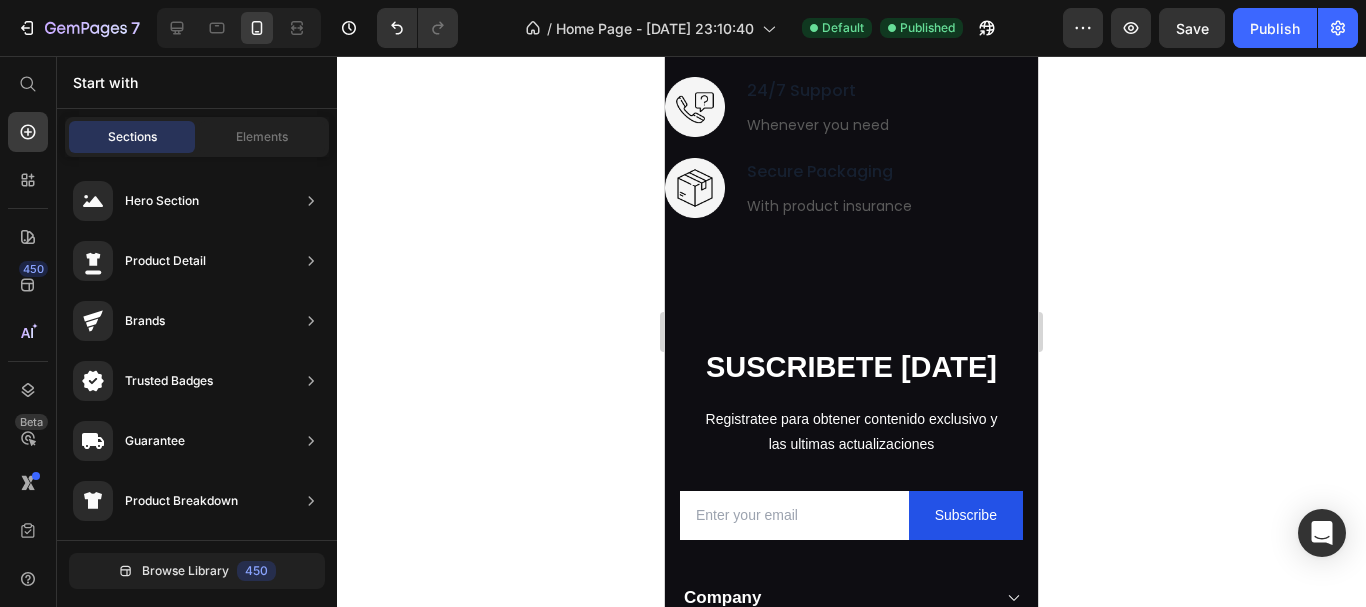 scroll, scrollTop: 2046, scrollLeft: 0, axis: vertical 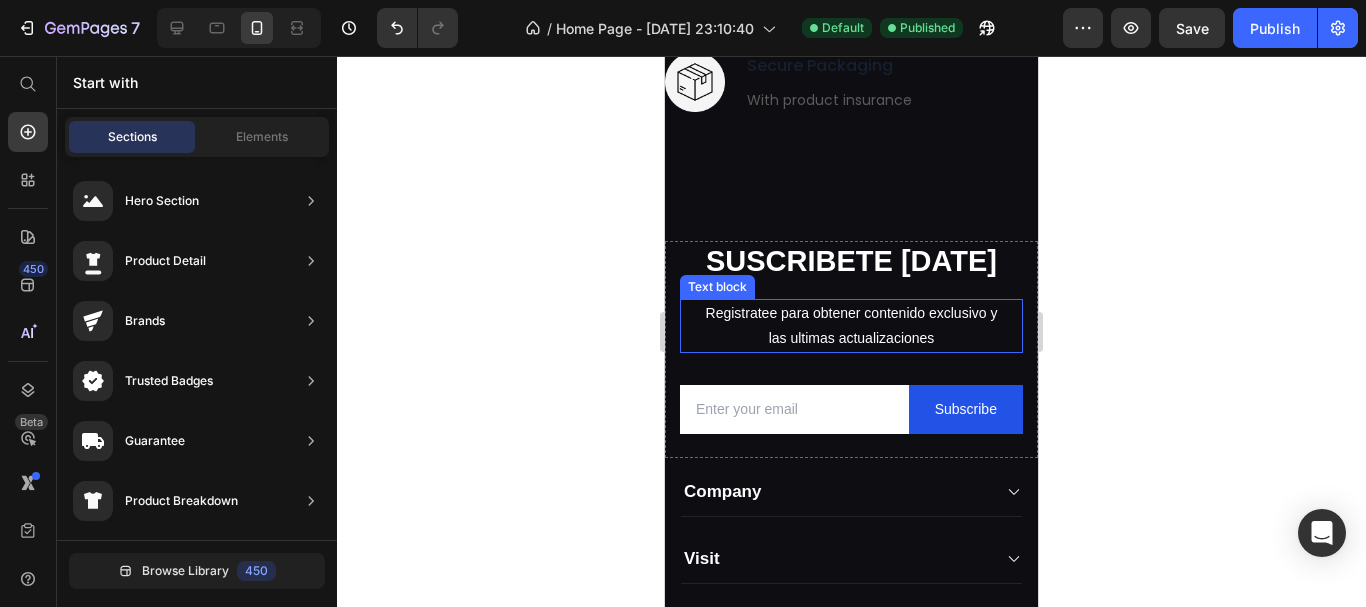click on "Registratee para obtener contenido exclusivo y las ultimas actualizaciones" at bounding box center (851, 326) 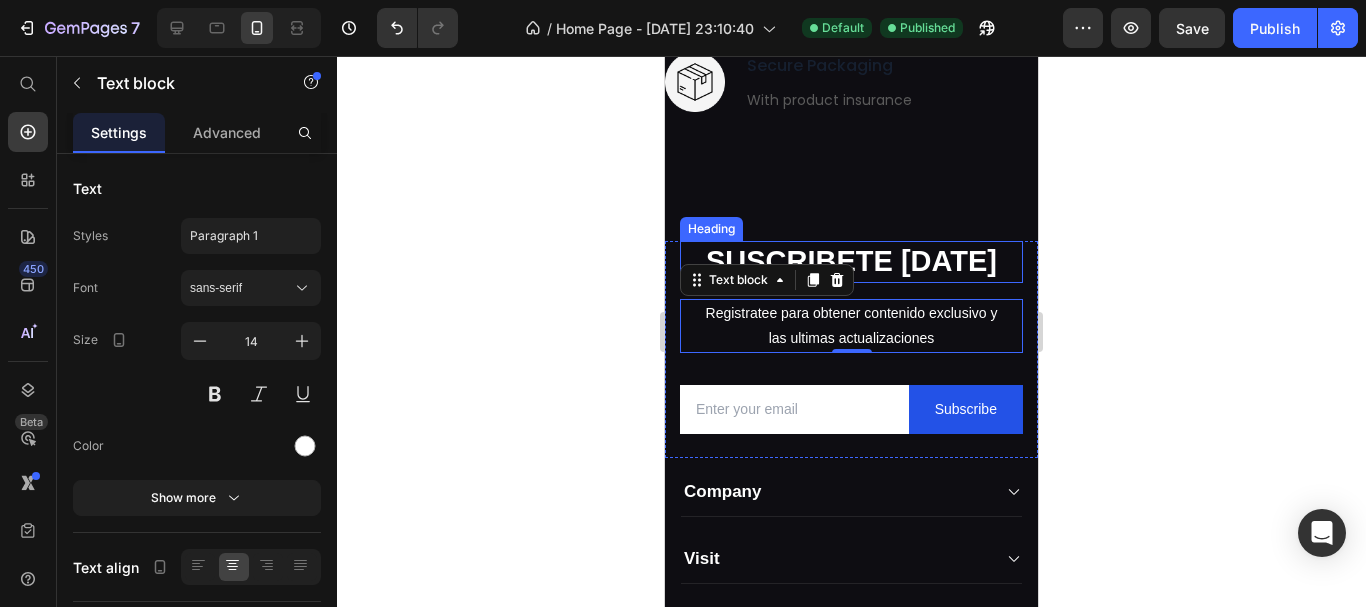 click on "SUSCRIBETE [DATE]" at bounding box center (851, 262) 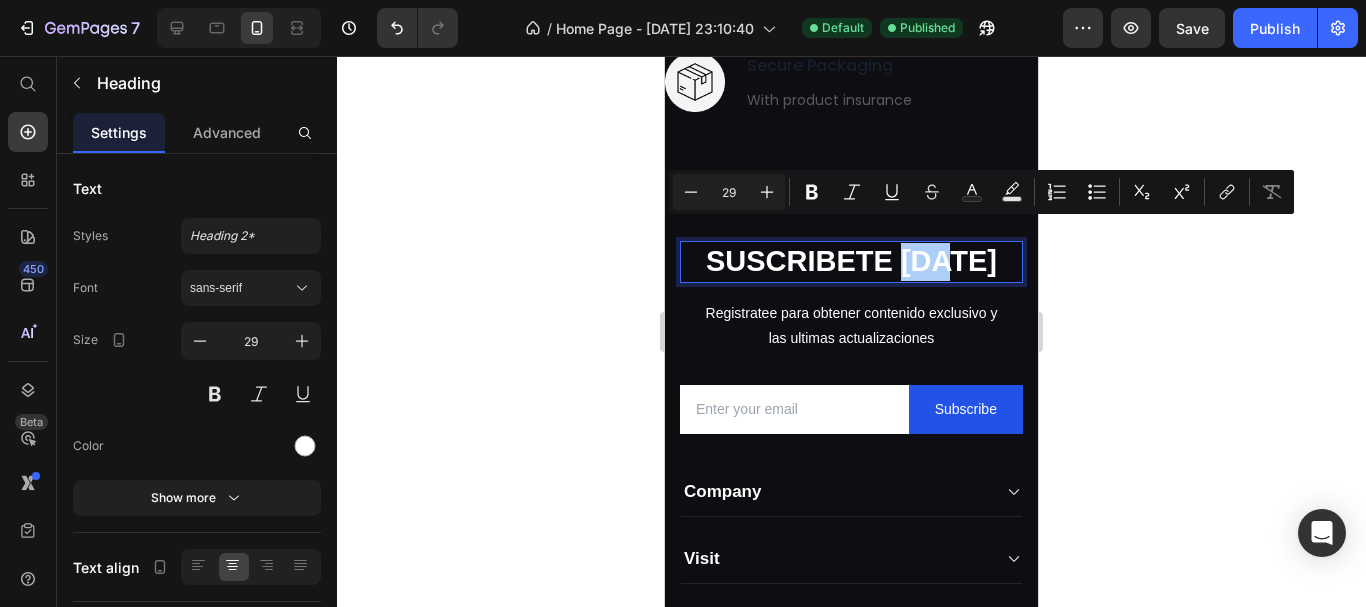 click 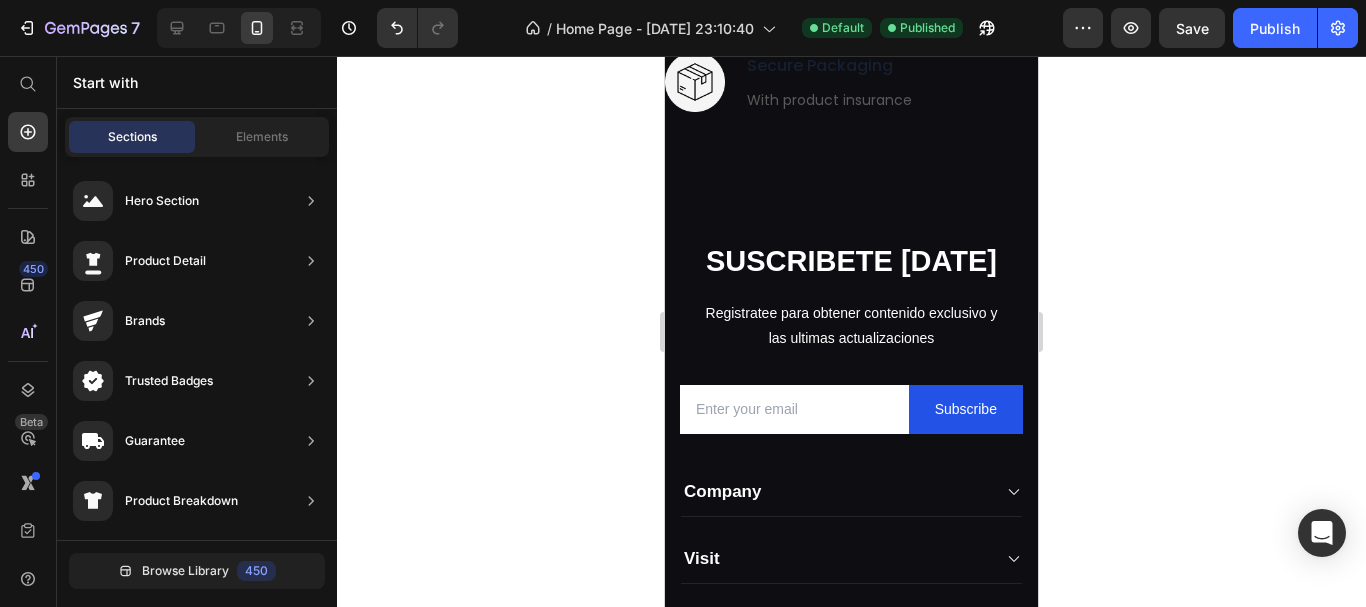 drag, startPoint x: 1365, startPoint y: 467, endPoint x: 1365, endPoint y: 321, distance: 146 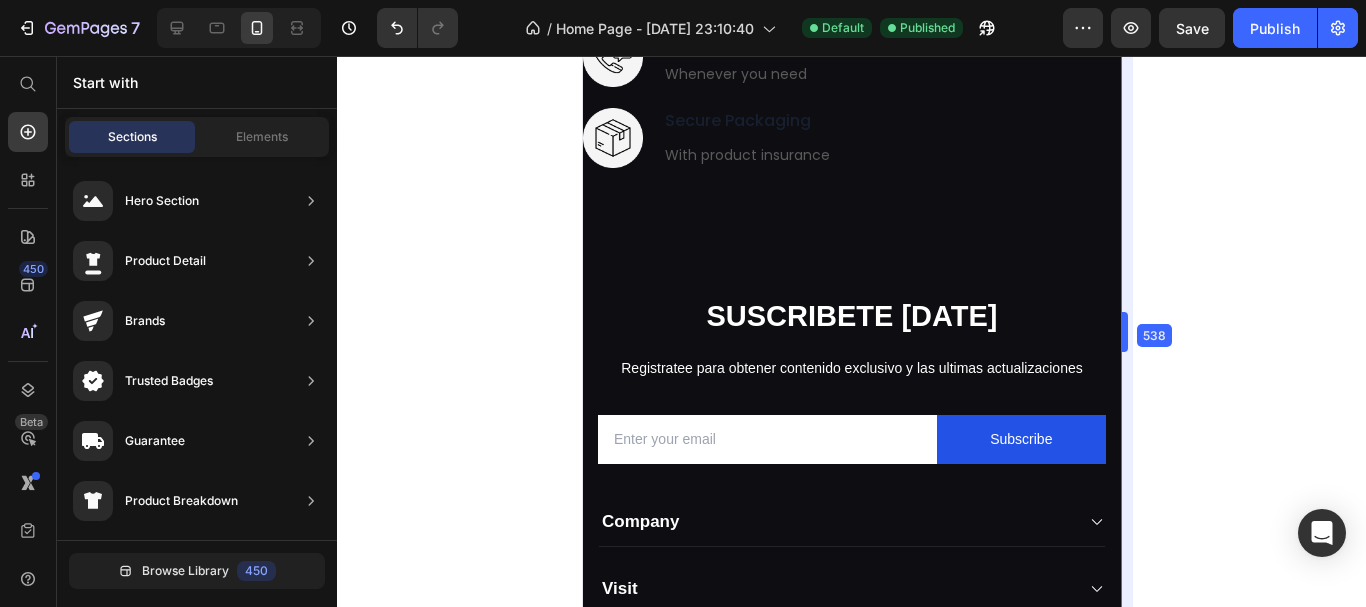 scroll, scrollTop: 2235, scrollLeft: 0, axis: vertical 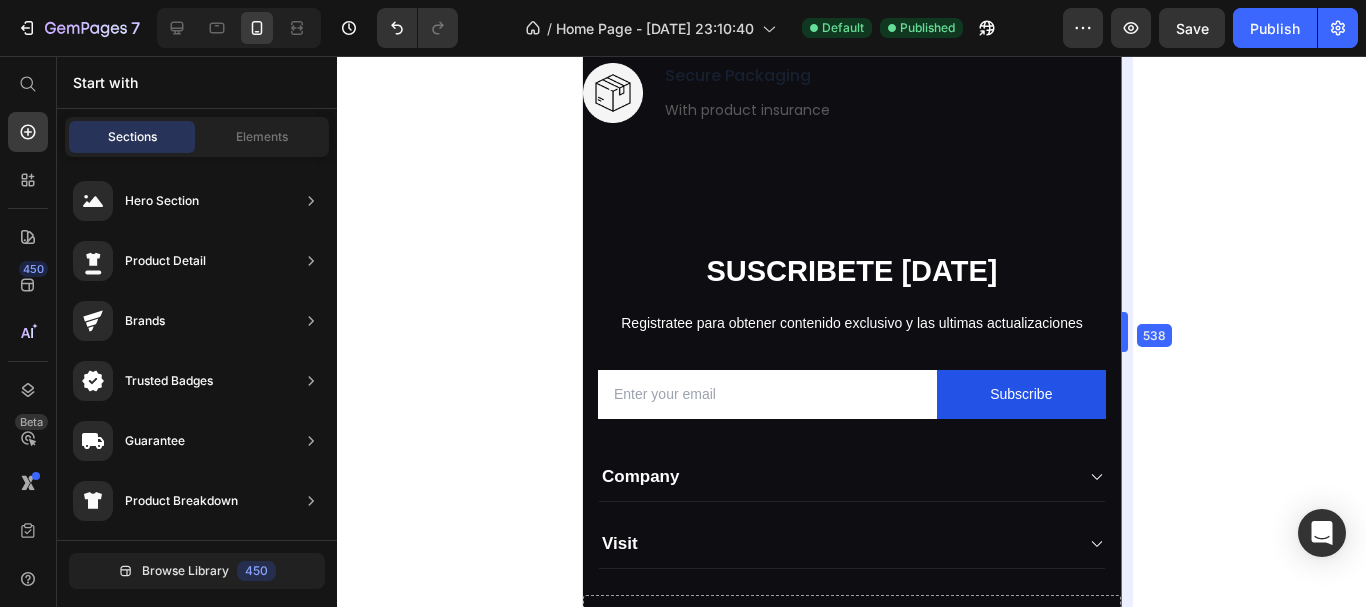drag, startPoint x: 1045, startPoint y: 333, endPoint x: 1200, endPoint y: 323, distance: 155.32225 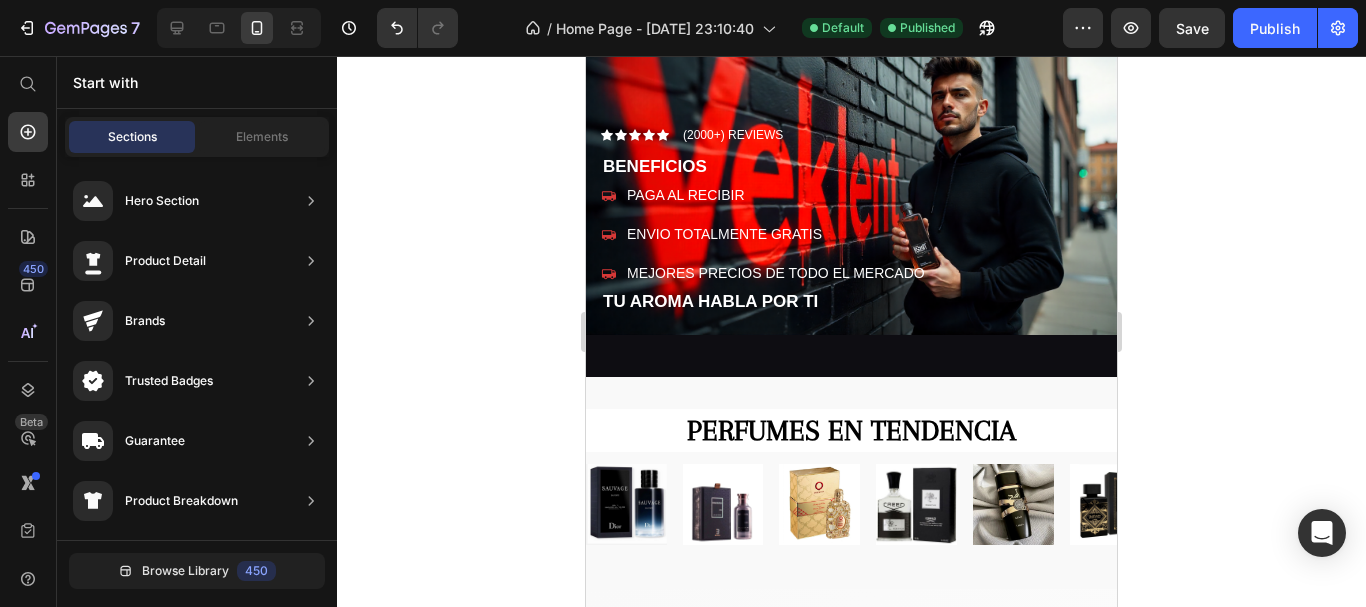 scroll, scrollTop: 69, scrollLeft: 0, axis: vertical 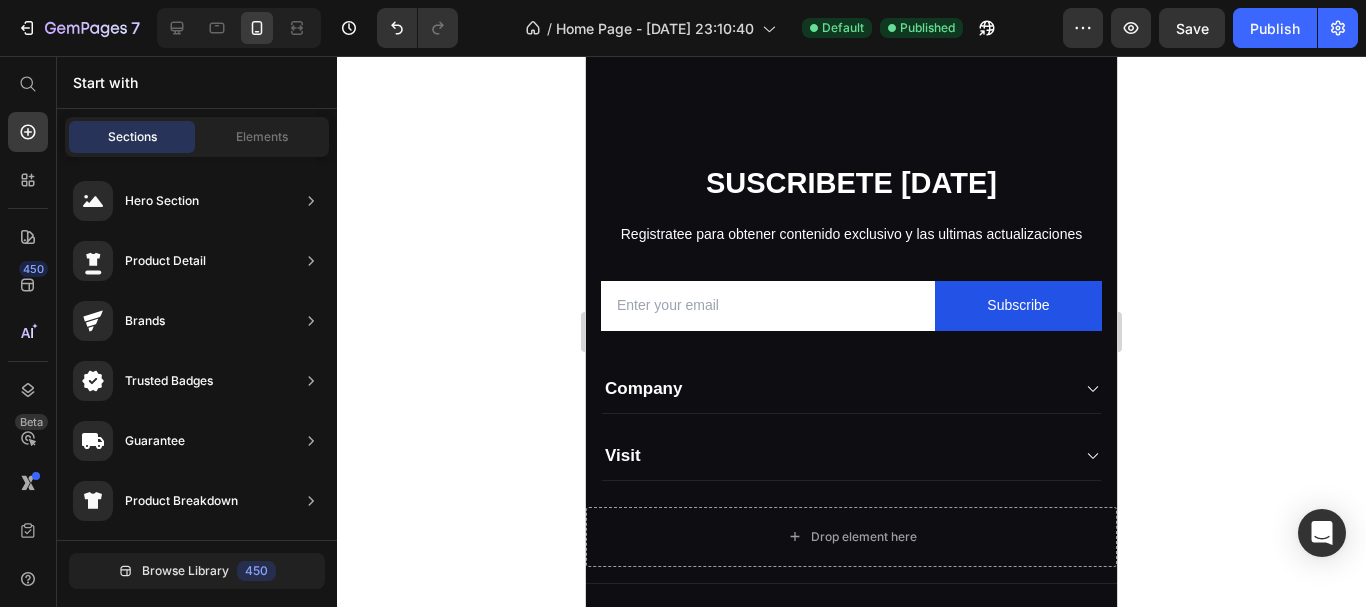 drag, startPoint x: 1110, startPoint y: 443, endPoint x: 1740, endPoint y: 507, distance: 633.24243 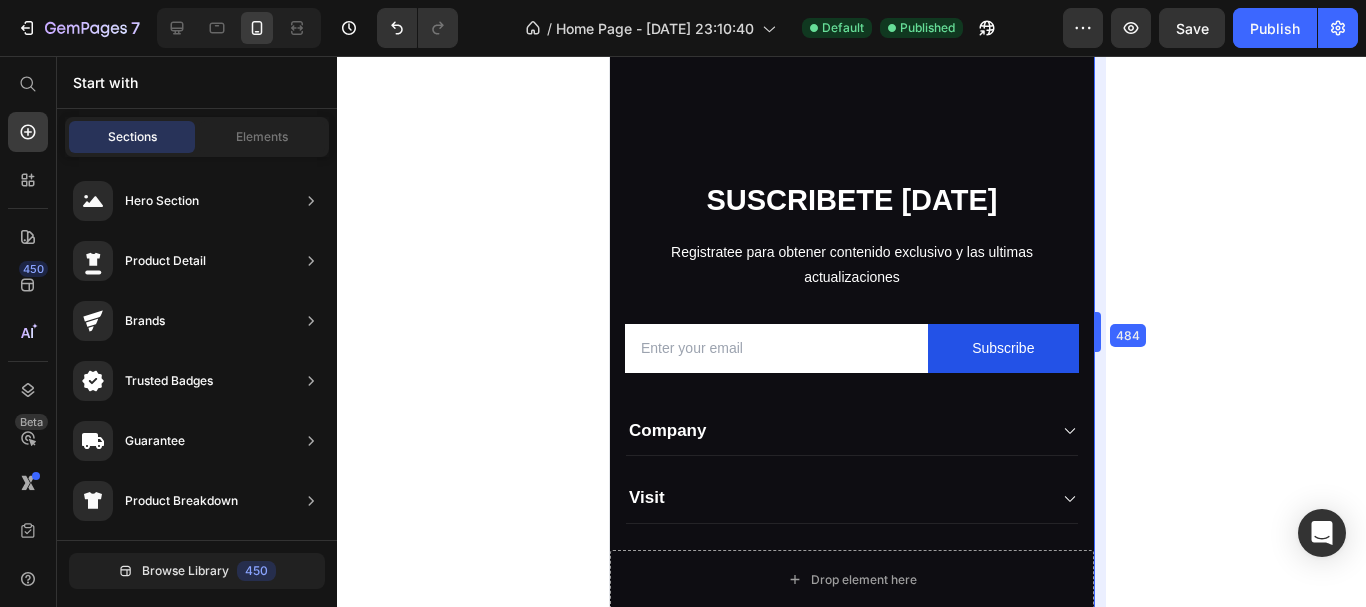 scroll, scrollTop: 2328, scrollLeft: 0, axis: vertical 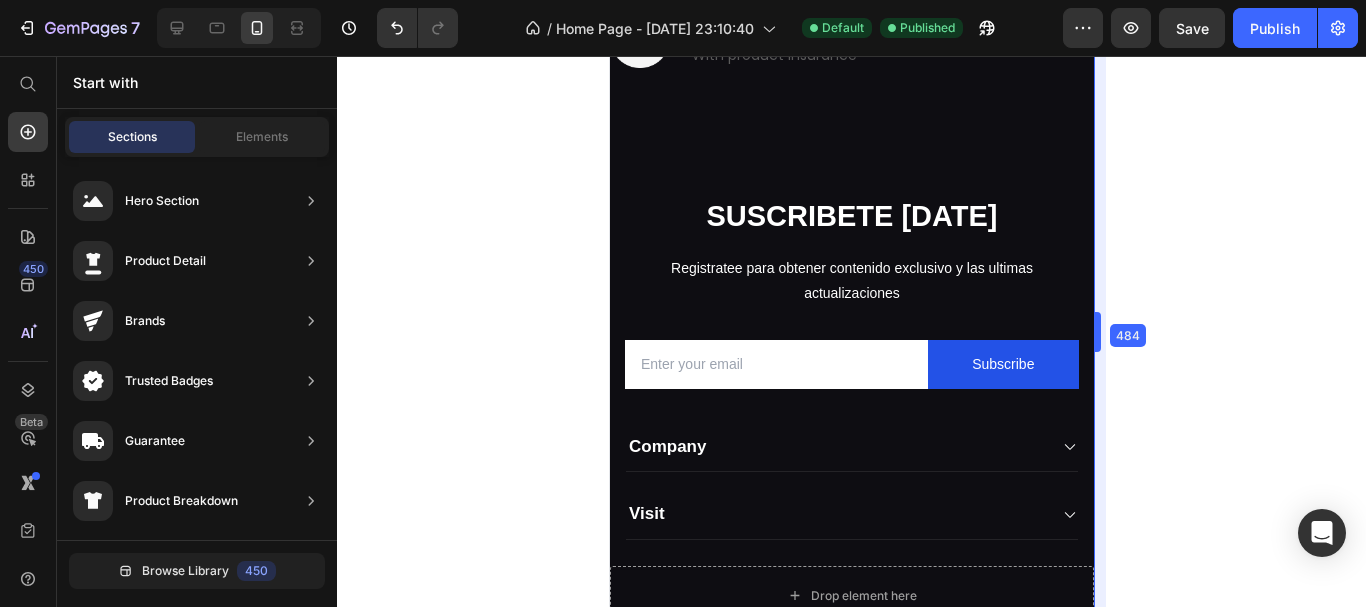 drag, startPoint x: 1123, startPoint y: 345, endPoint x: 465, endPoint y: 327, distance: 658.24615 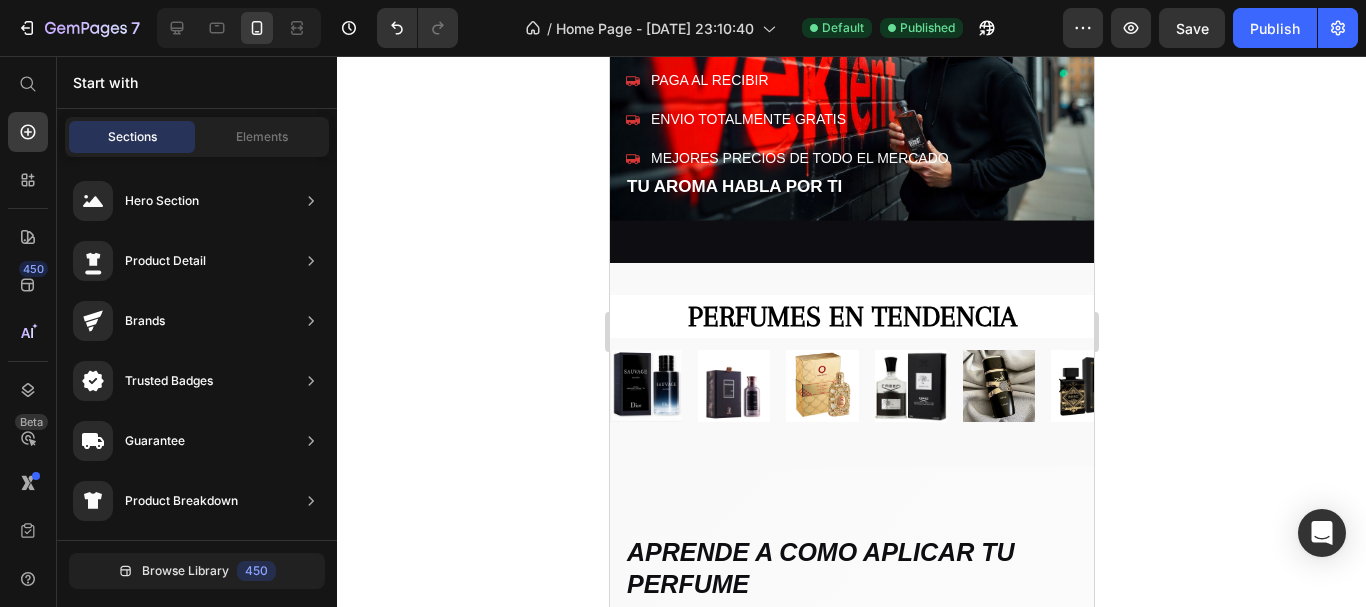 scroll, scrollTop: 0, scrollLeft: 0, axis: both 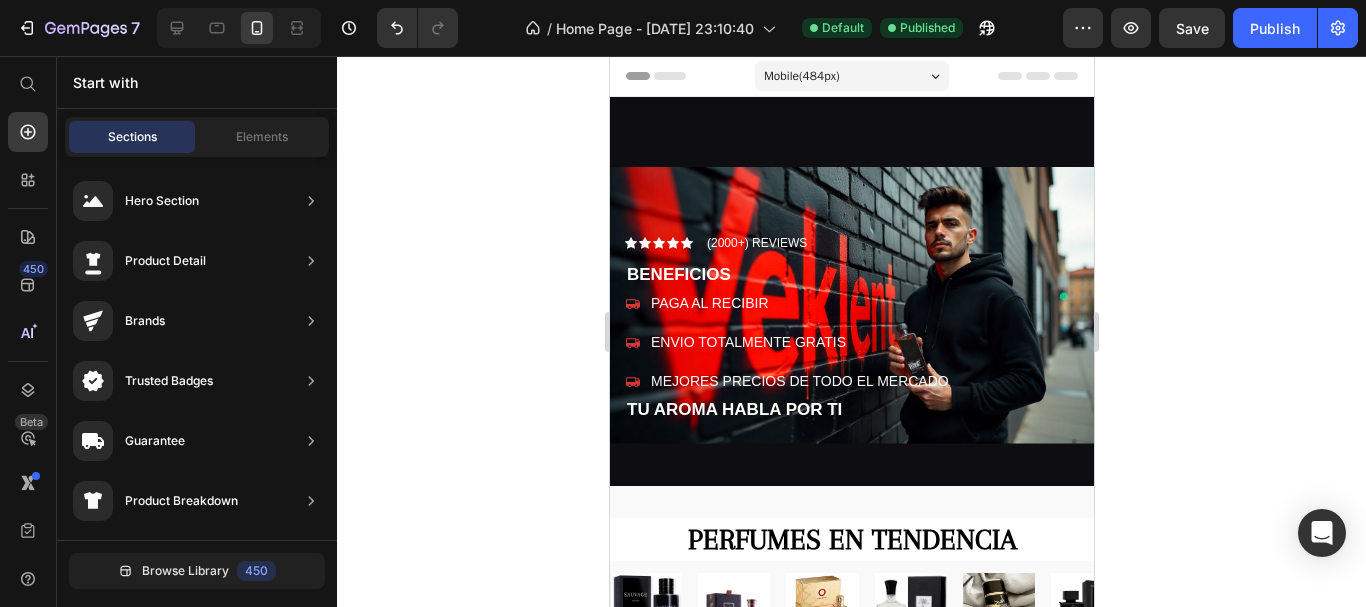 click on "Mobile  ( 484 px)" at bounding box center (851, 76) 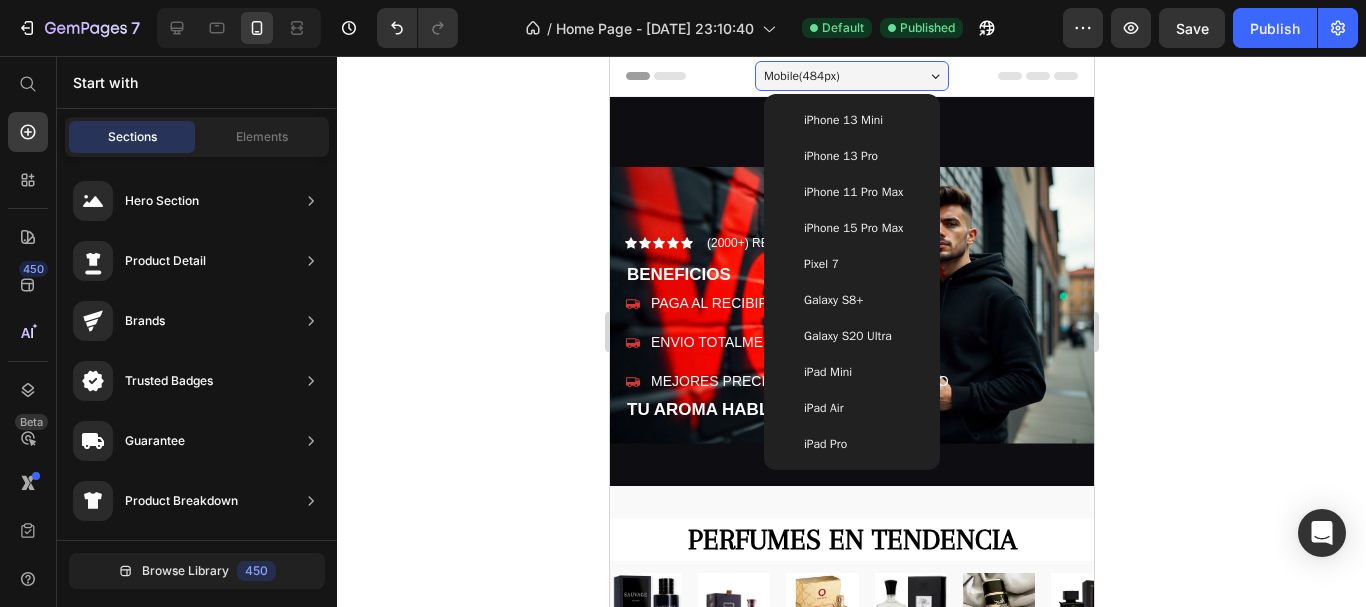 click on "iPhone 13 Mini" at bounding box center (842, 120) 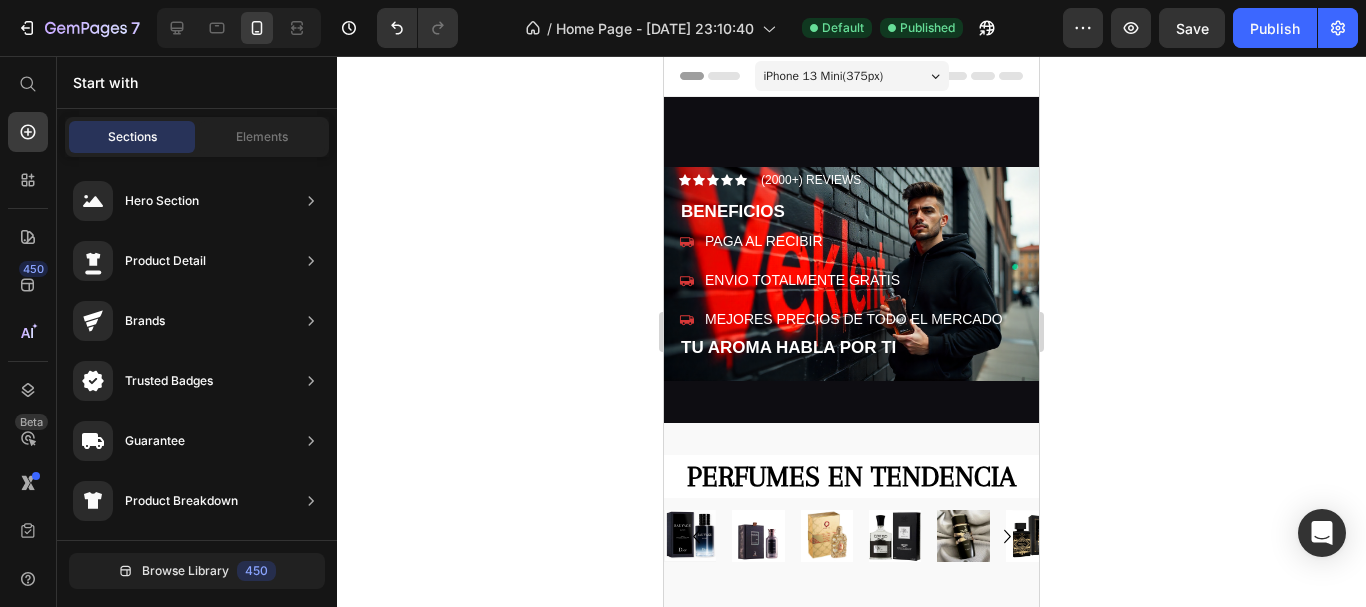 scroll, scrollTop: 218, scrollLeft: 0, axis: vertical 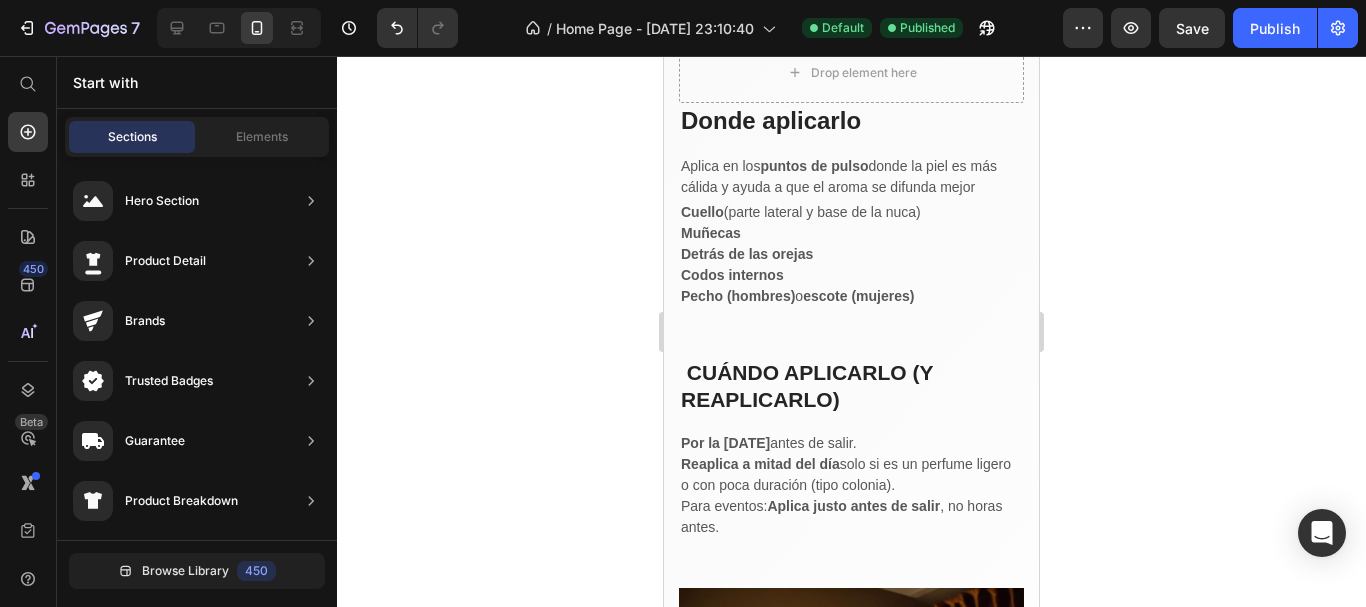 drag, startPoint x: 1027, startPoint y: 191, endPoint x: 1728, endPoint y: 252, distance: 703.64905 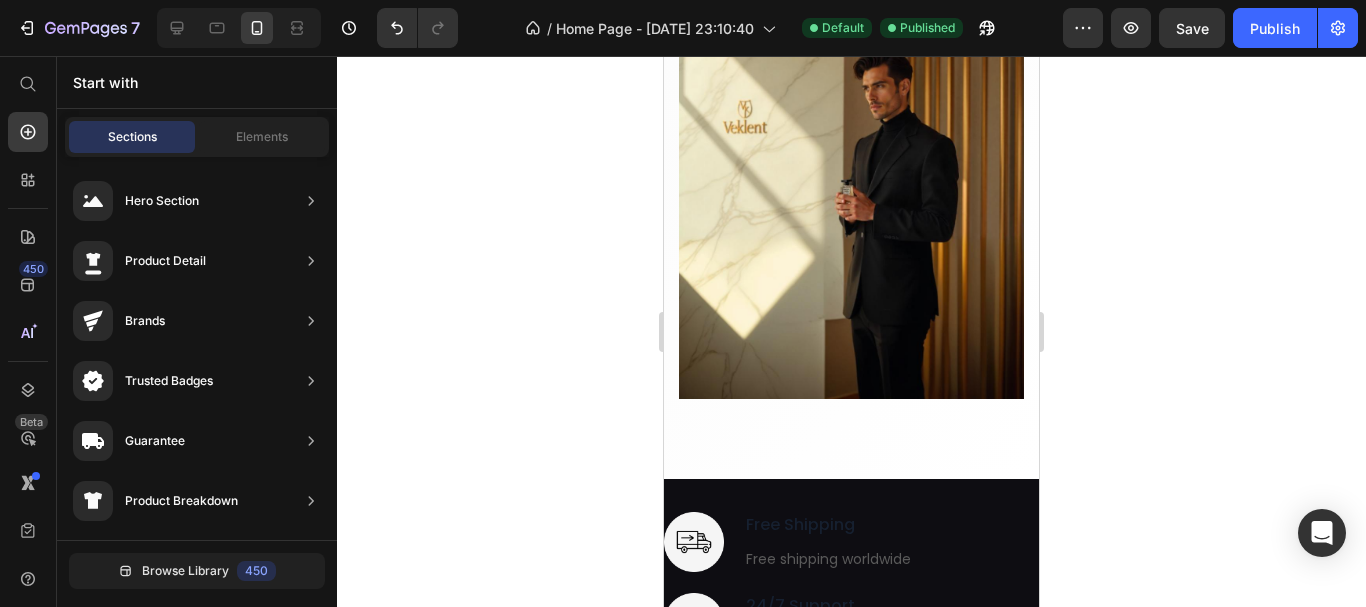 scroll, scrollTop: 1435, scrollLeft: 0, axis: vertical 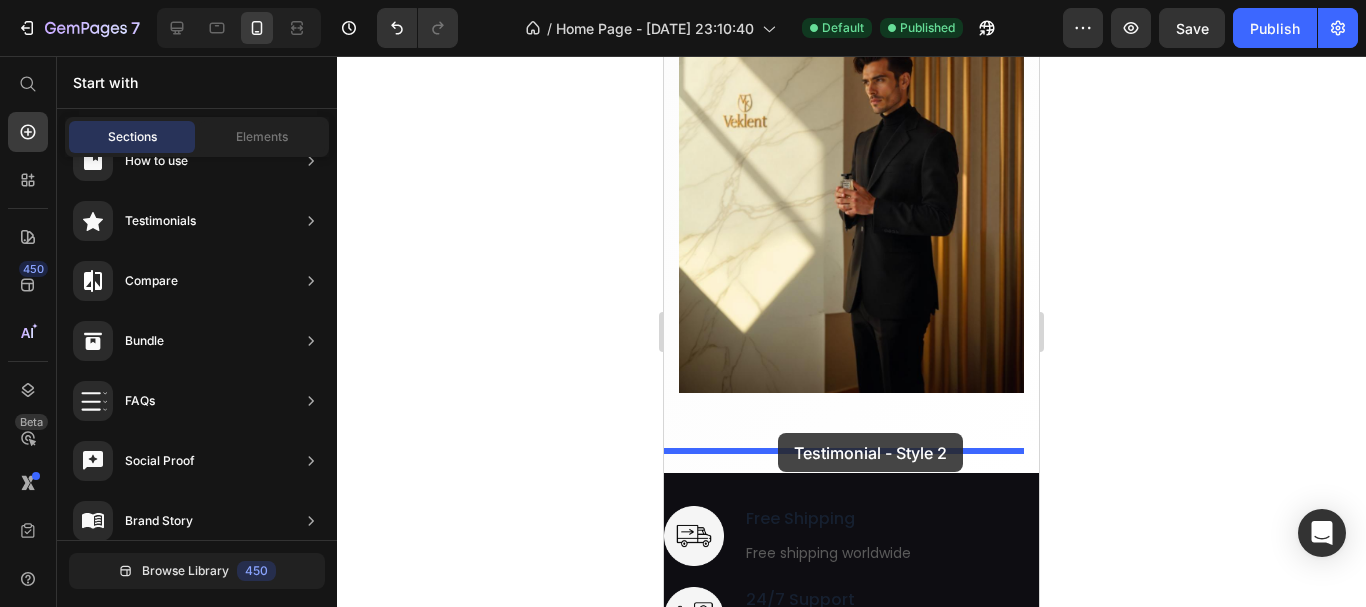 drag, startPoint x: 1063, startPoint y: 290, endPoint x: 778, endPoint y: 433, distance: 318.86362 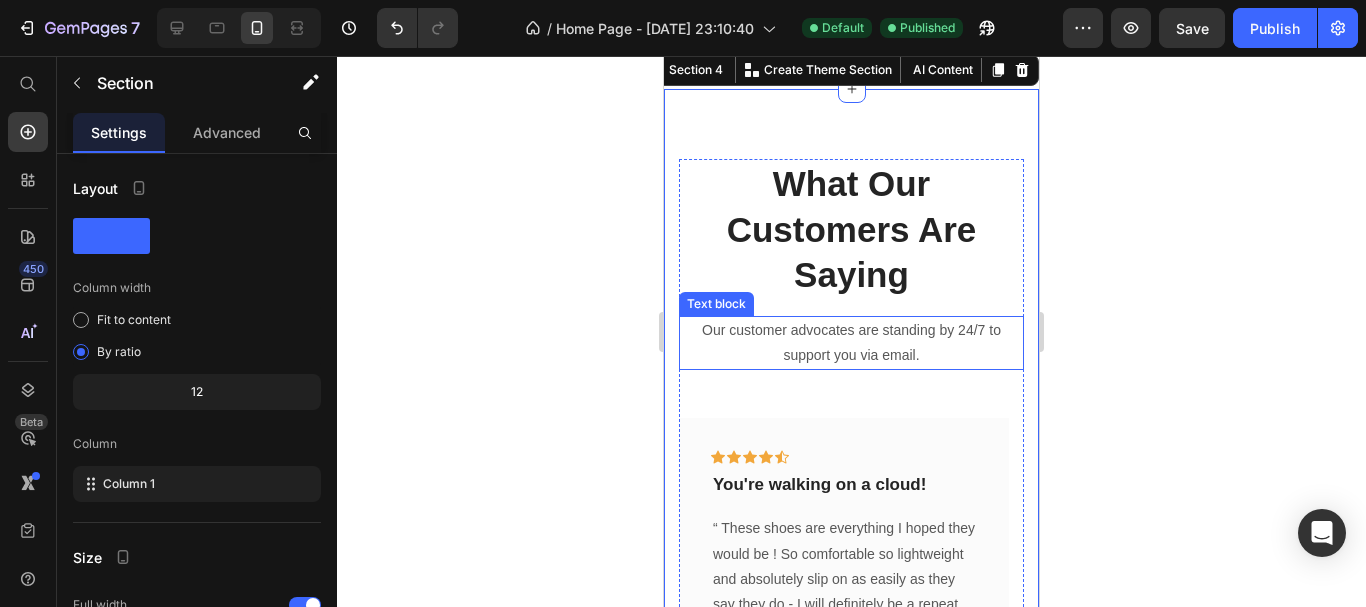 scroll, scrollTop: 1760, scrollLeft: 0, axis: vertical 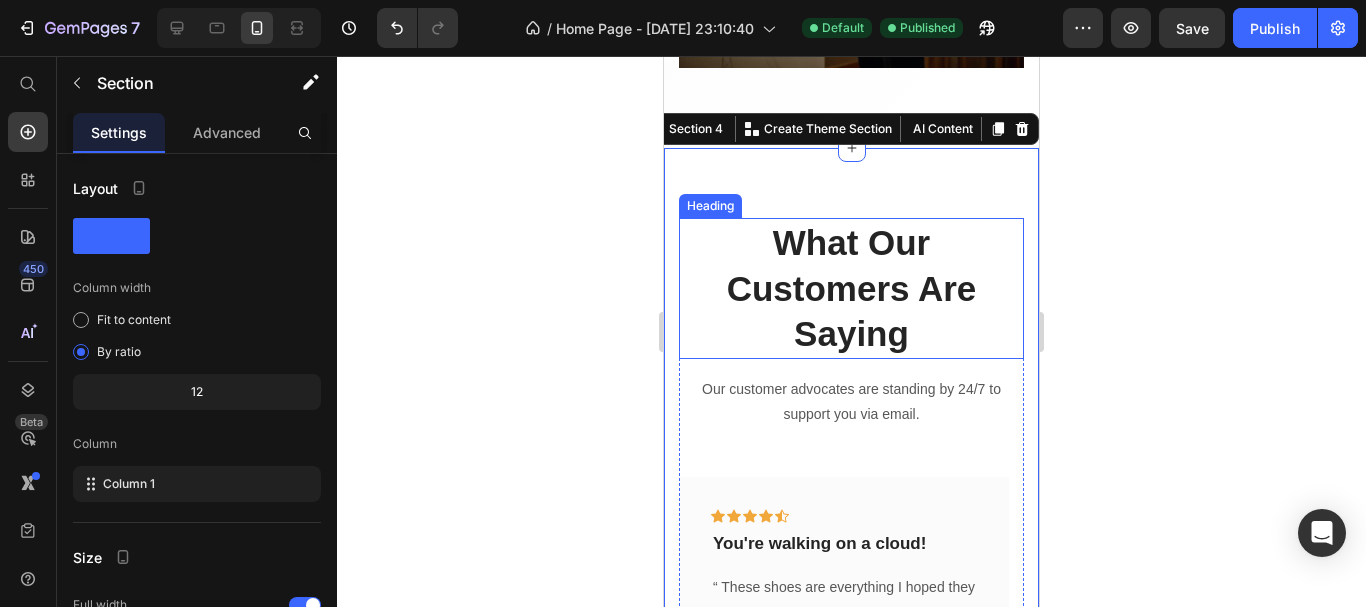 click on "What Our Customers Are Saying" at bounding box center [851, 288] 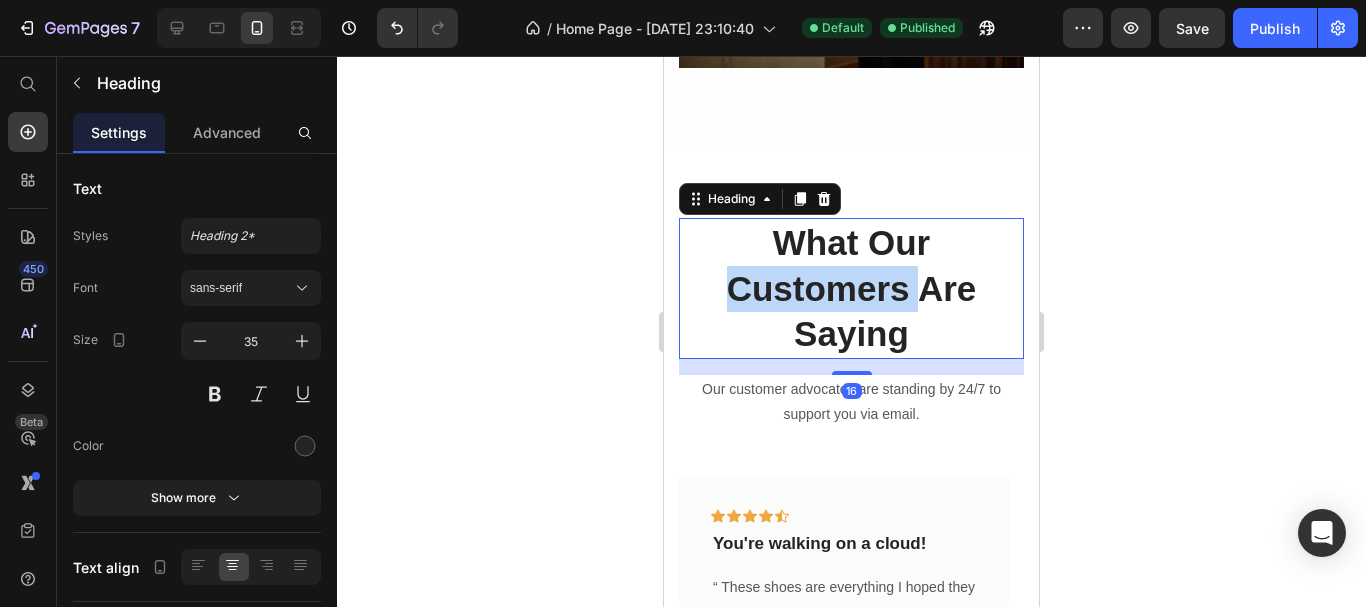 click on "What Our Customers Are Saying" at bounding box center (851, 288) 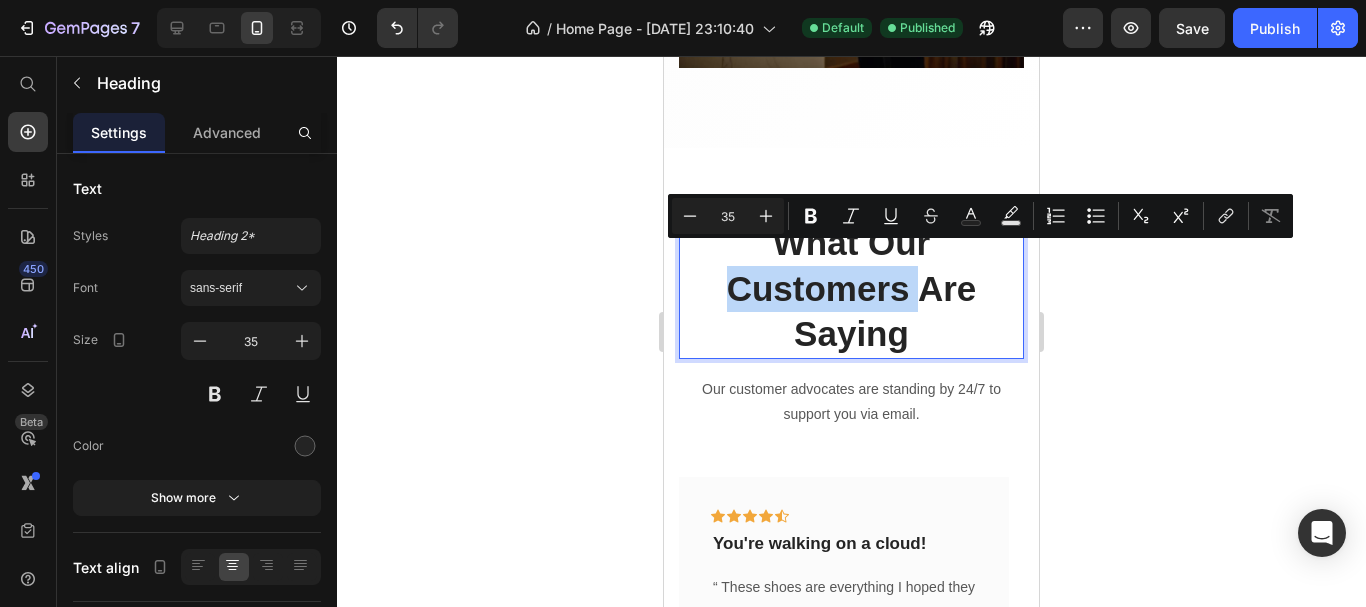 click on "What Our Customers Are Saying" at bounding box center [851, 288] 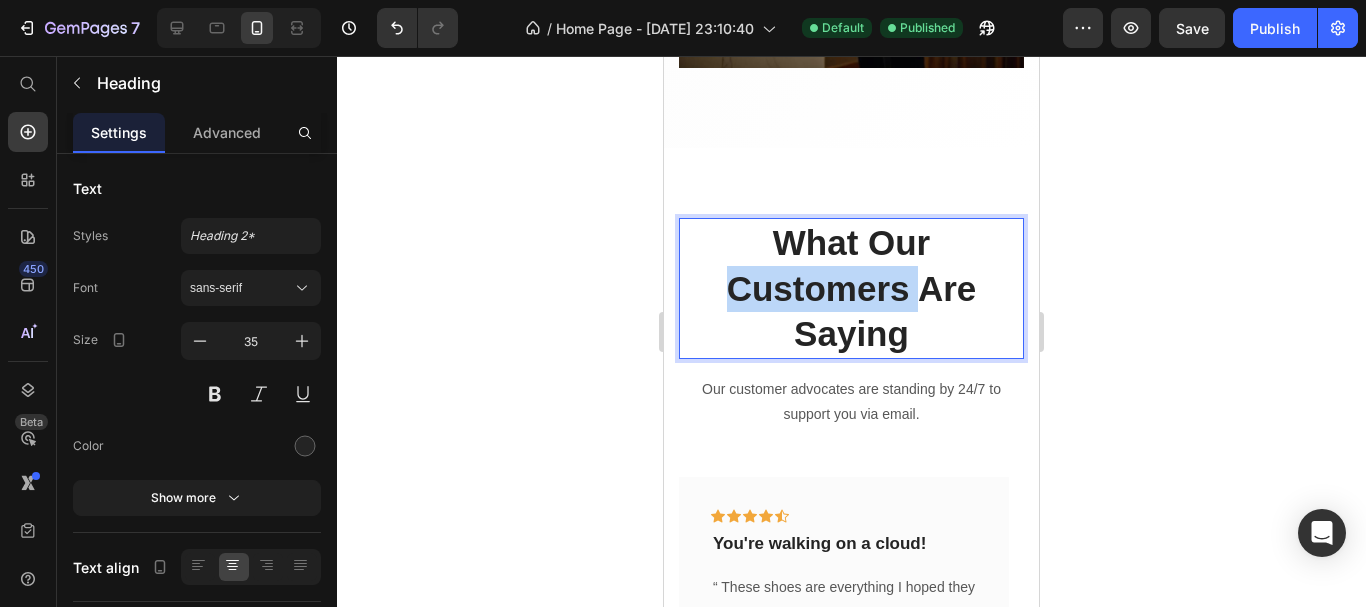 click on "What Our Customers Are Saying" at bounding box center [851, 288] 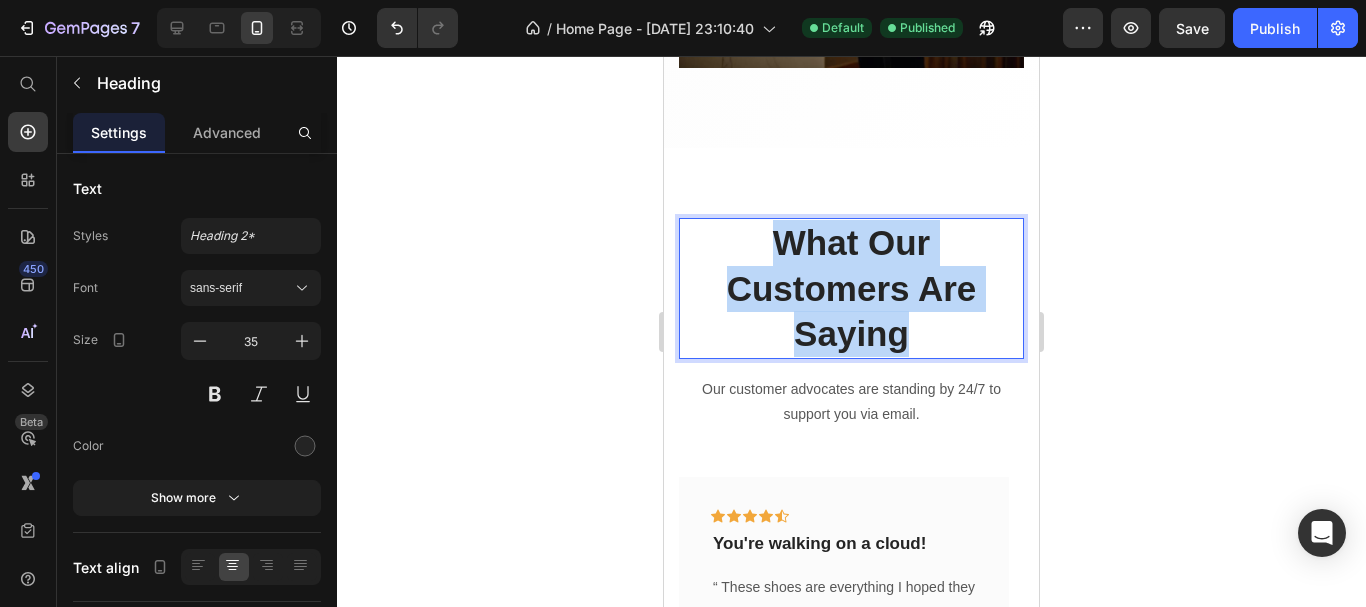 click on "What Our Customers Are Saying" at bounding box center (851, 288) 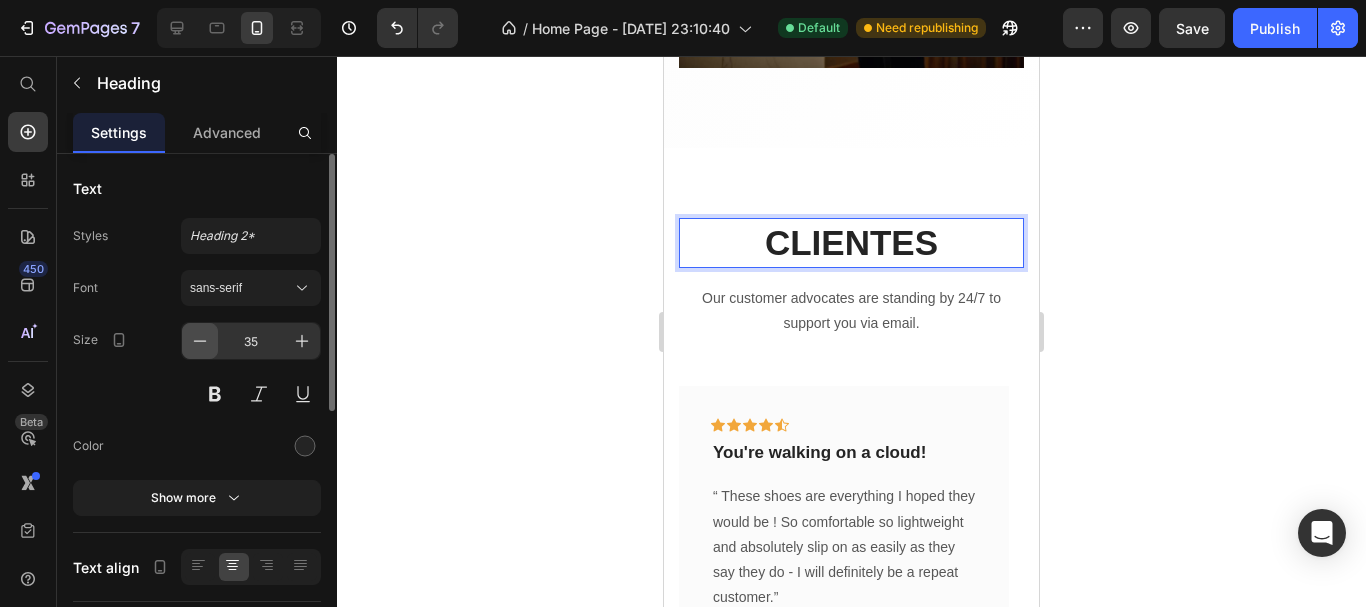 click 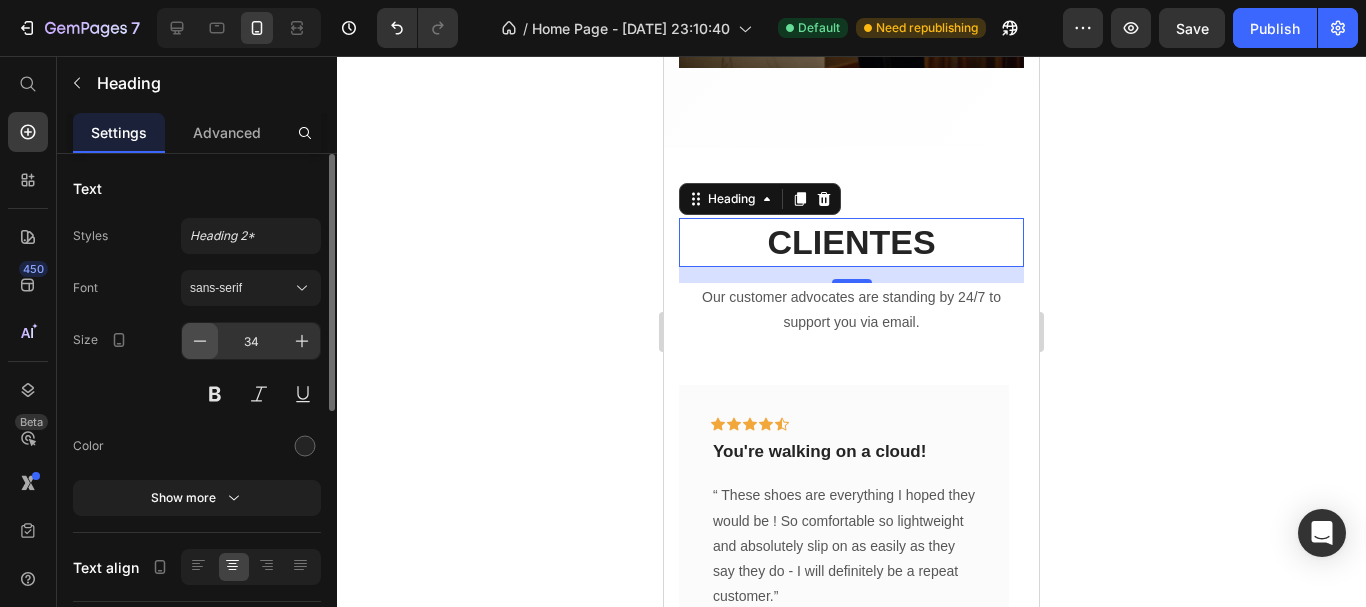 click 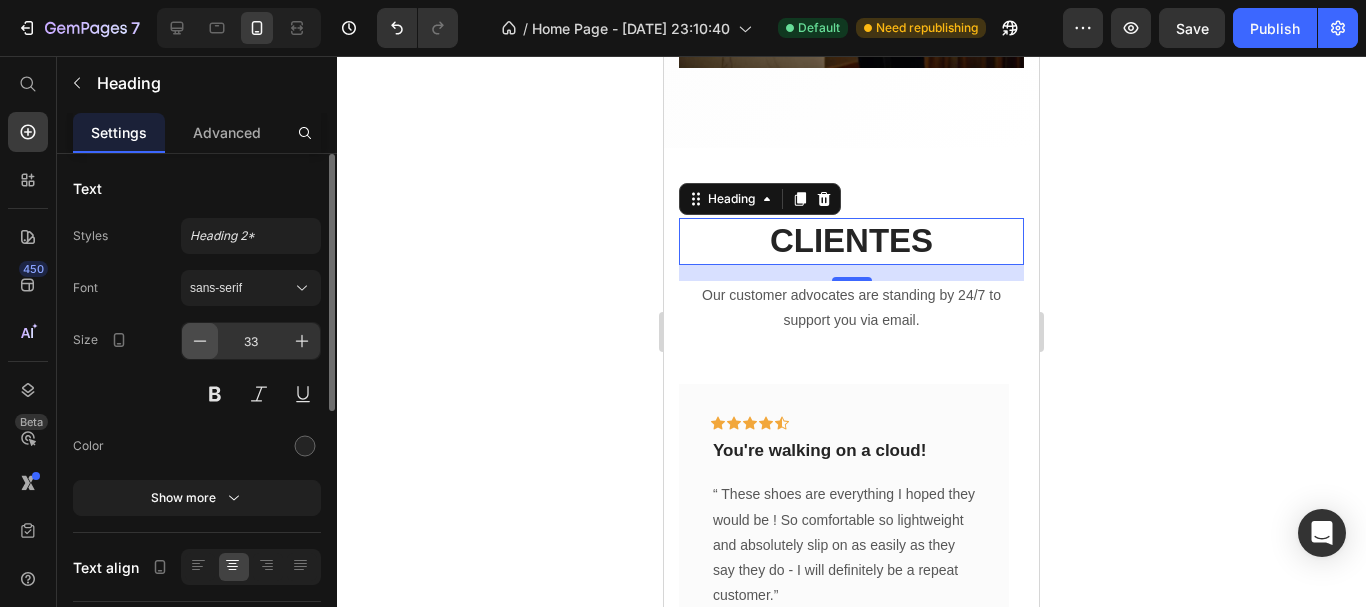 click 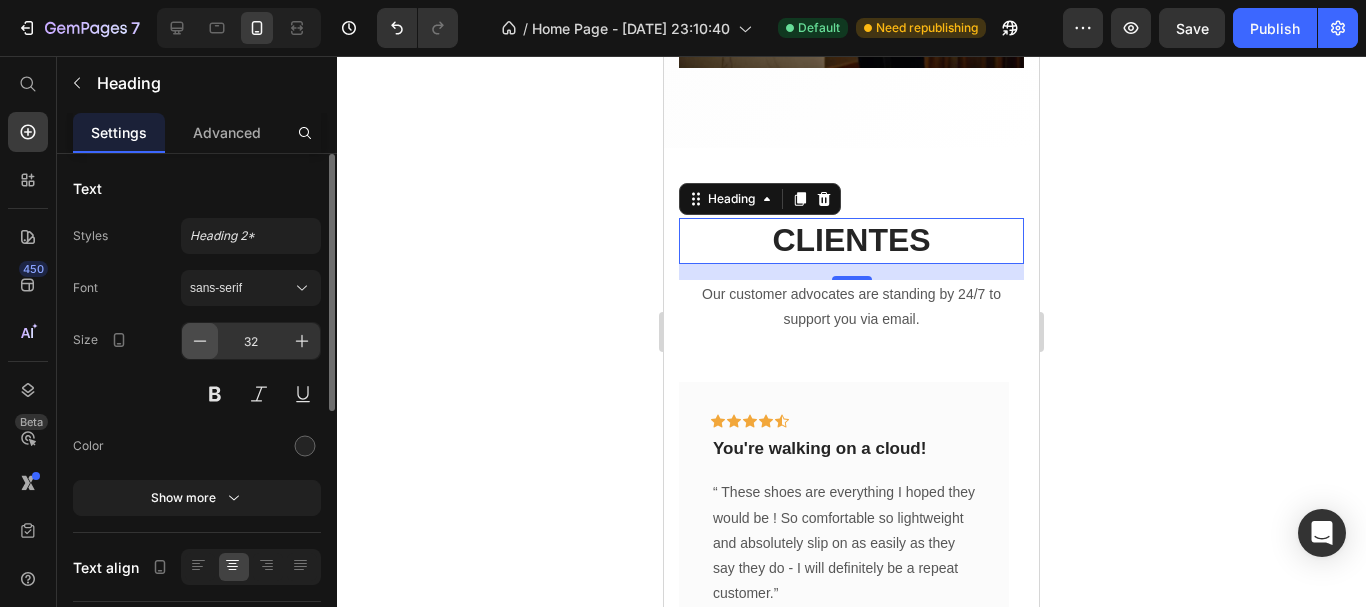 click 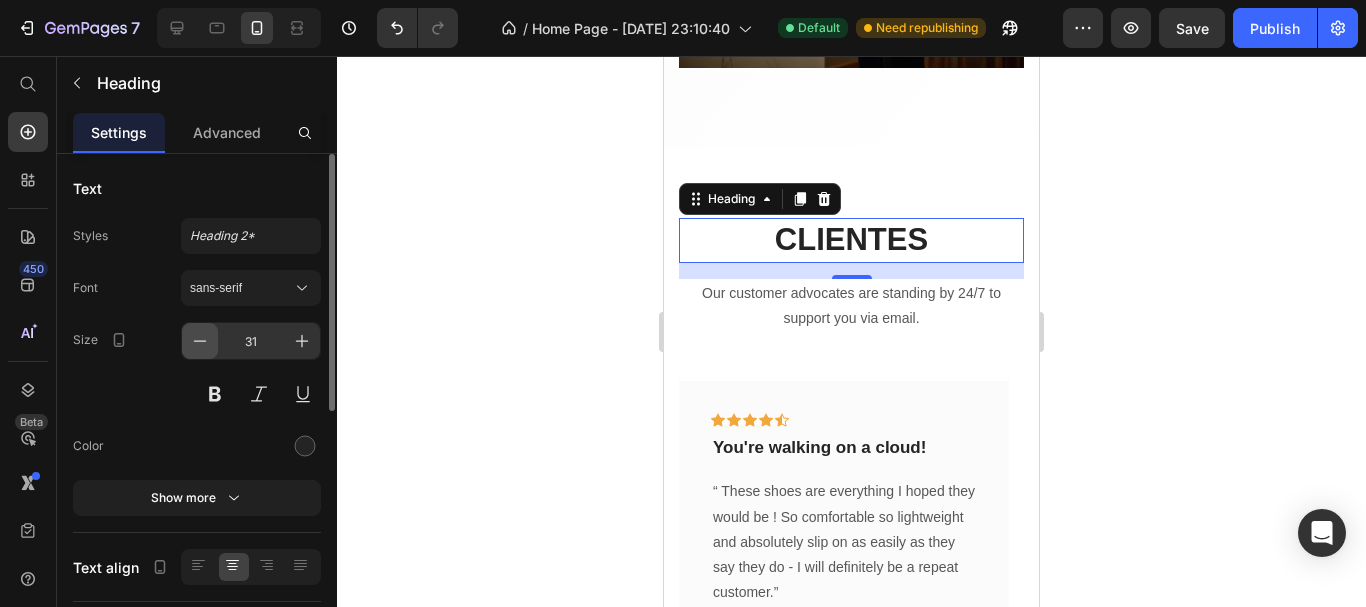 click at bounding box center (200, 341) 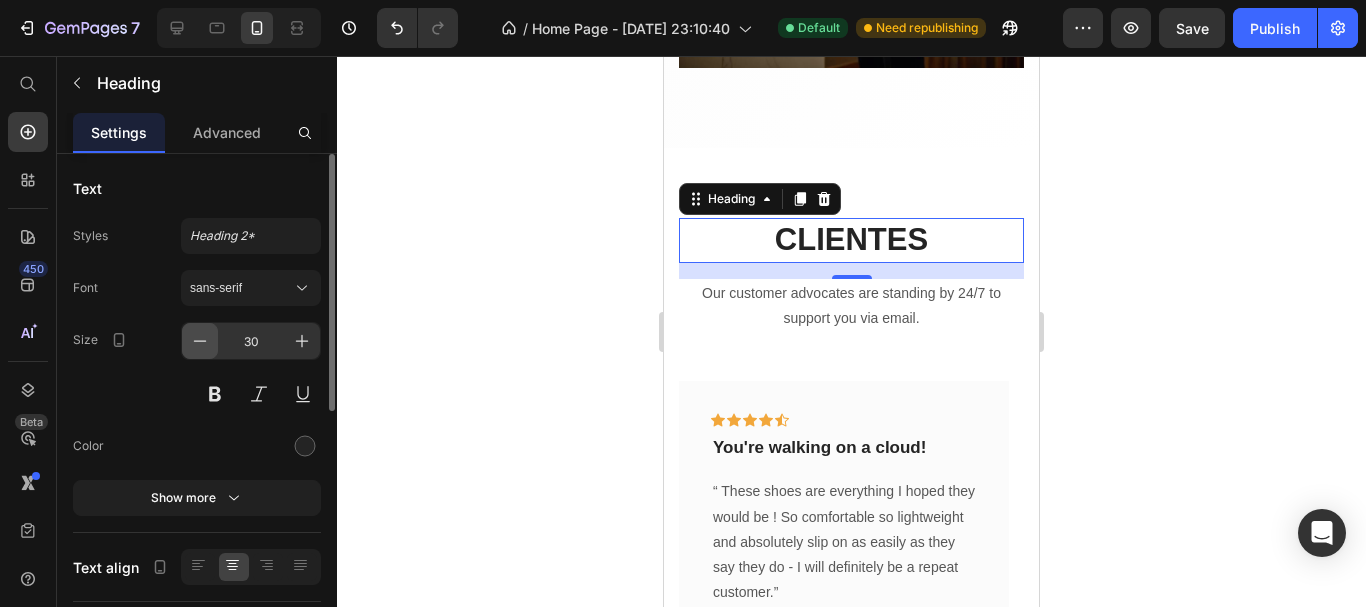 click at bounding box center [200, 341] 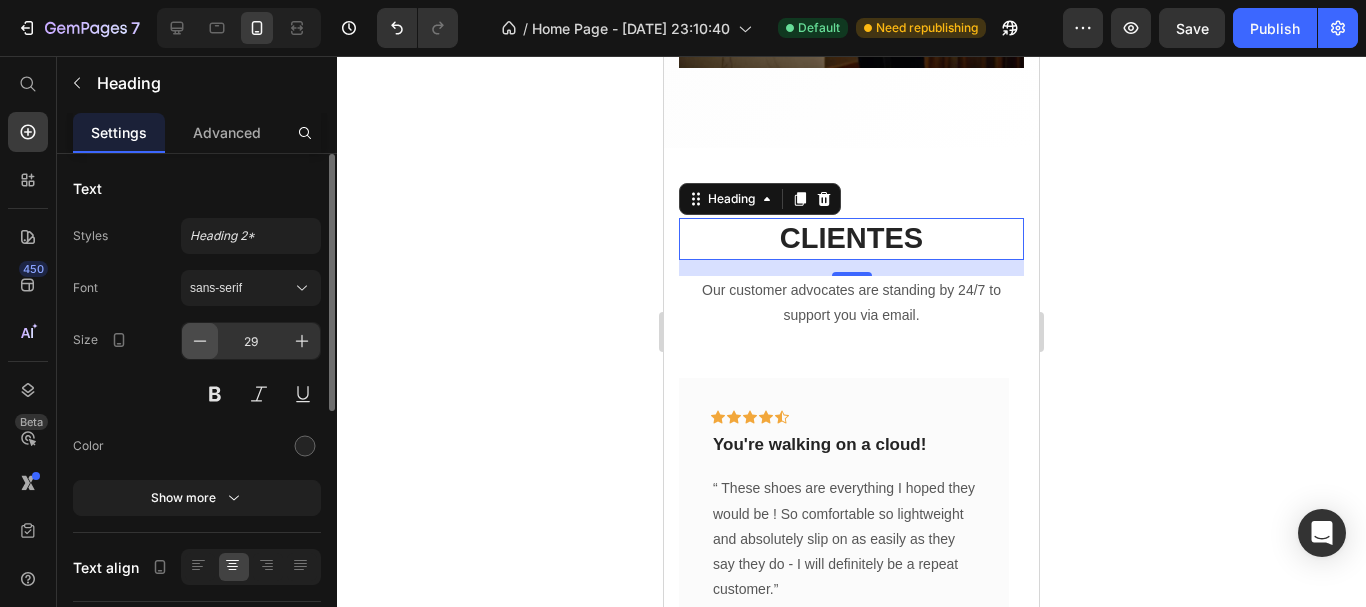 click at bounding box center (200, 341) 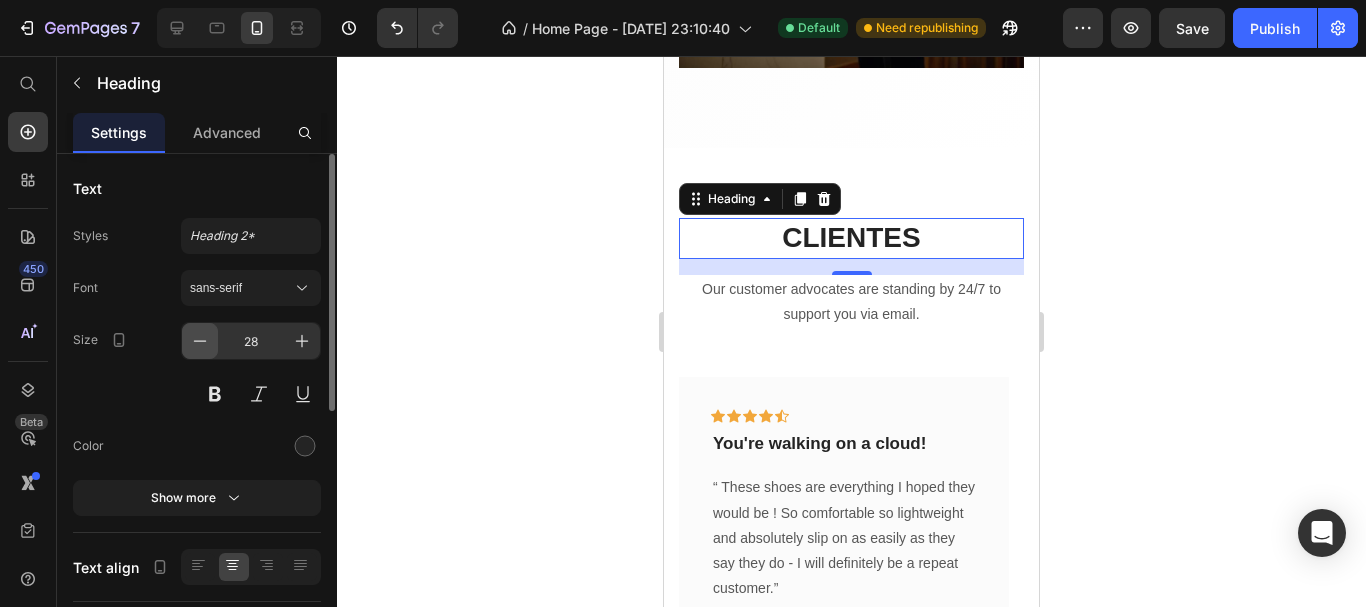 click at bounding box center (200, 341) 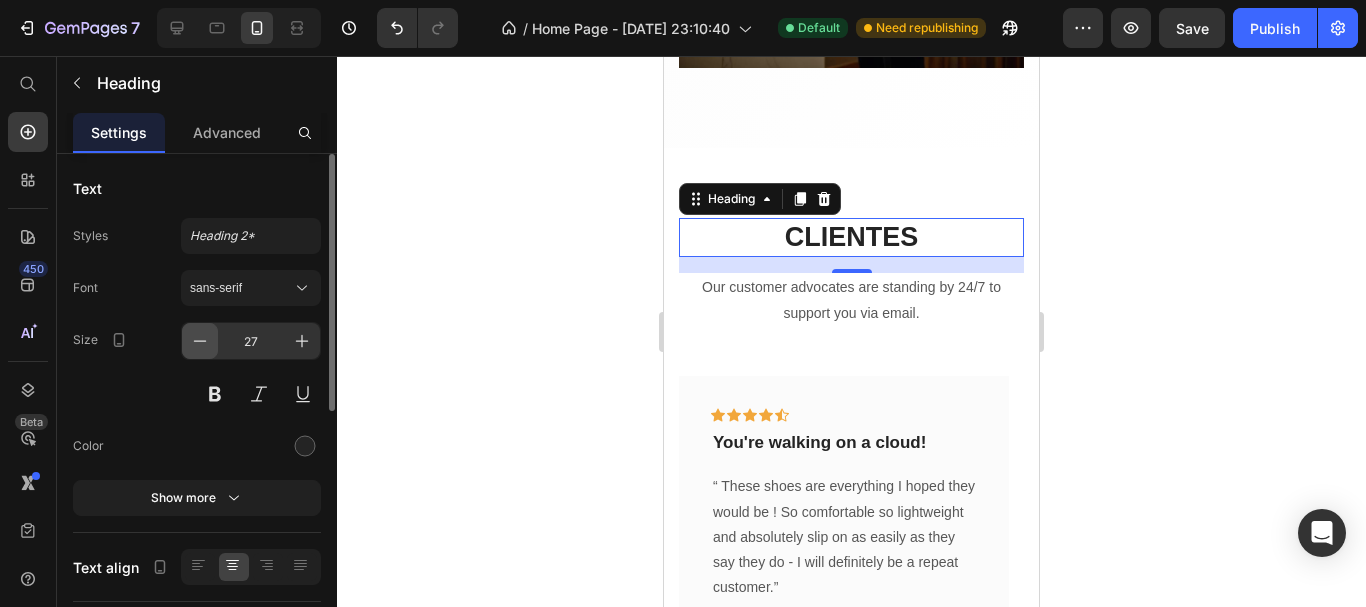 click at bounding box center [200, 341] 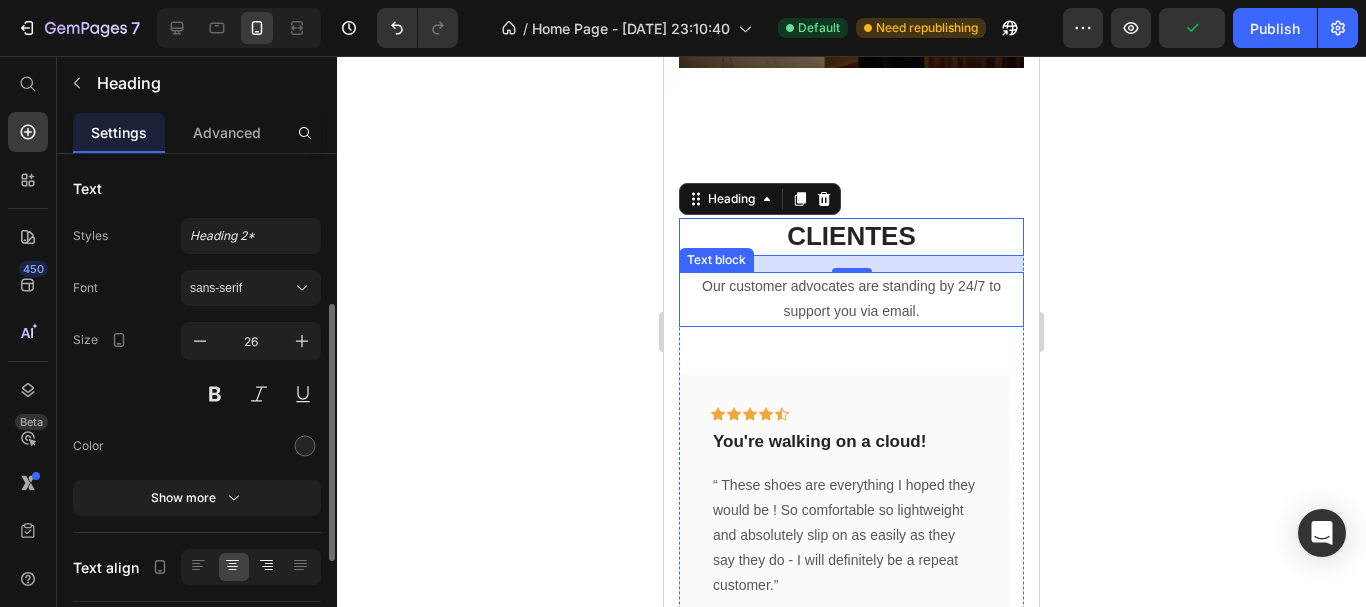 scroll, scrollTop: 100, scrollLeft: 0, axis: vertical 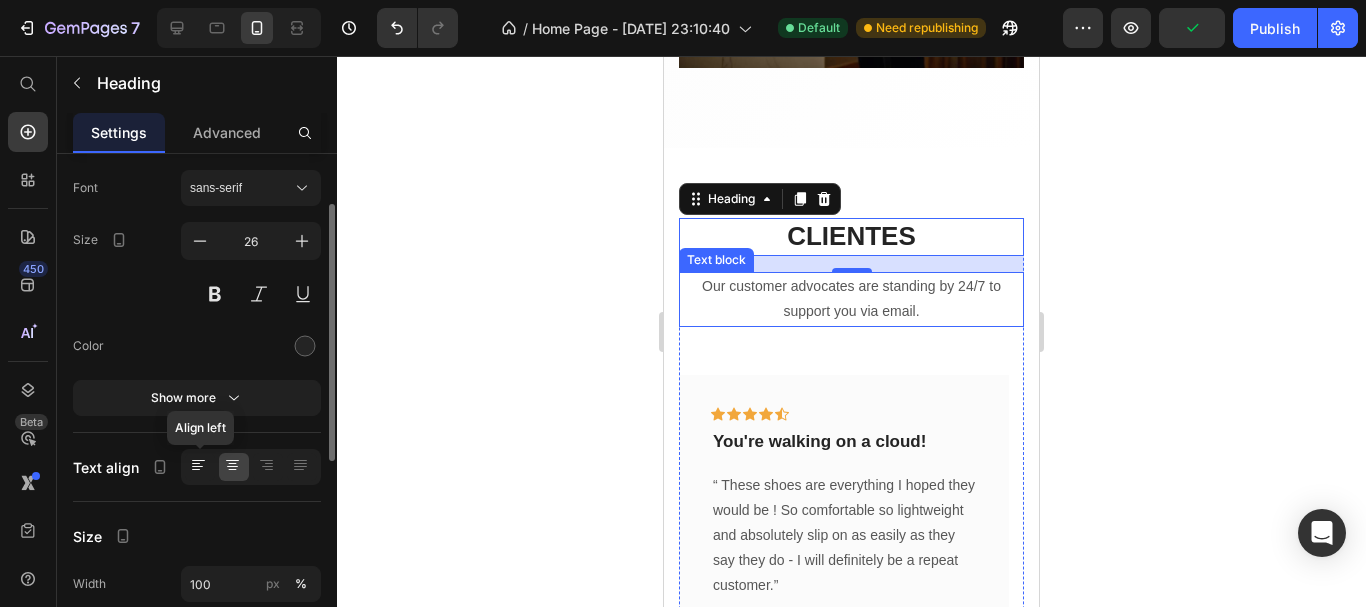 click 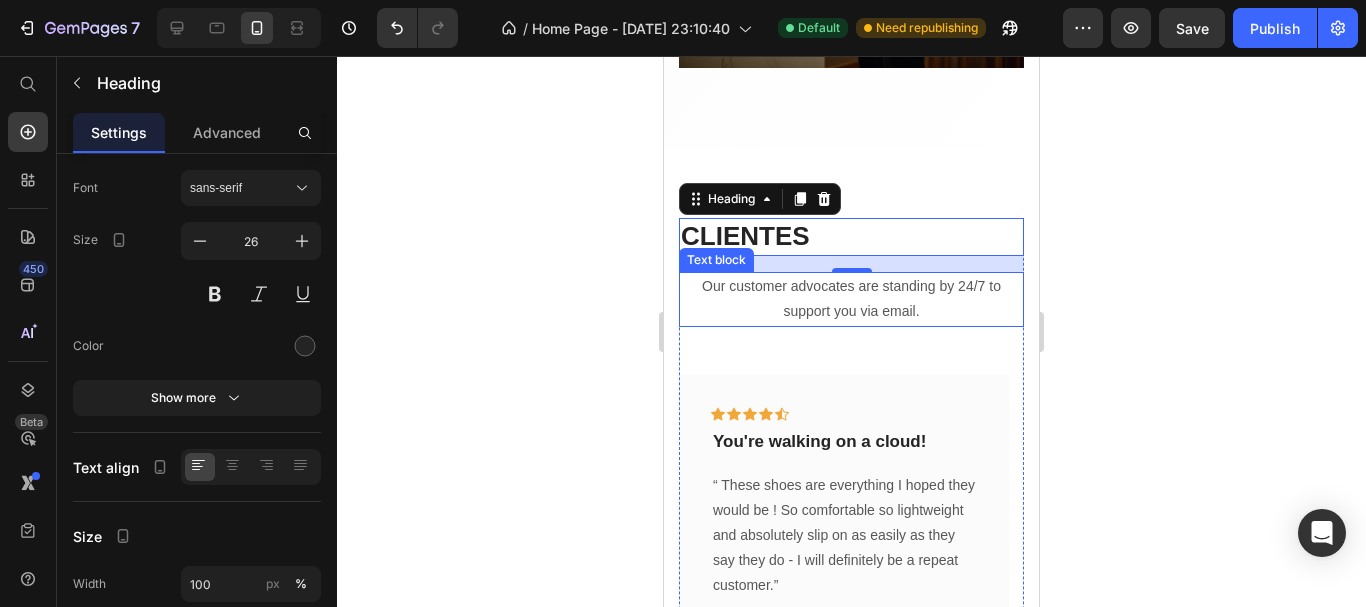 click on "Our customer advocates are standing by 24/7 to support you via email." at bounding box center [851, 299] 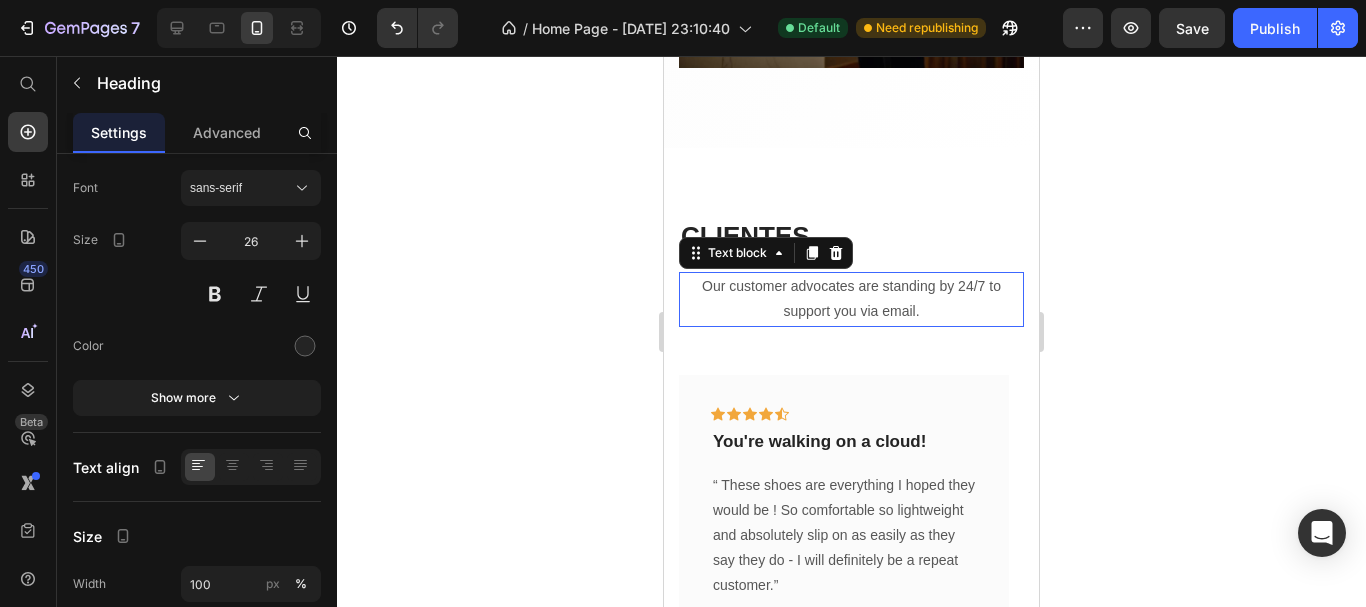 click on "Our customer advocates are standing by 24/7 to support you via email." at bounding box center [851, 299] 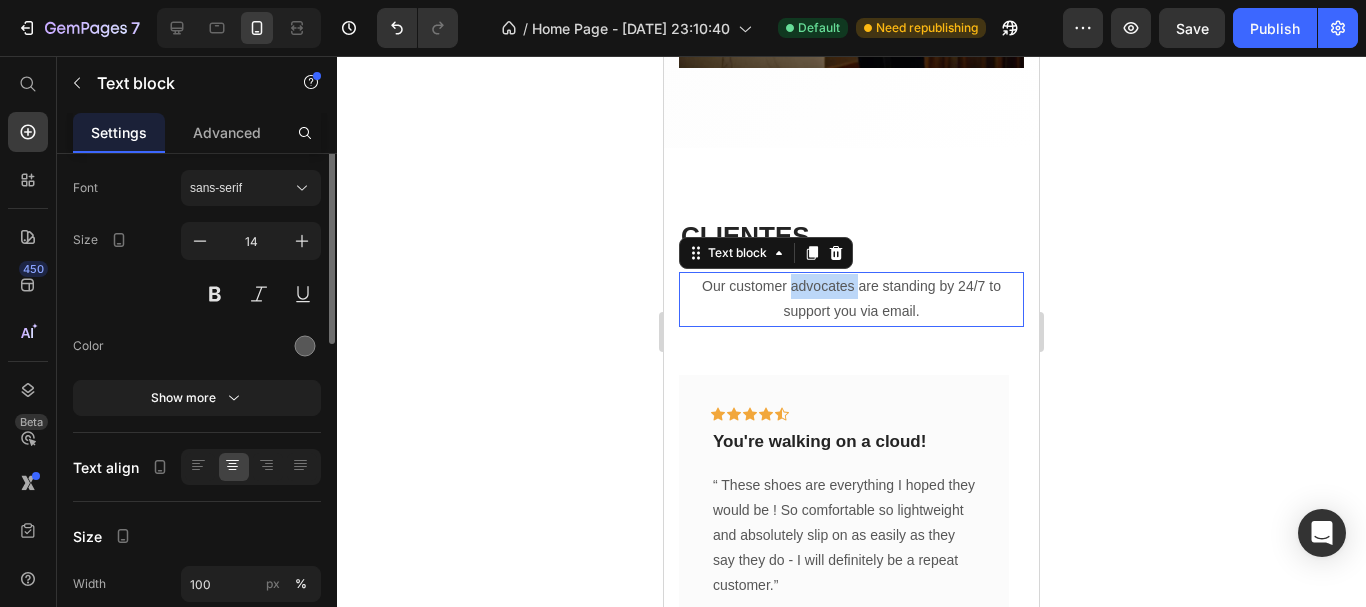 scroll, scrollTop: 0, scrollLeft: 0, axis: both 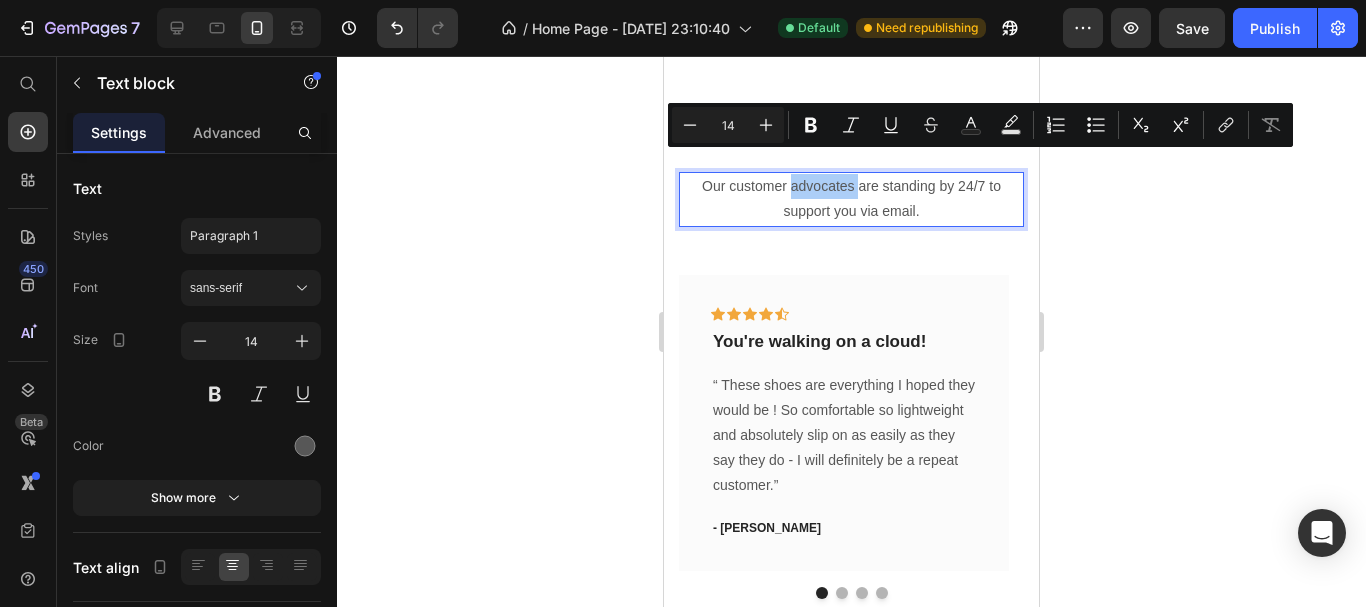 click 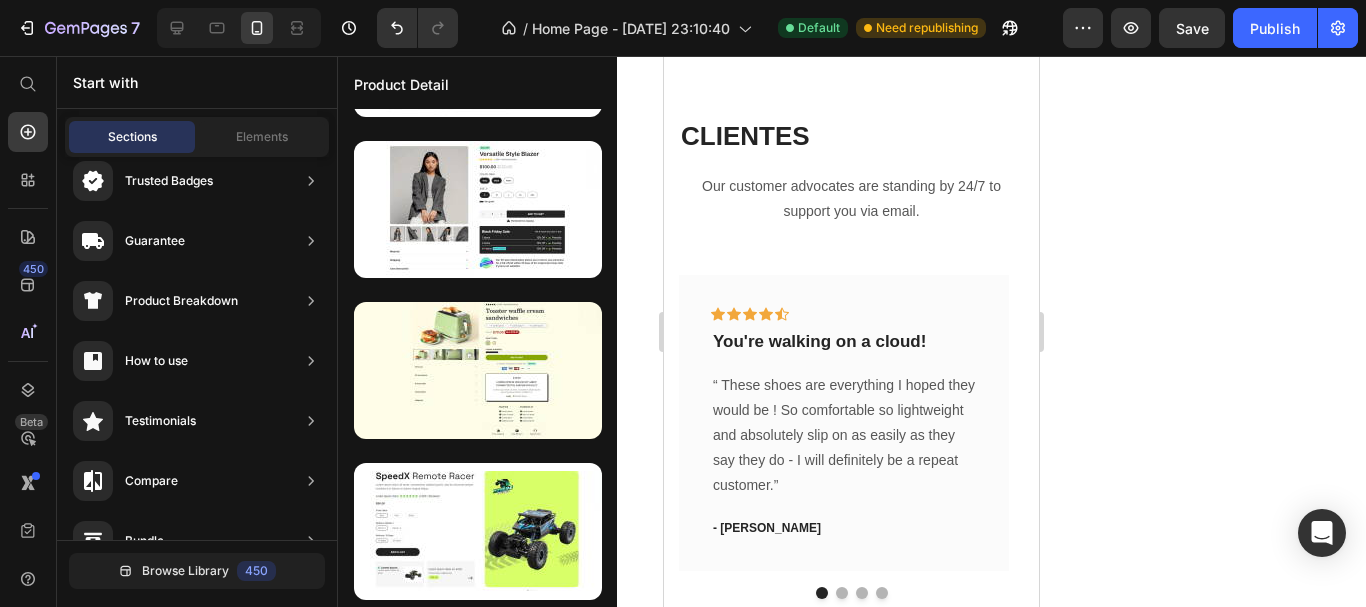 scroll, scrollTop: 0, scrollLeft: 0, axis: both 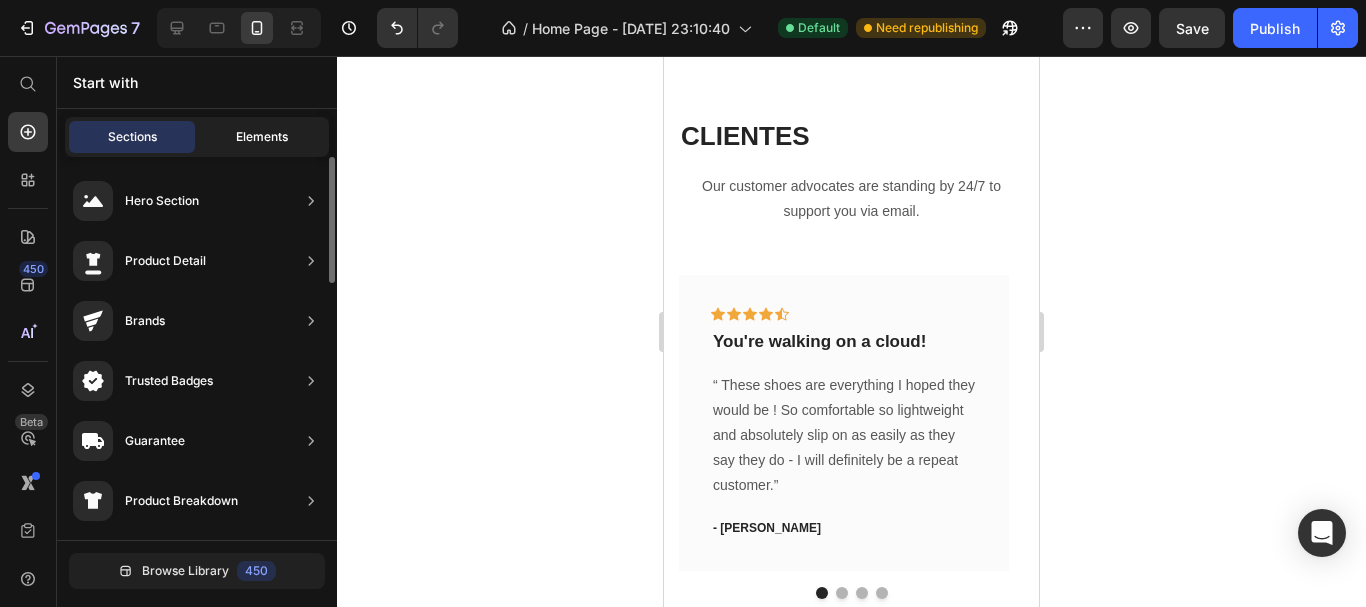 click on "Elements" at bounding box center [262, 137] 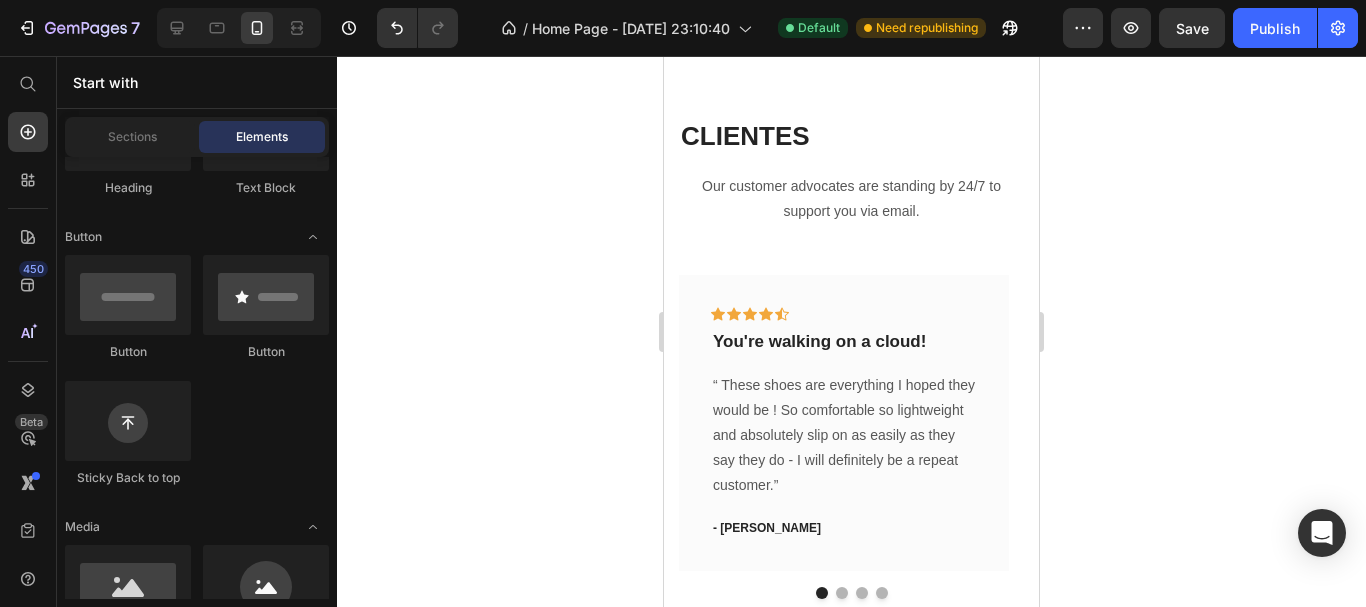 scroll, scrollTop: 500, scrollLeft: 0, axis: vertical 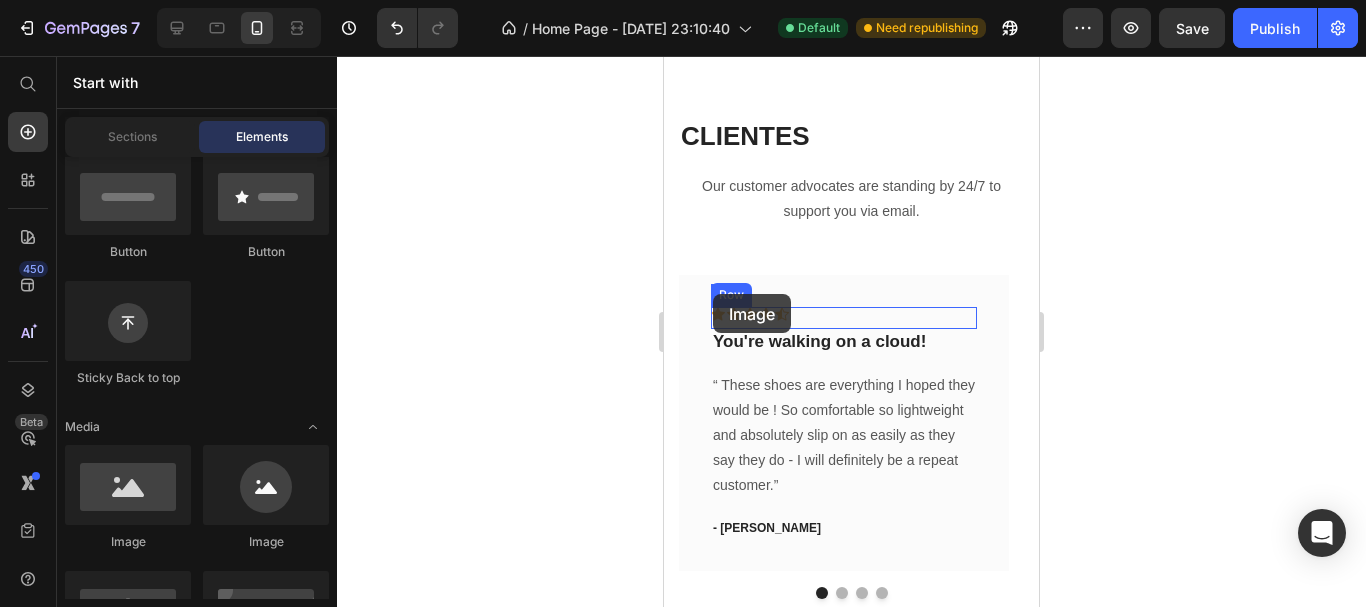 drag, startPoint x: 923, startPoint y: 531, endPoint x: 713, endPoint y: 294, distance: 316.6528 